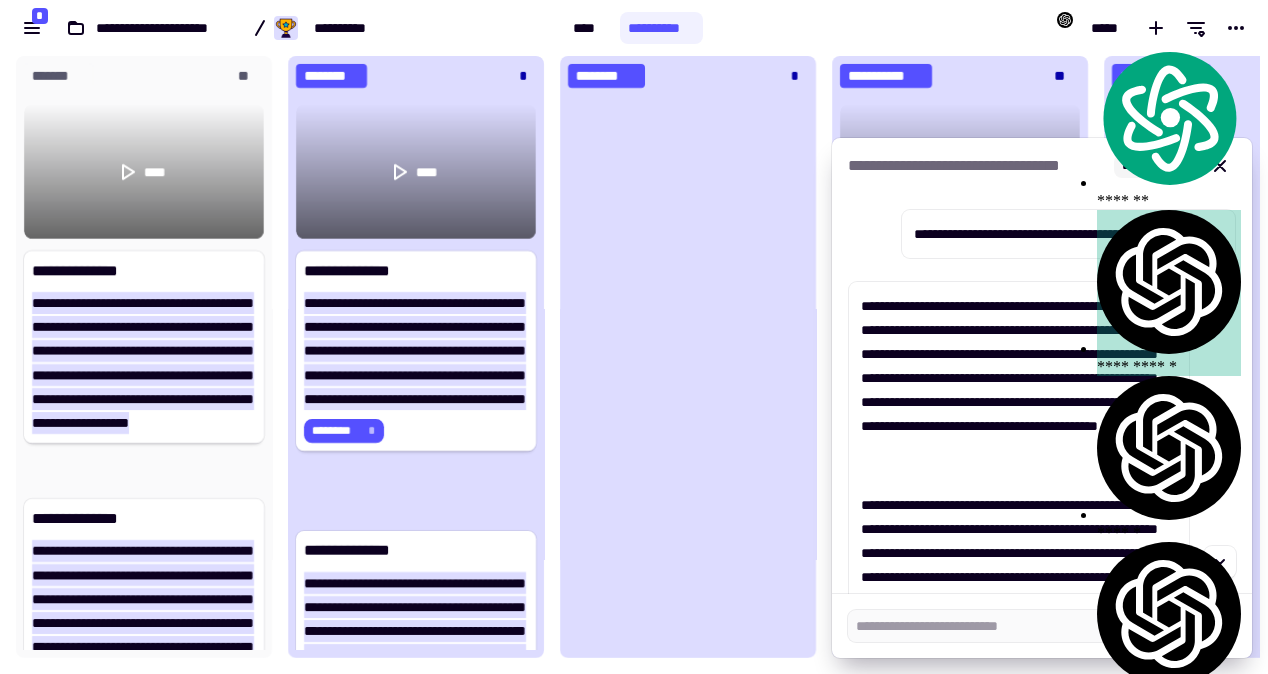 scroll, scrollTop: 0, scrollLeft: 0, axis: both 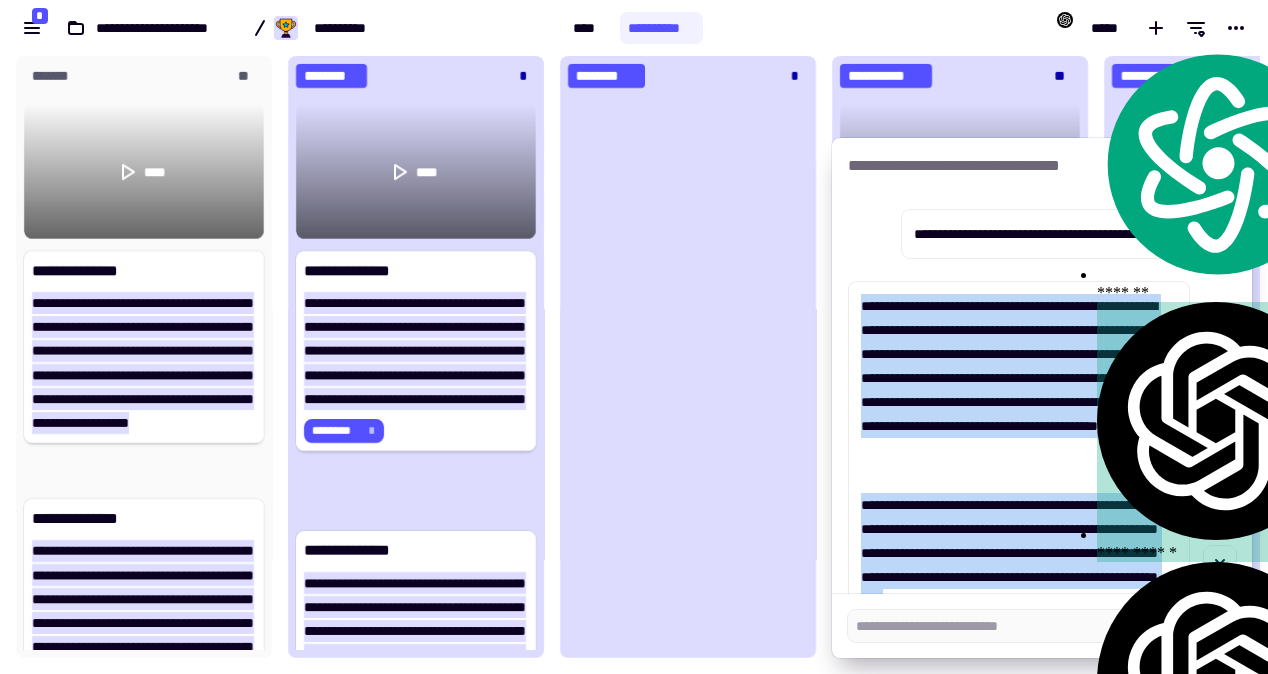 click on "**********" at bounding box center [1019, 390] 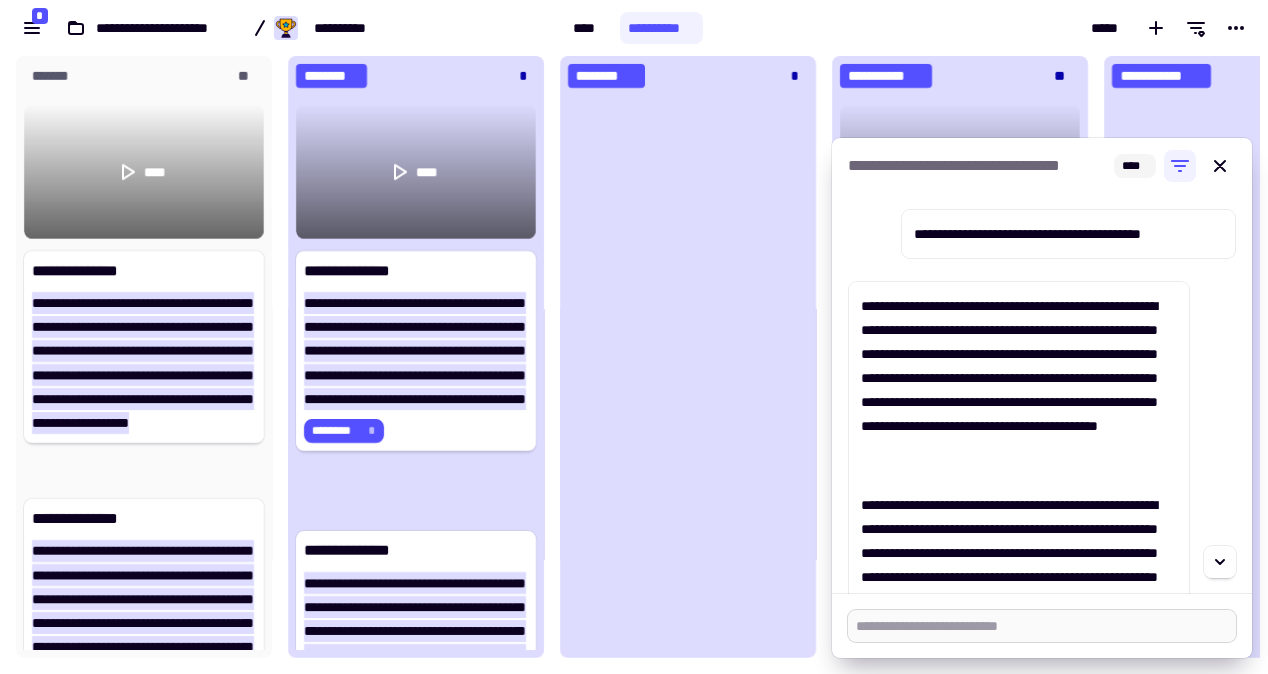 type on "*" 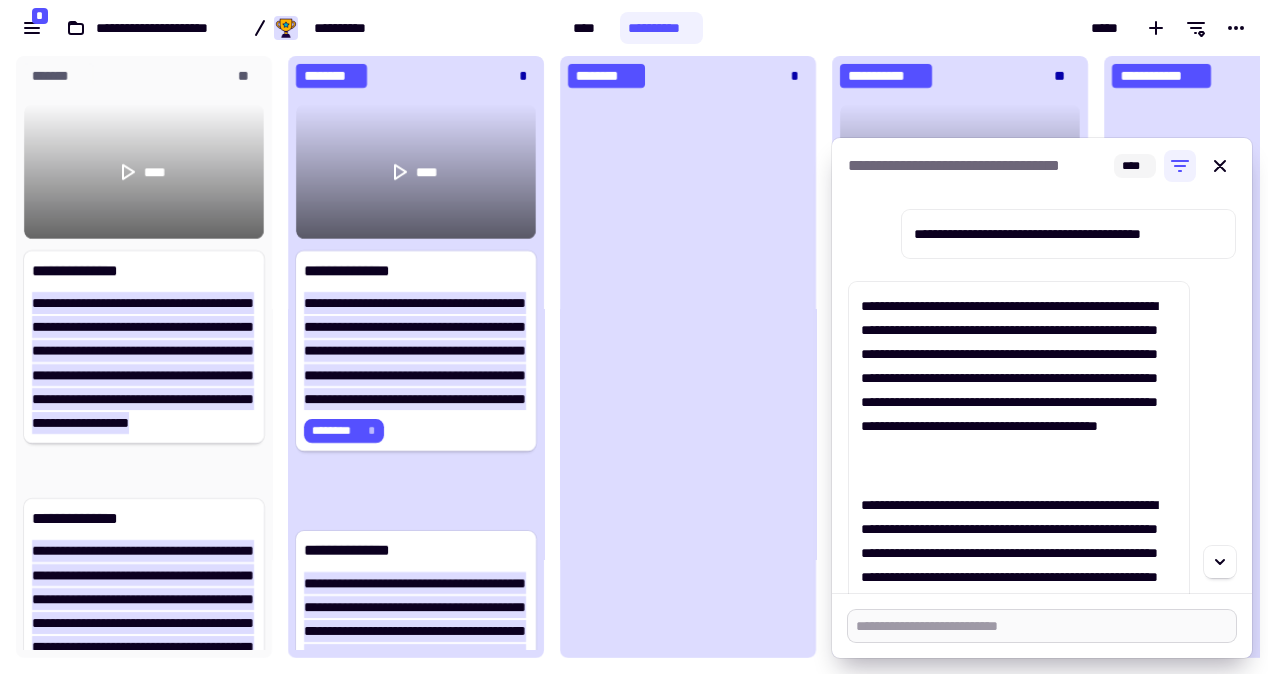 type on "*" 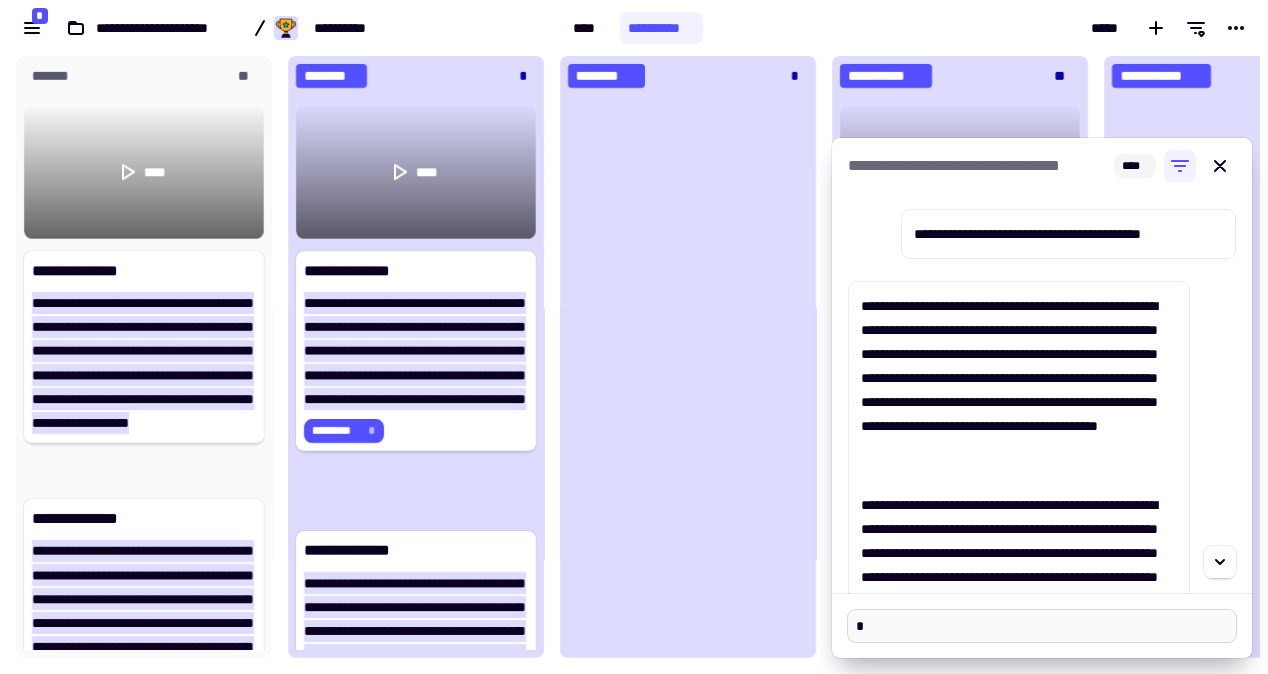 type 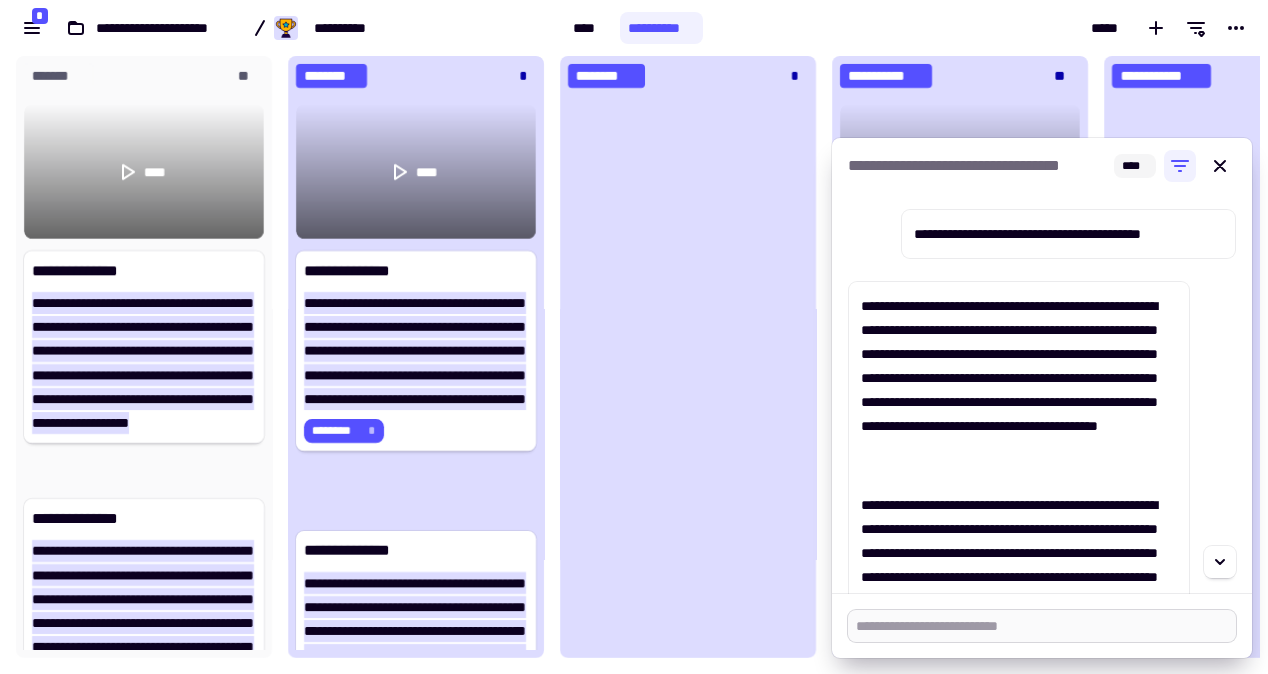 type on "*" 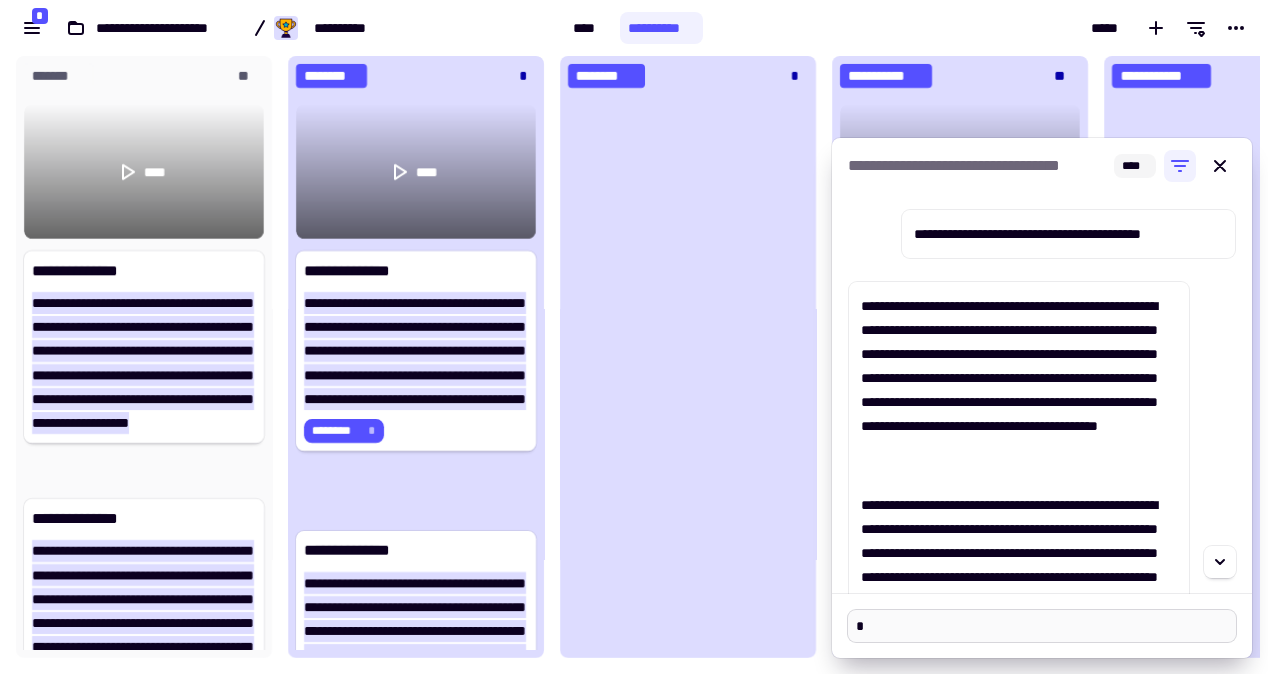 type on "**" 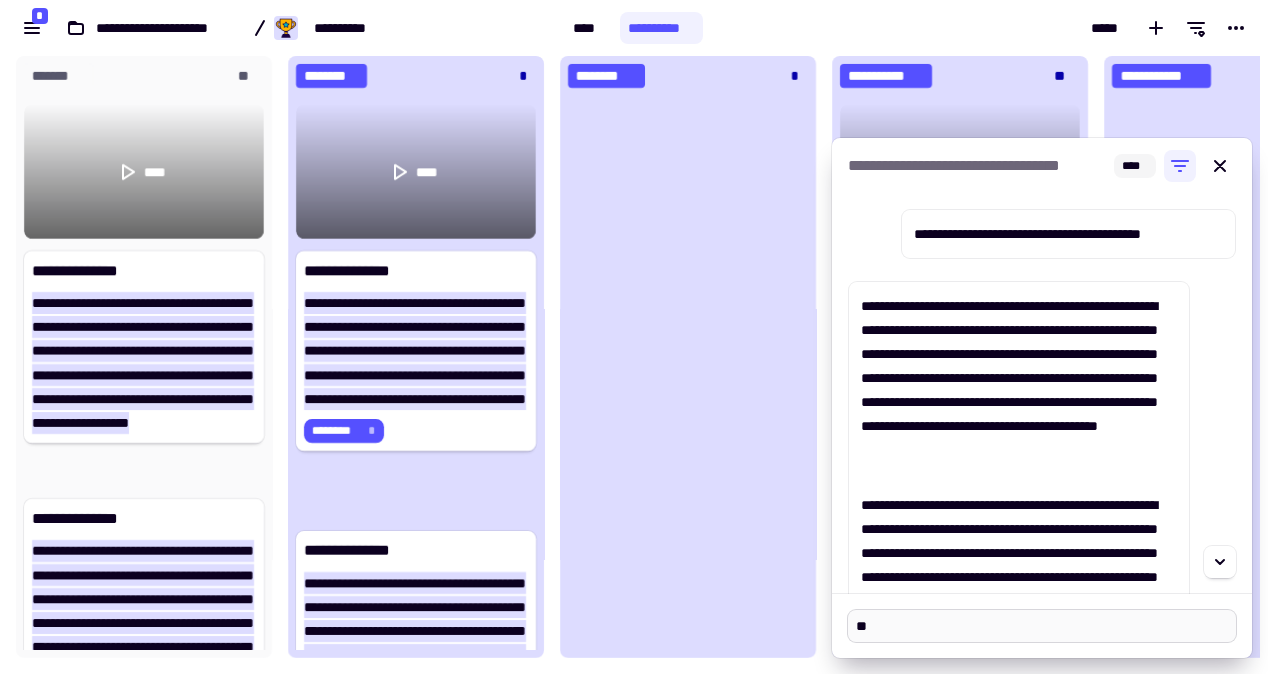 type on "***" 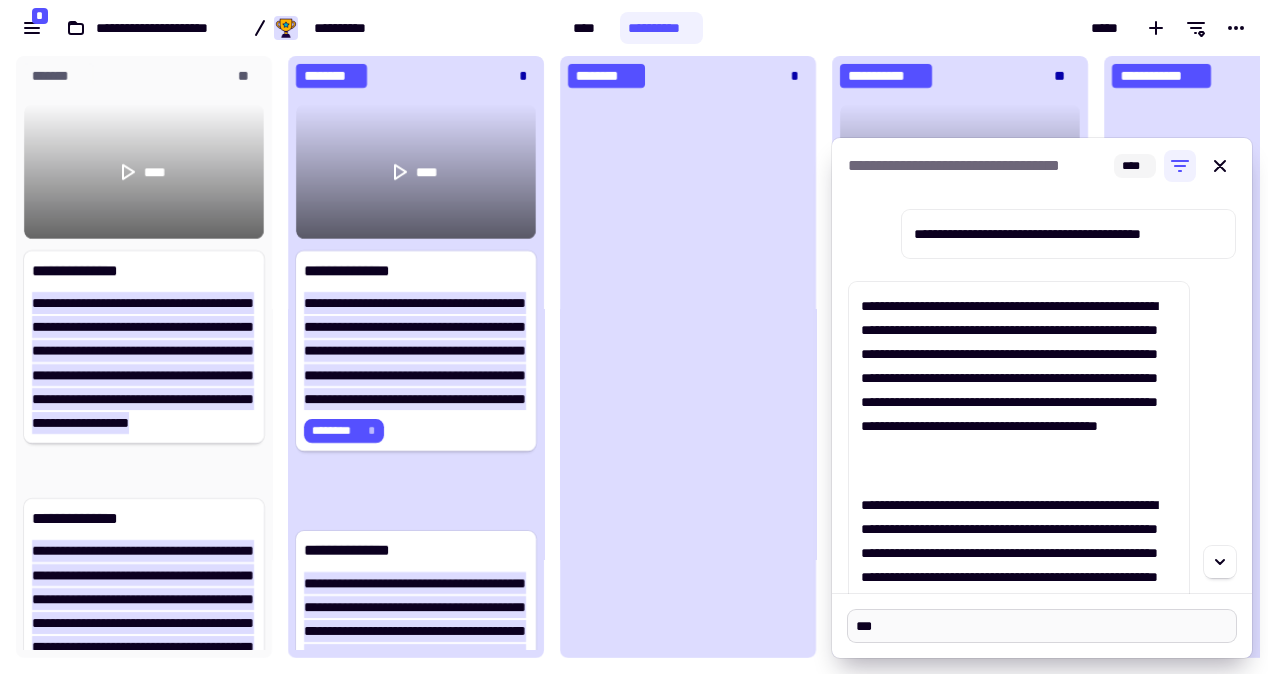 type on "****" 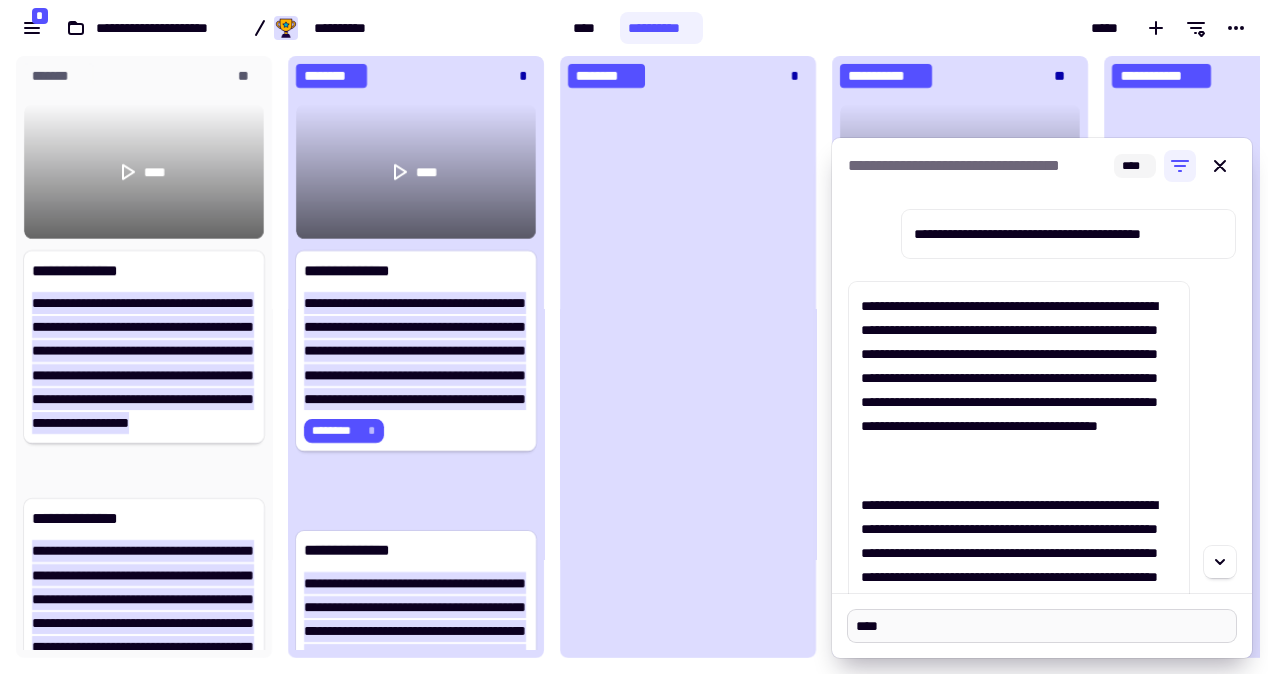 type on "*****" 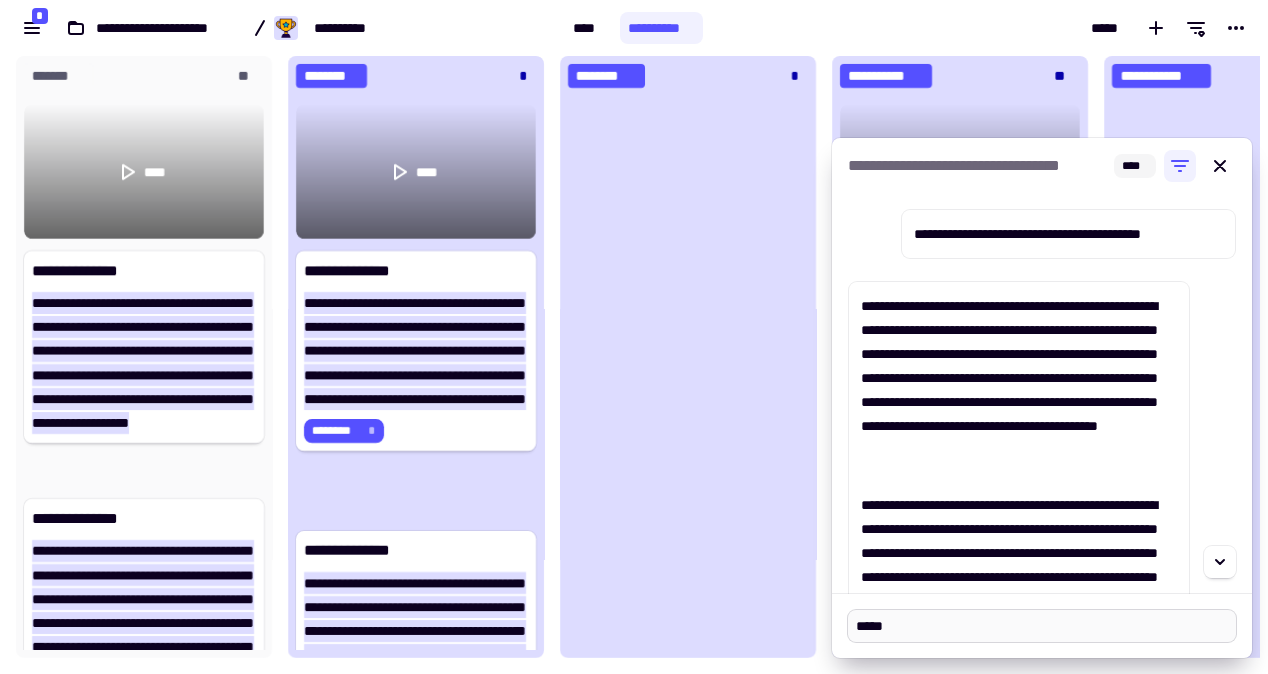 type on "*****" 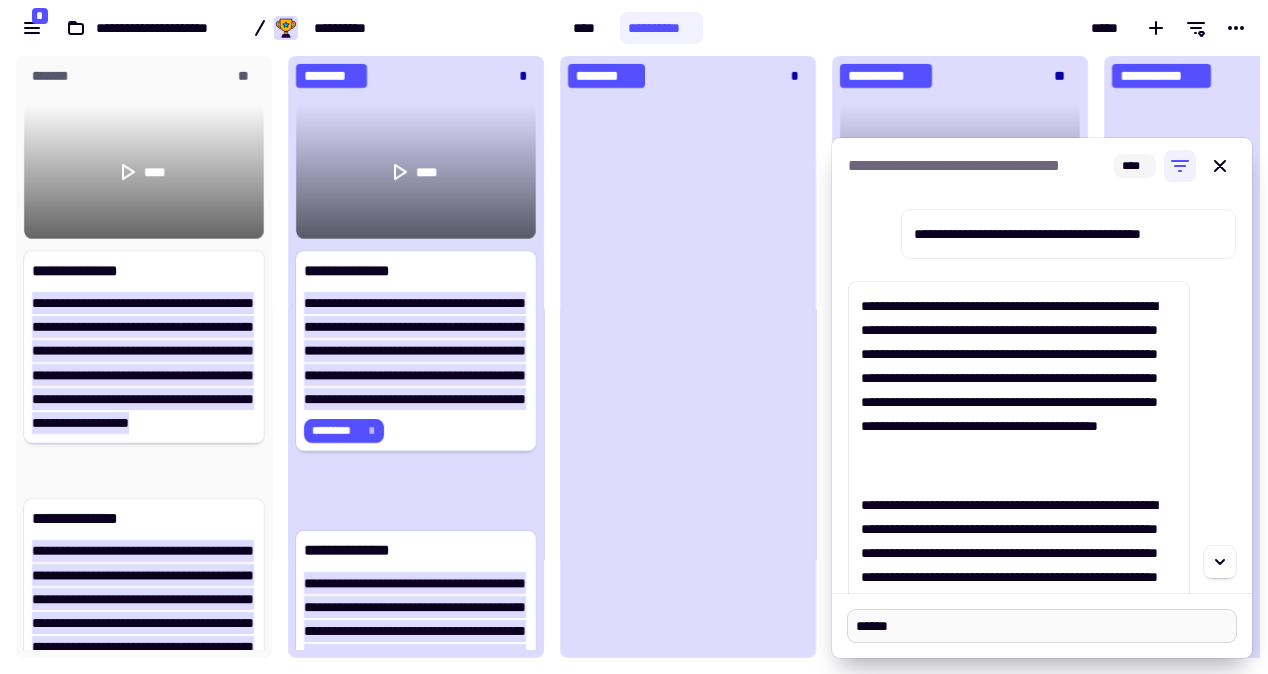 type on "*******" 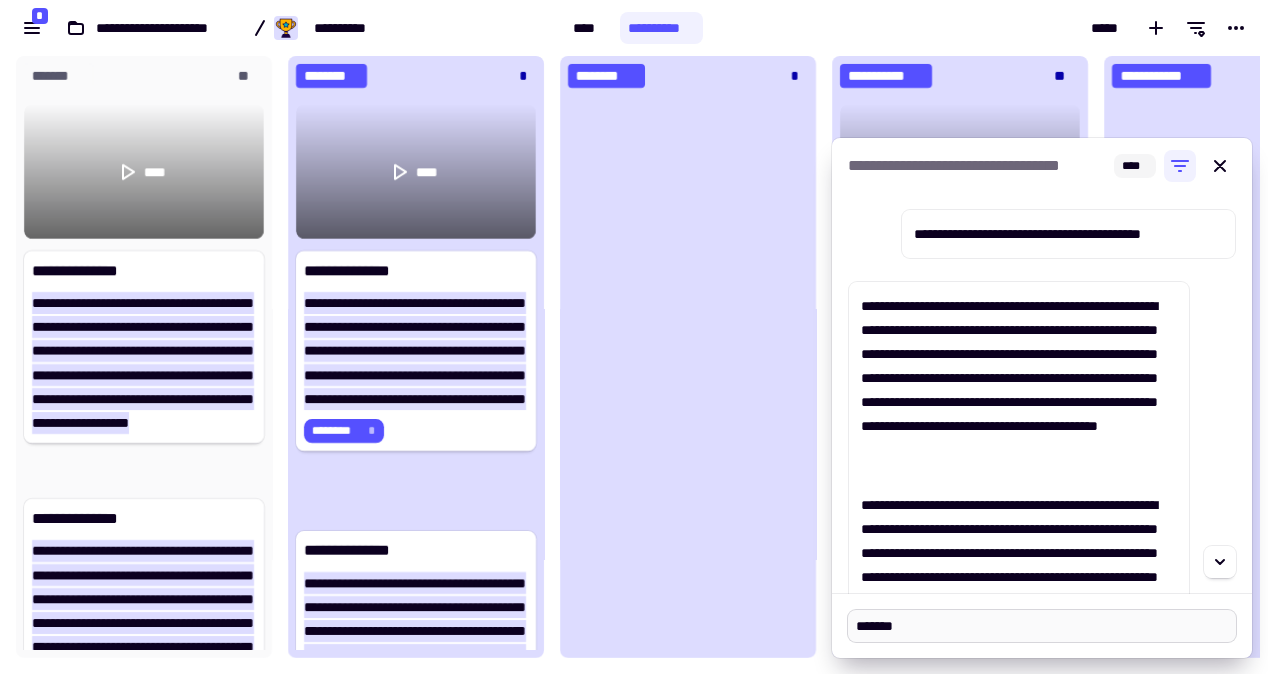 type on "********" 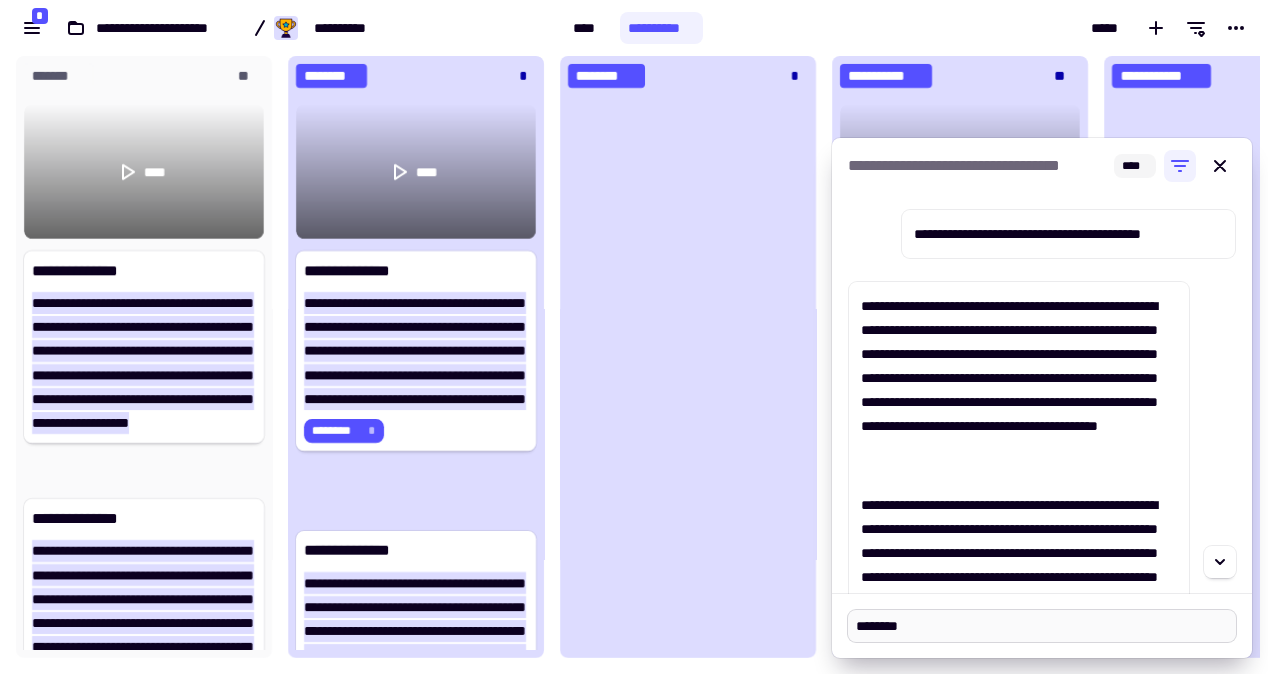 type on "********" 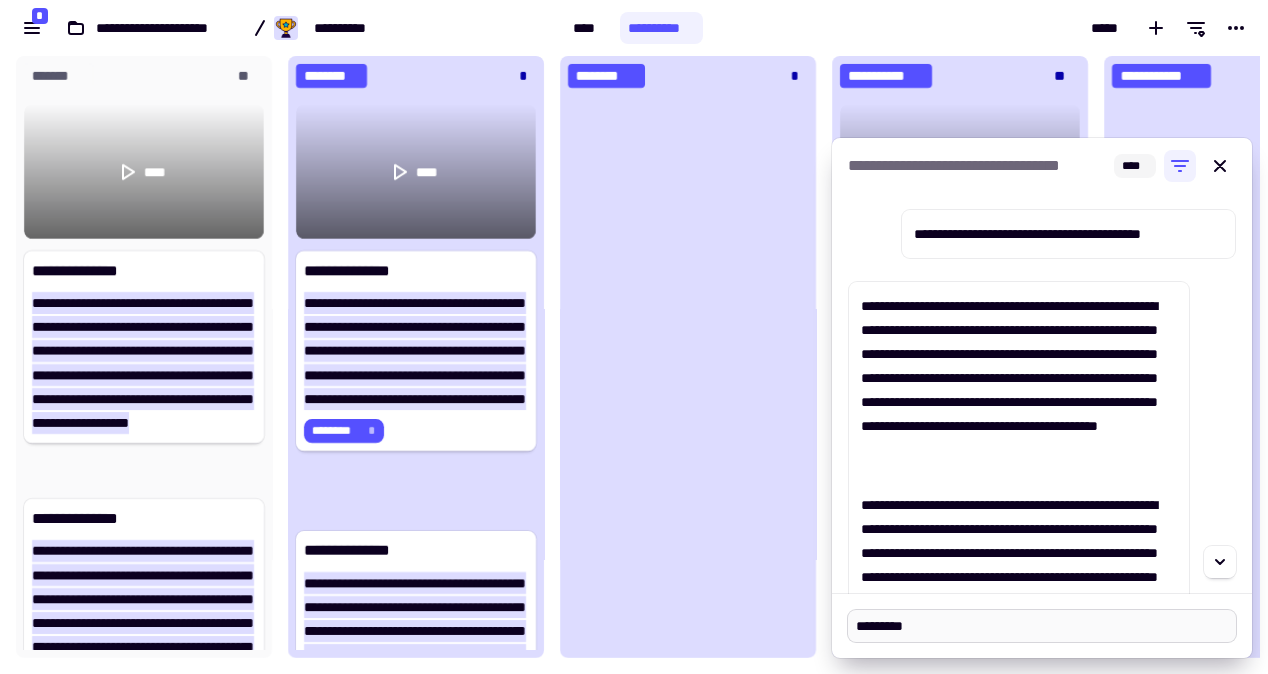 type on "**********" 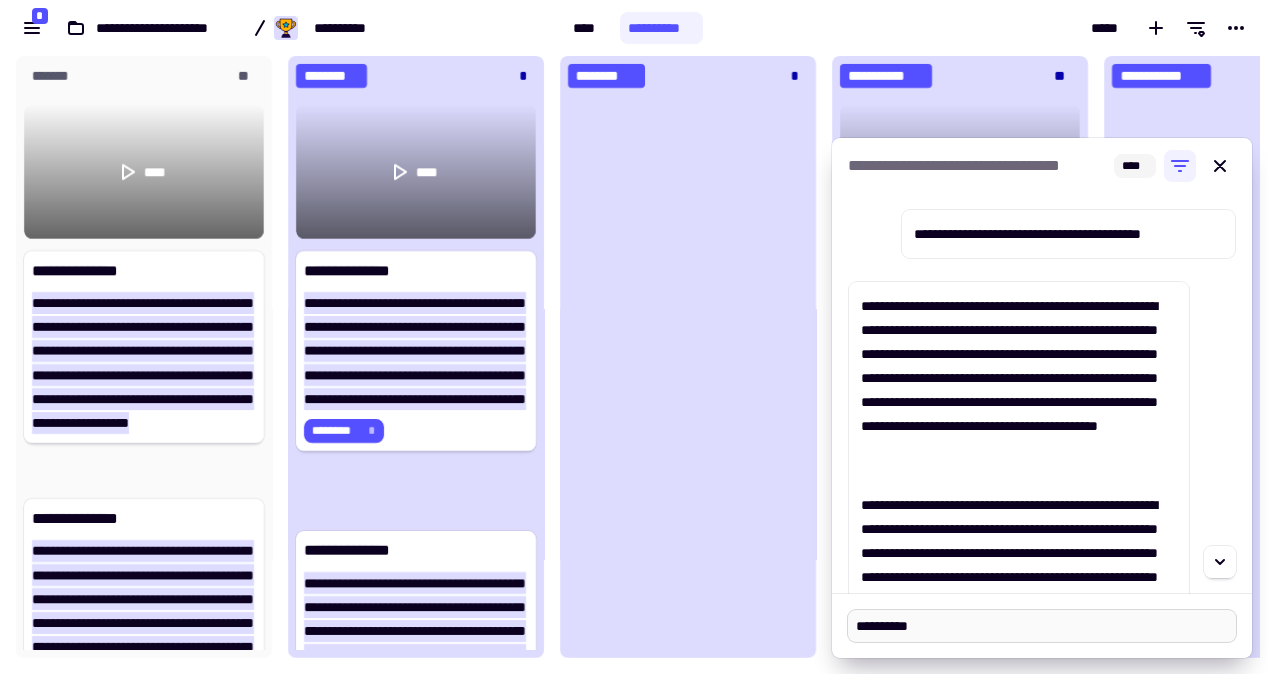 type on "**********" 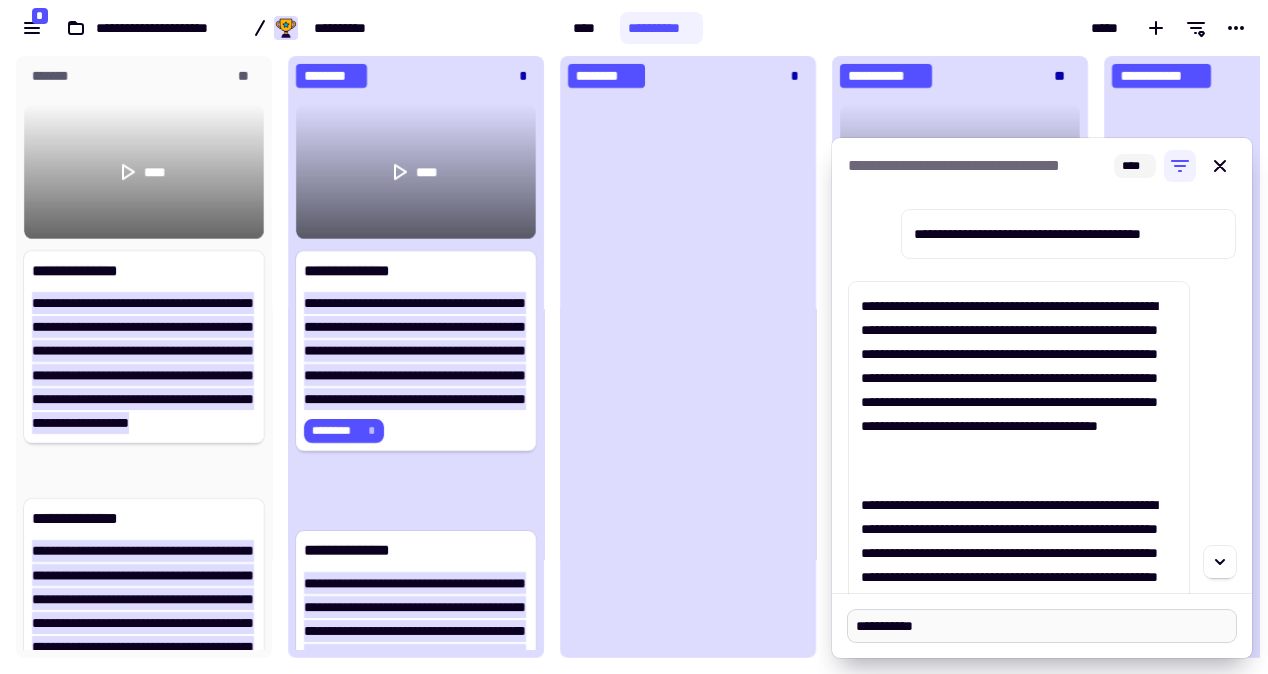 type on "**********" 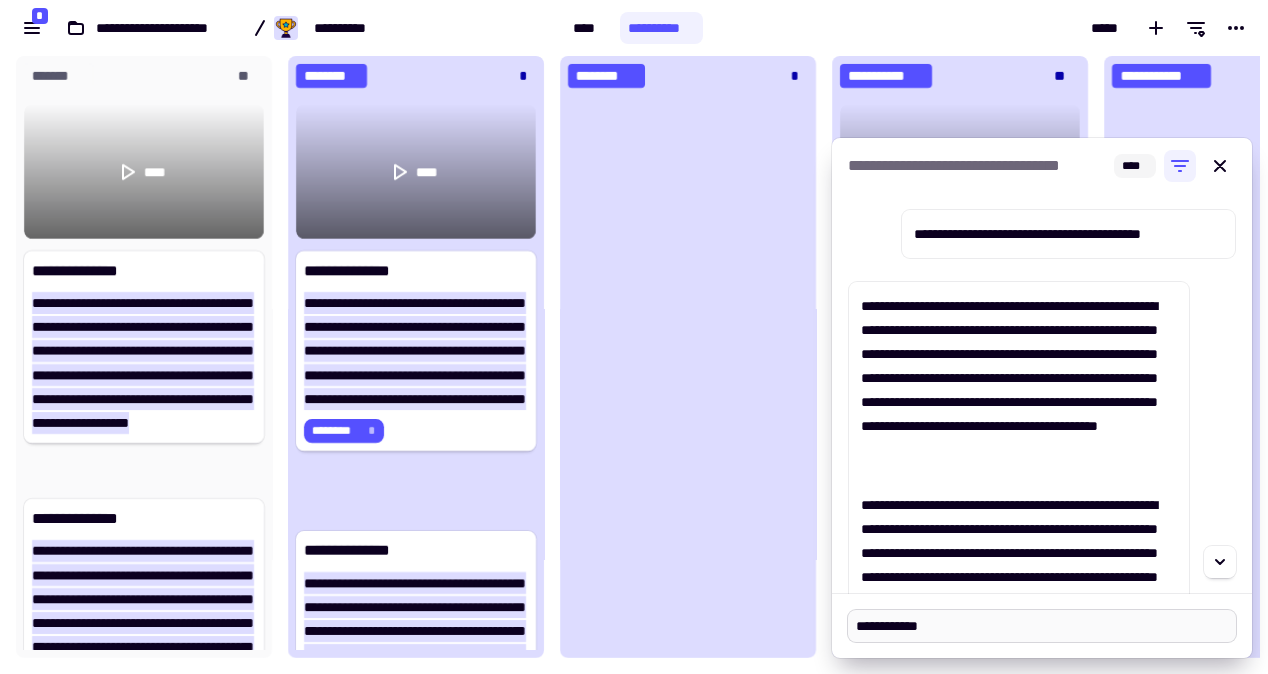 type on "**********" 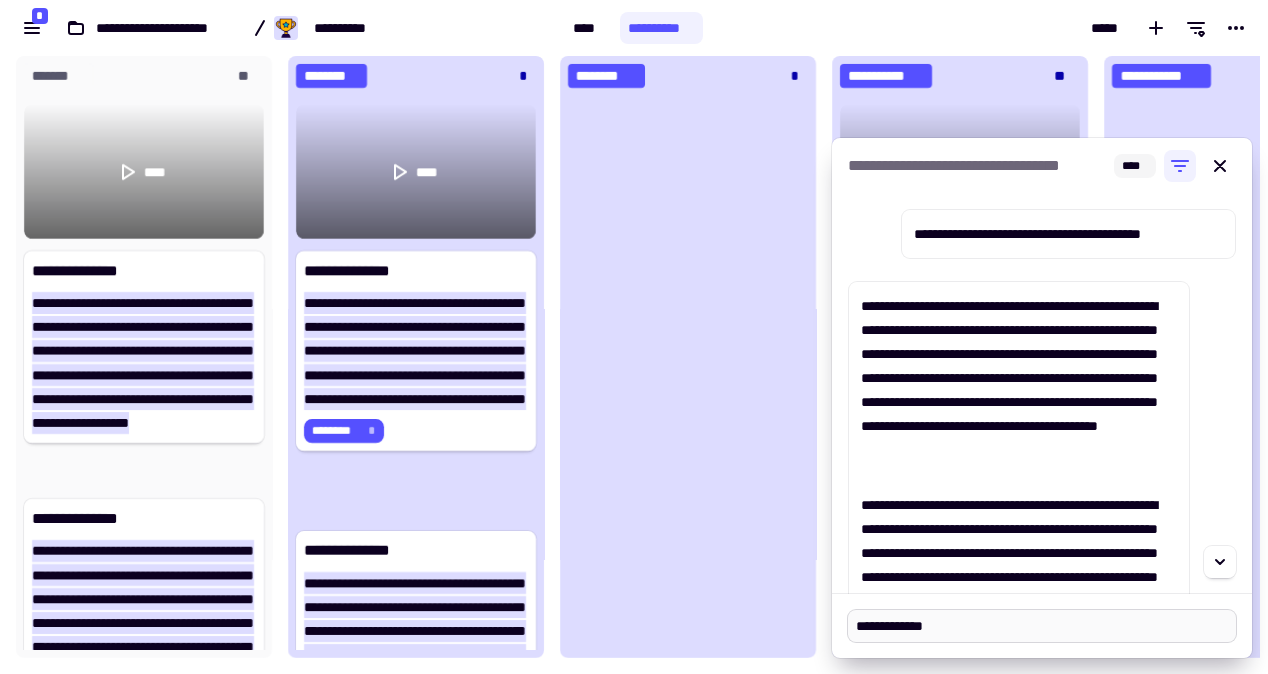 type on "**********" 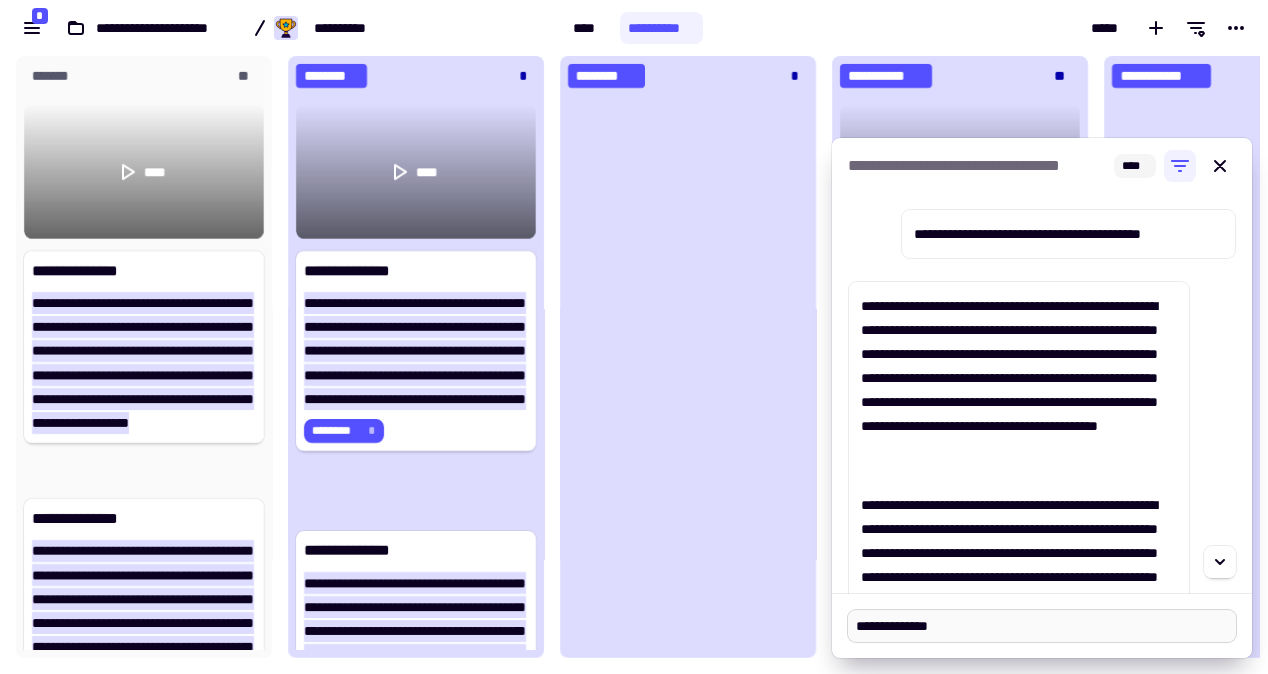 type on "**********" 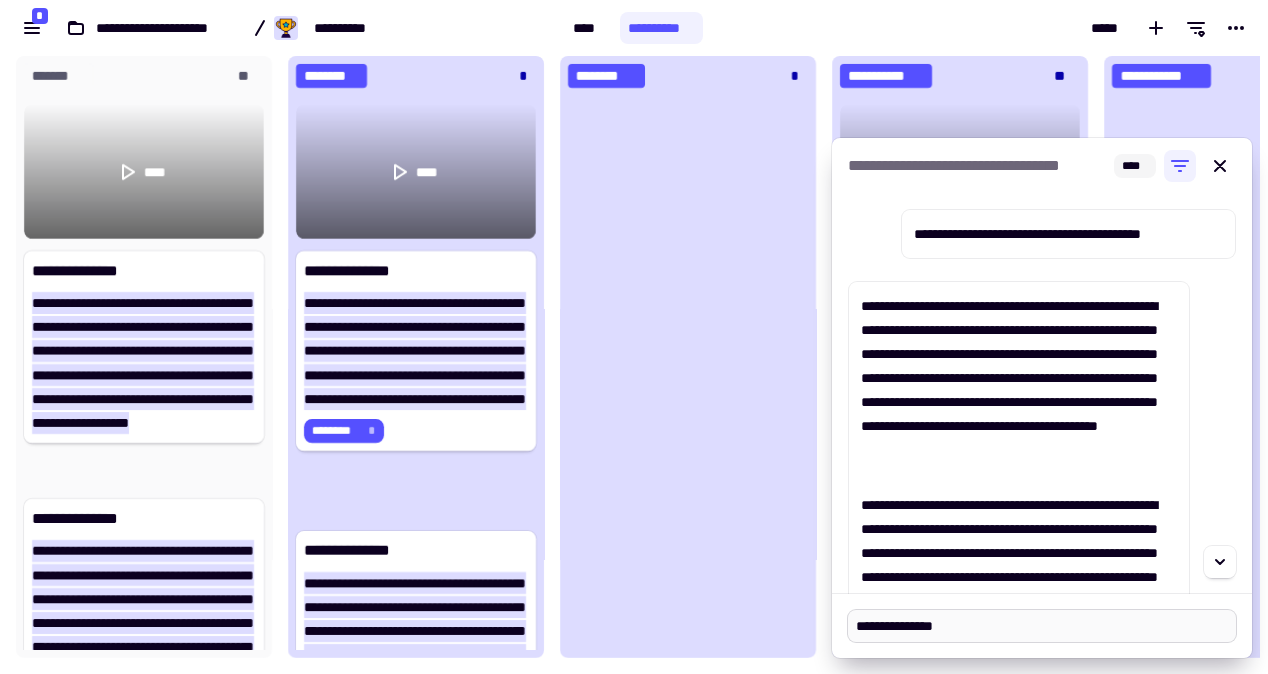 type on "**********" 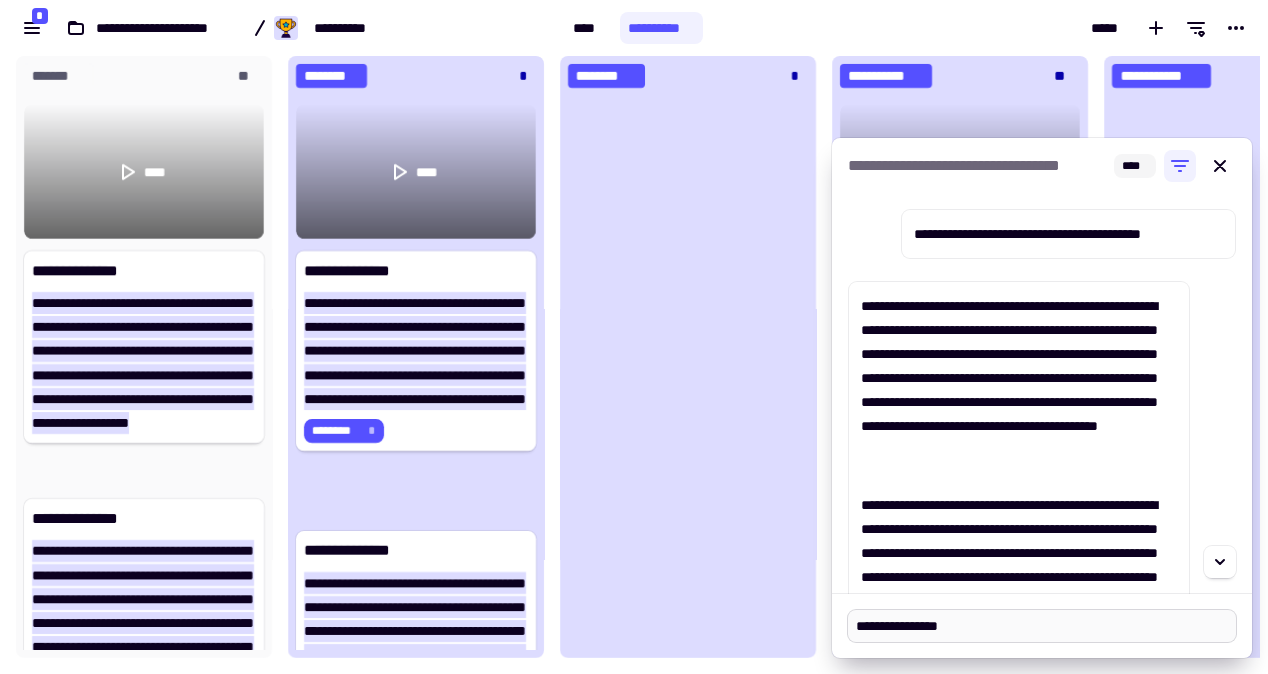 type on "**********" 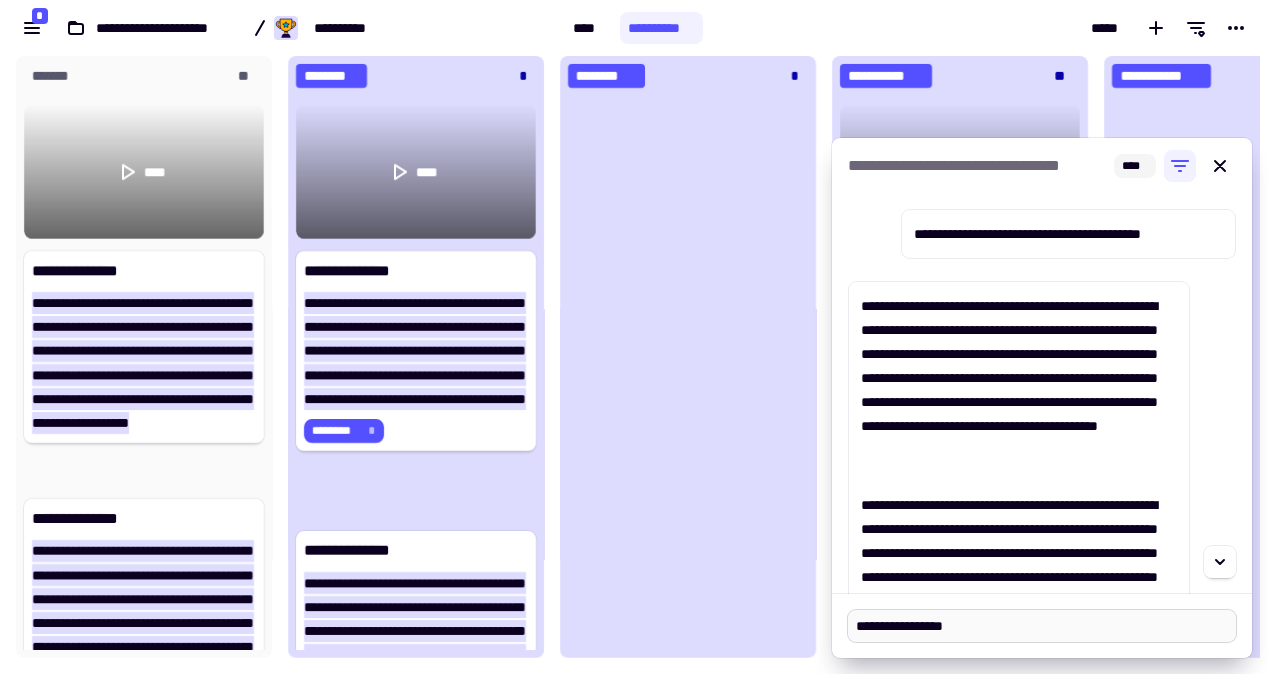 type on "**********" 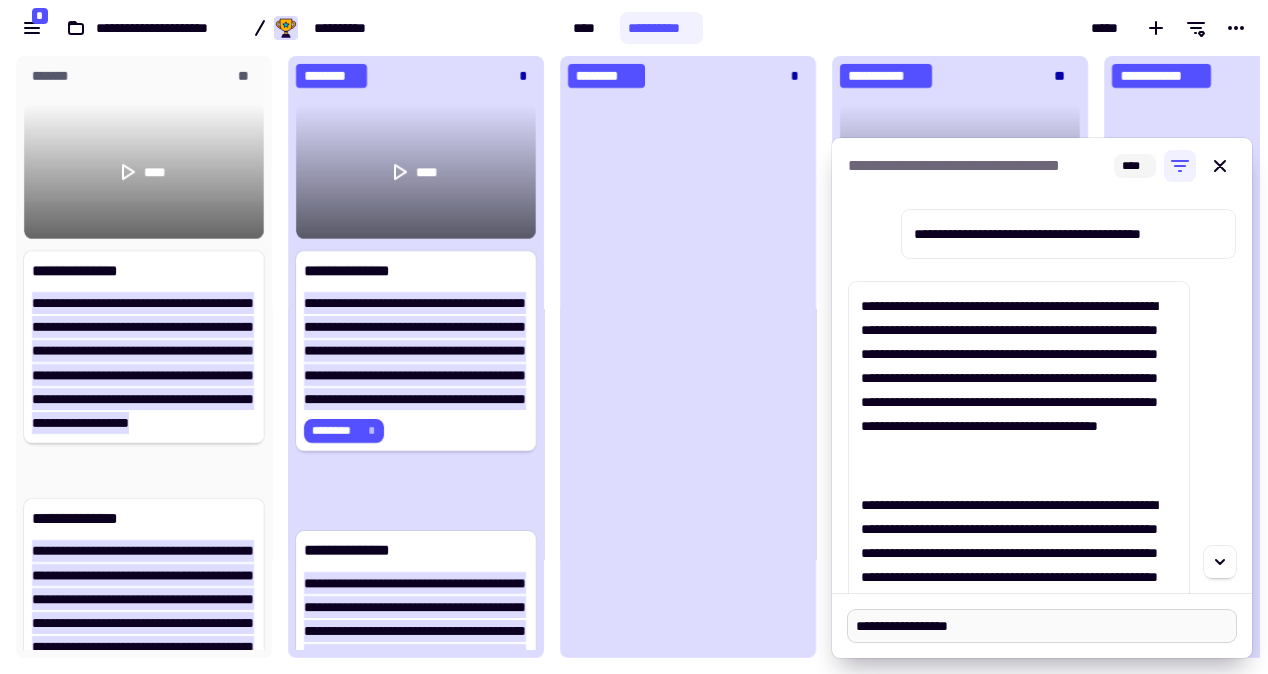 type on "**********" 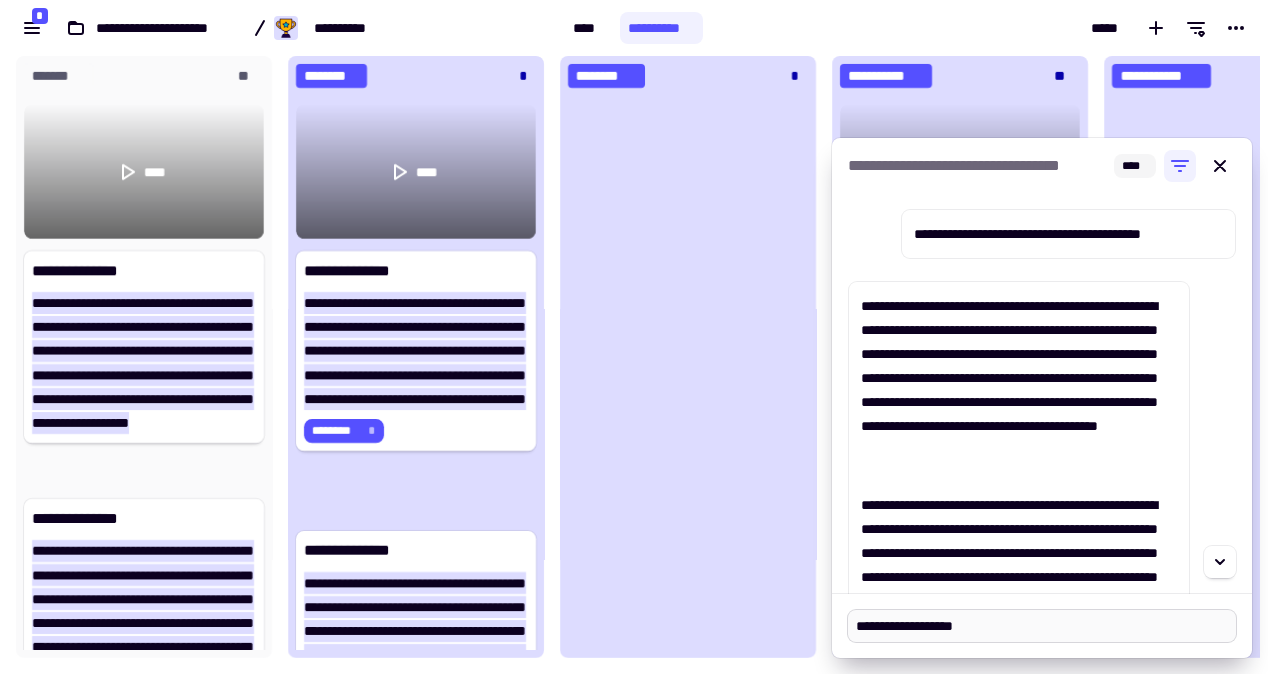 type on "**********" 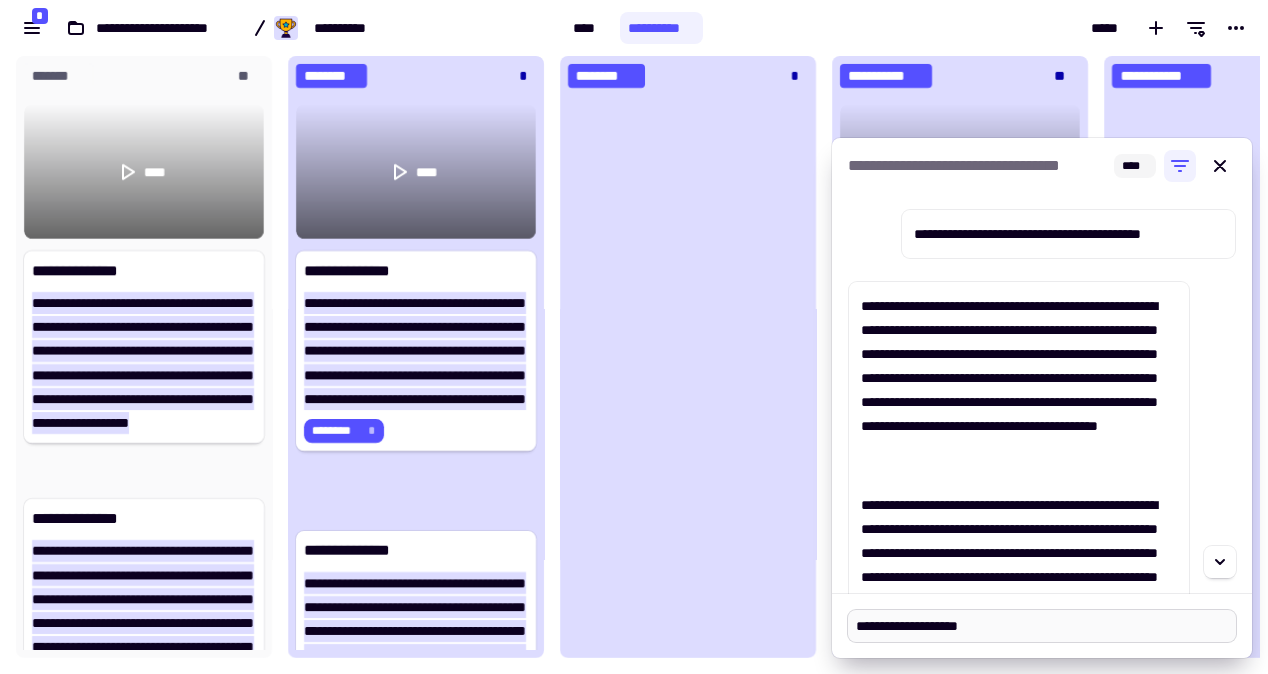 type on "**********" 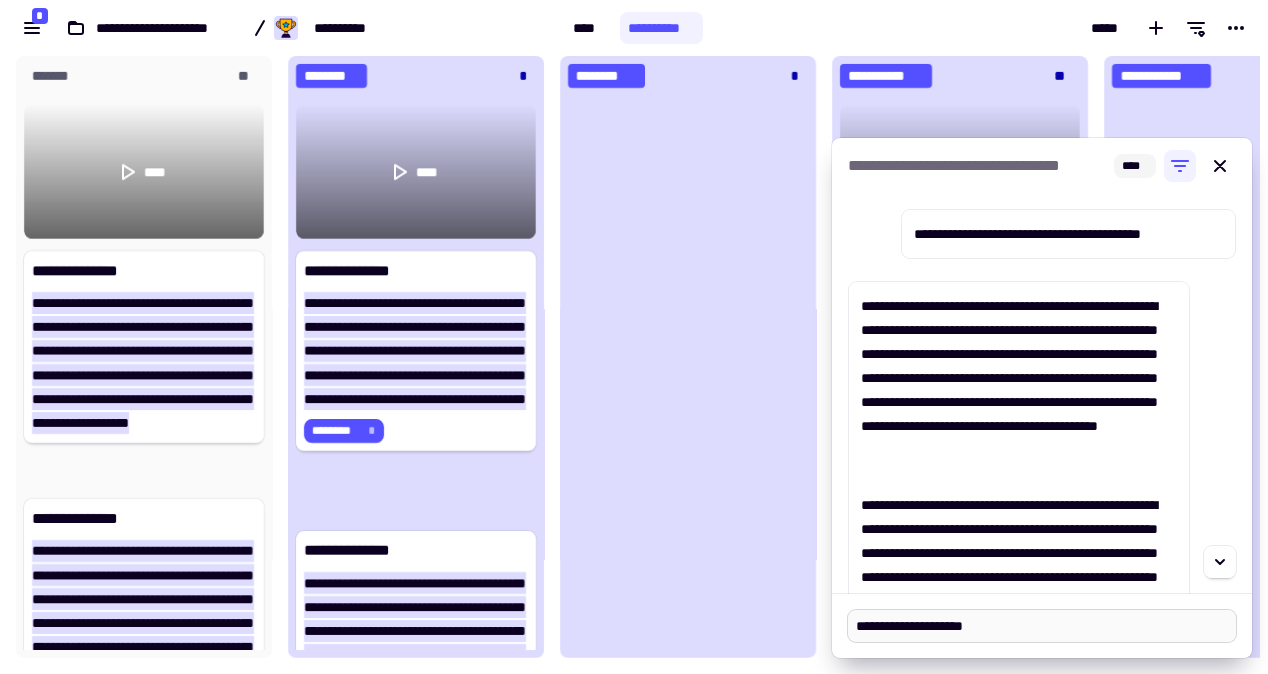 type on "**********" 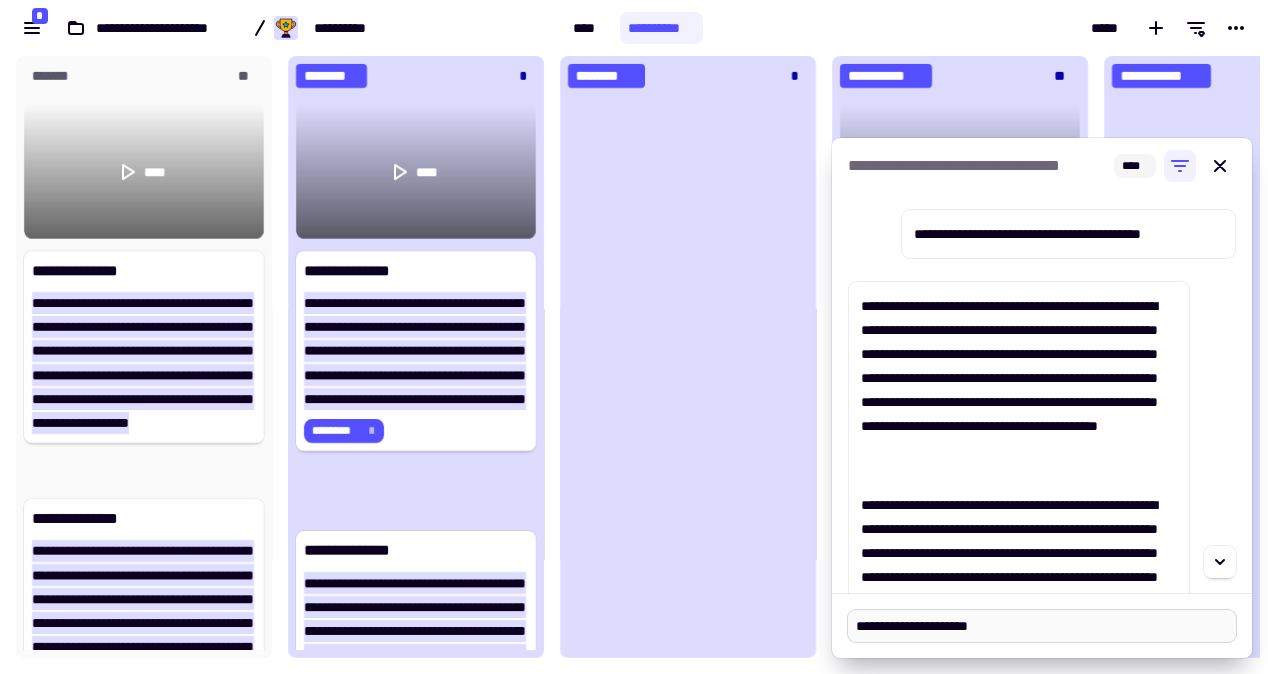type on "**********" 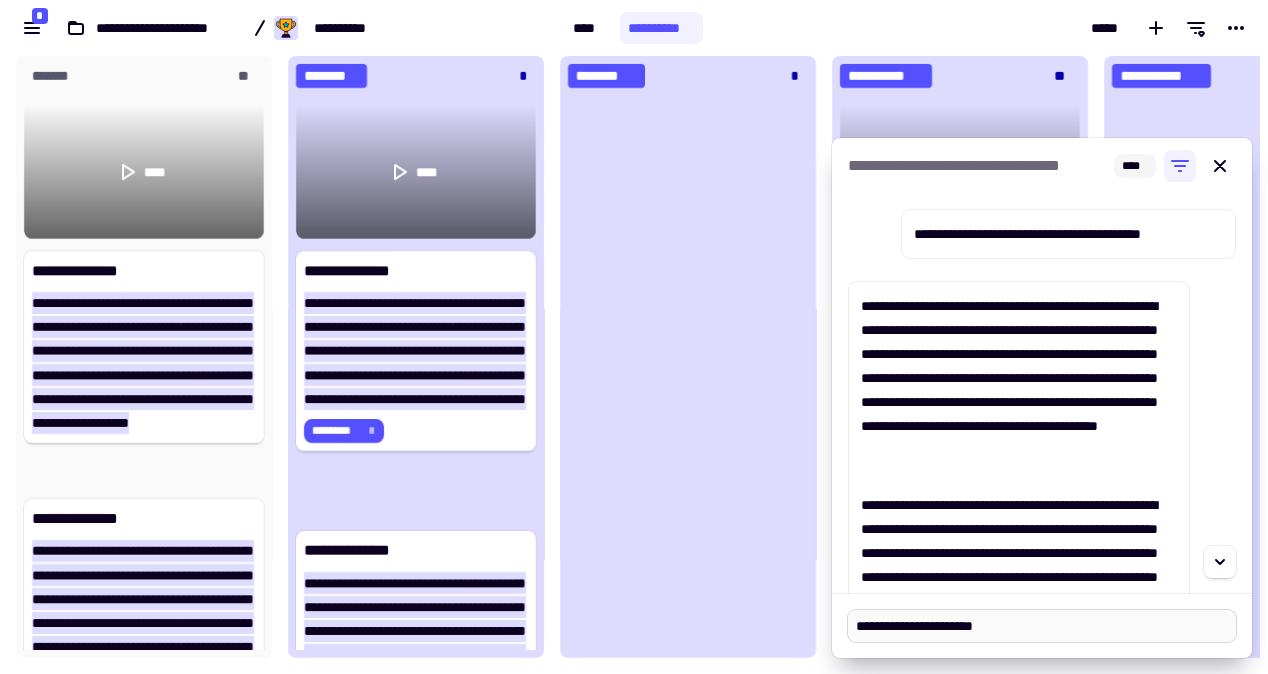 type on "**********" 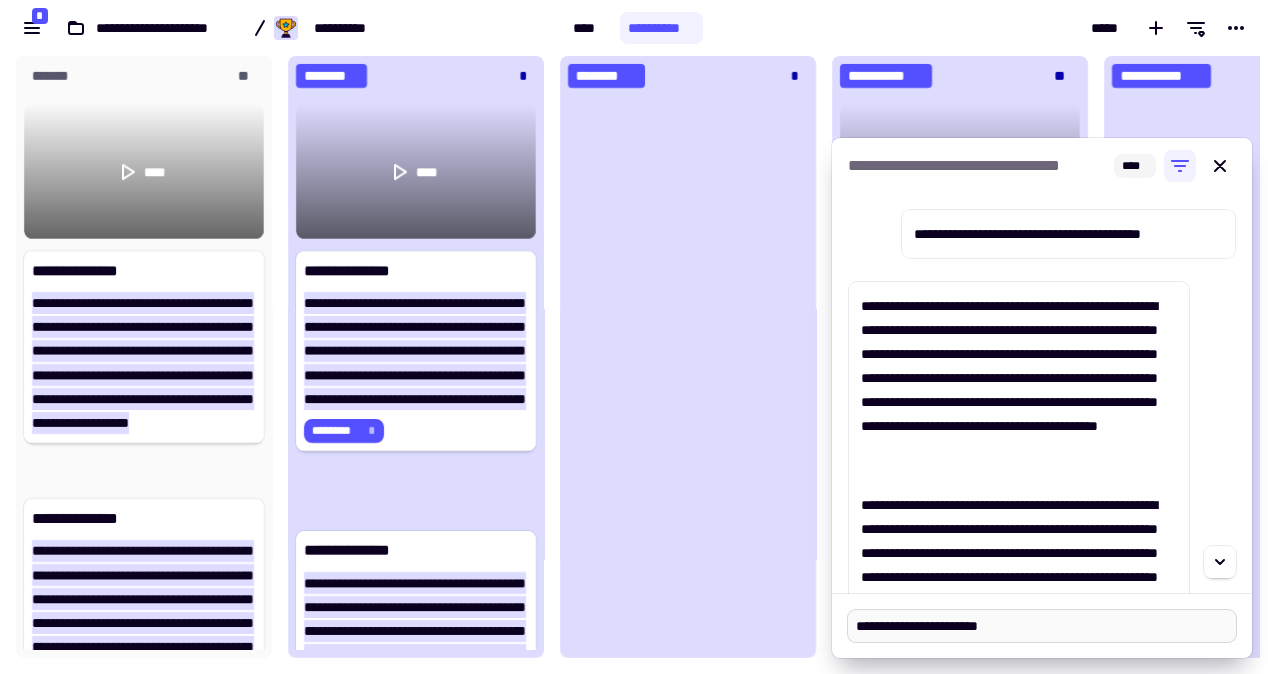 type on "**********" 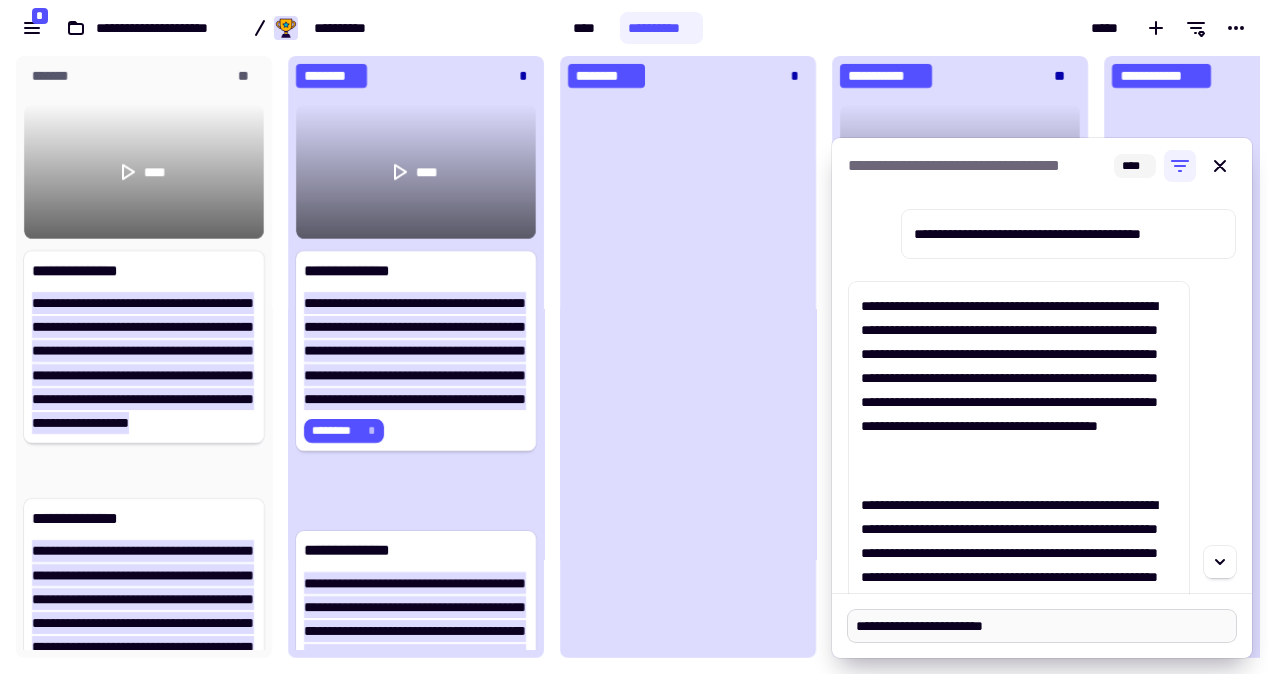 type on "**********" 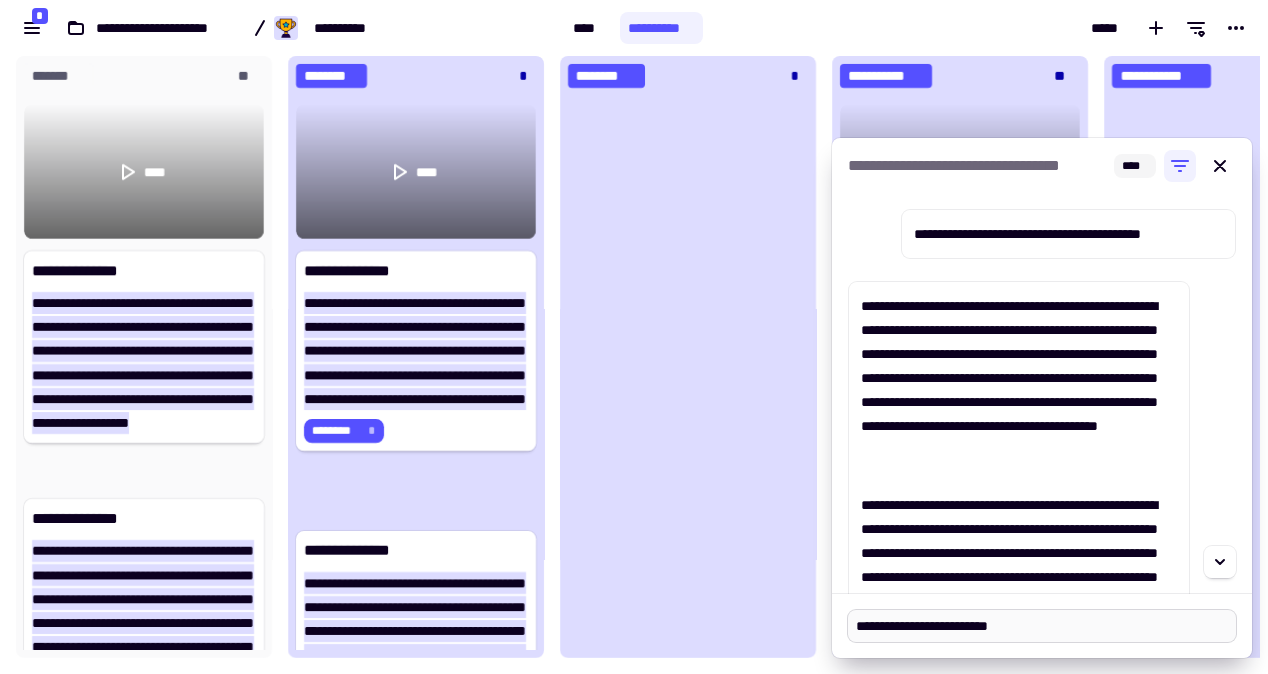 type on "**********" 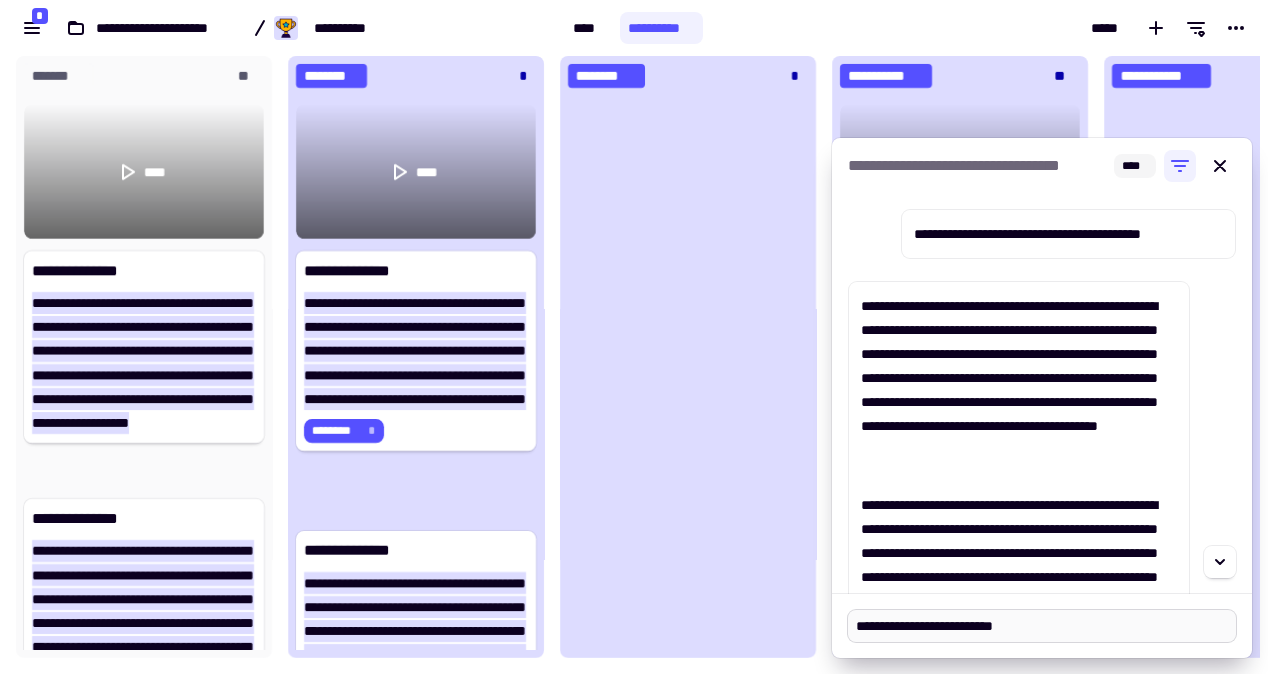 type on "**********" 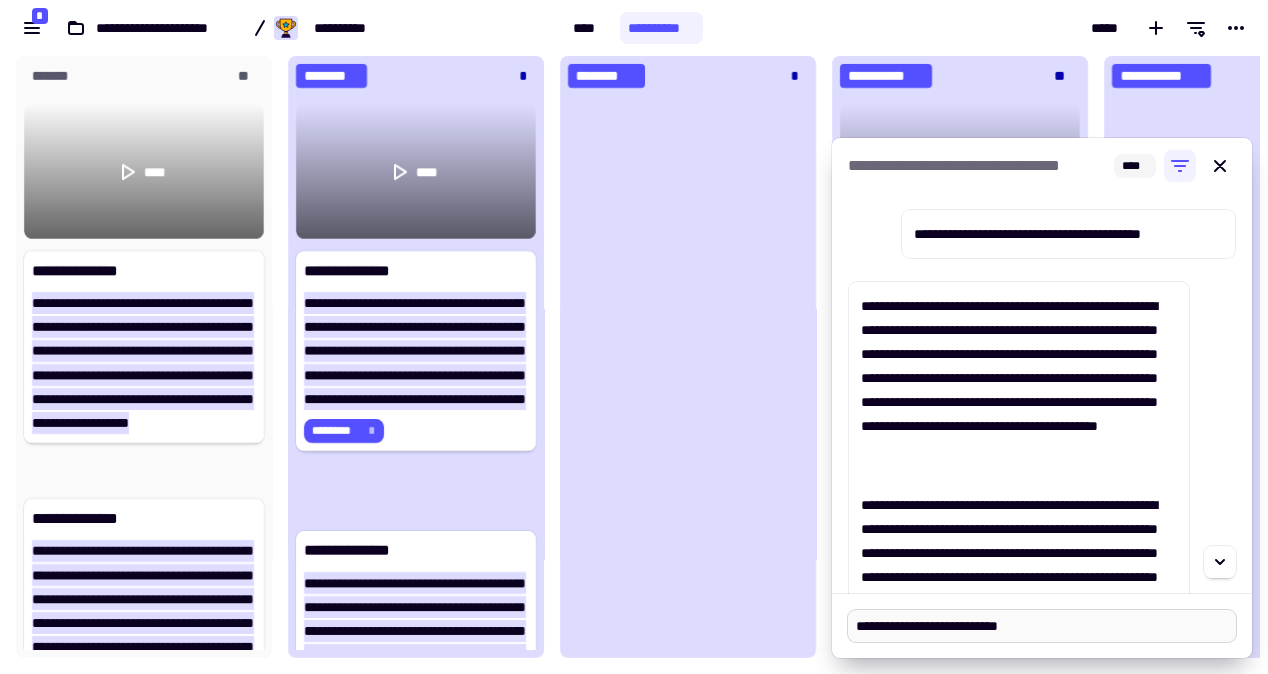 type on "**********" 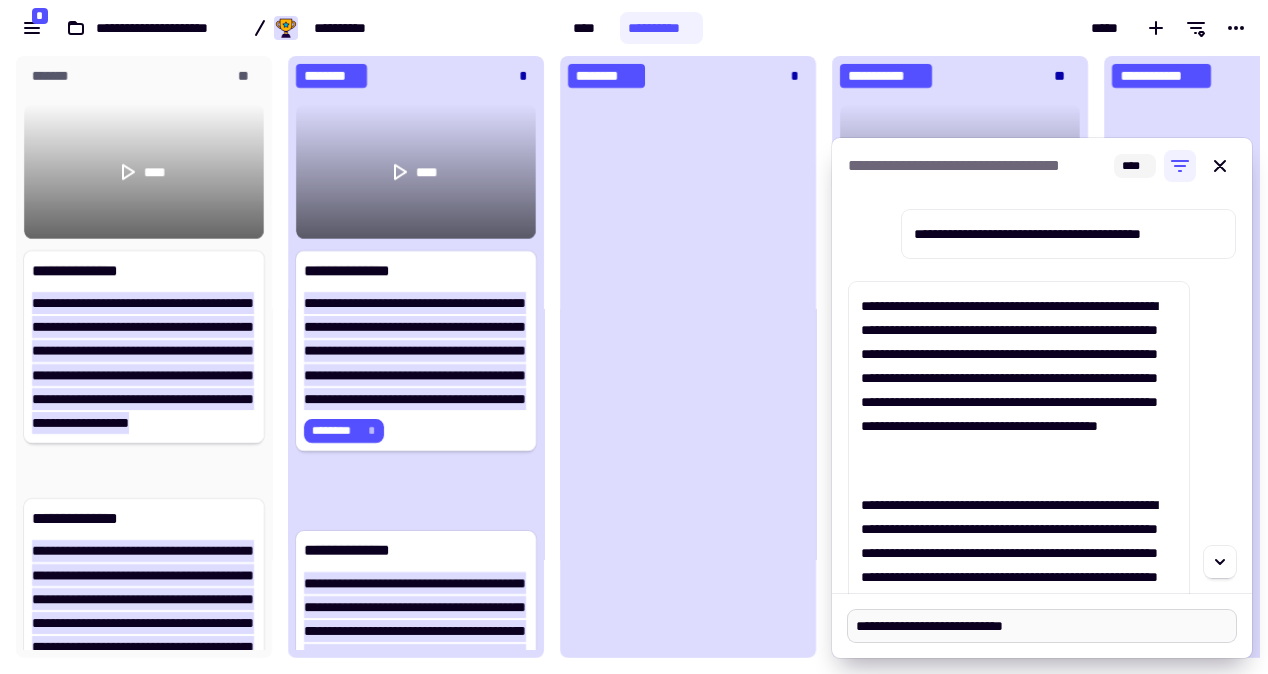 type on "**********" 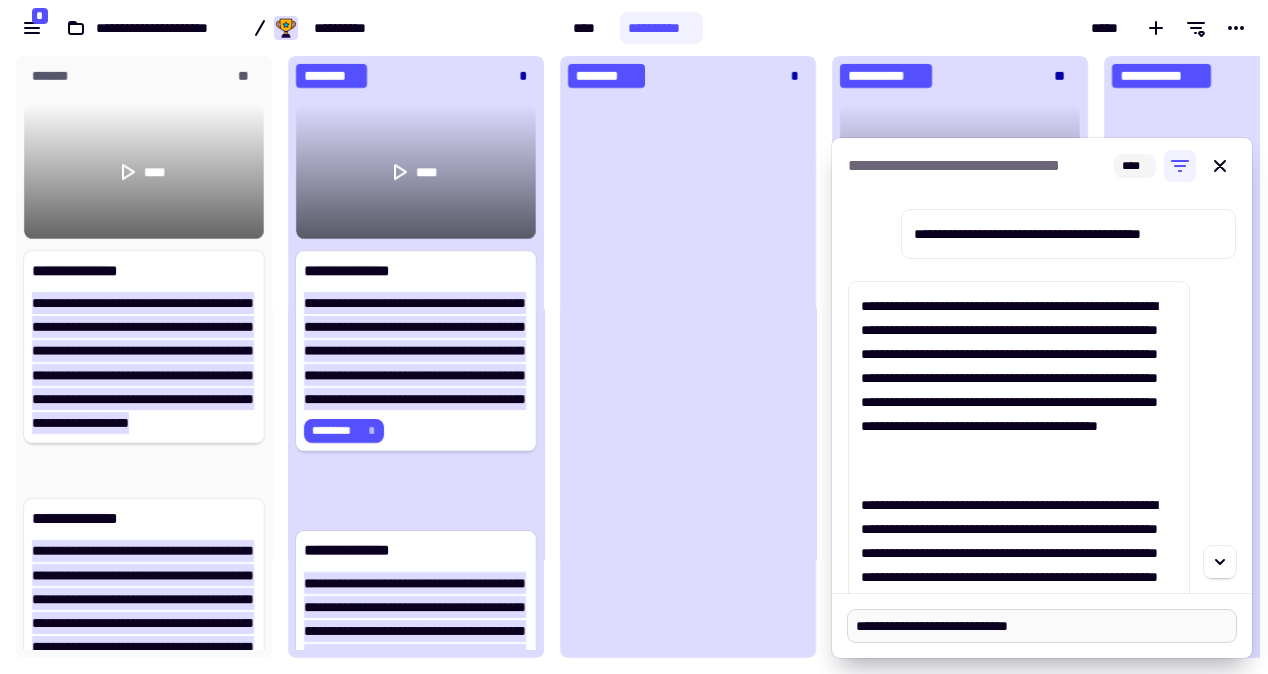 type on "**********" 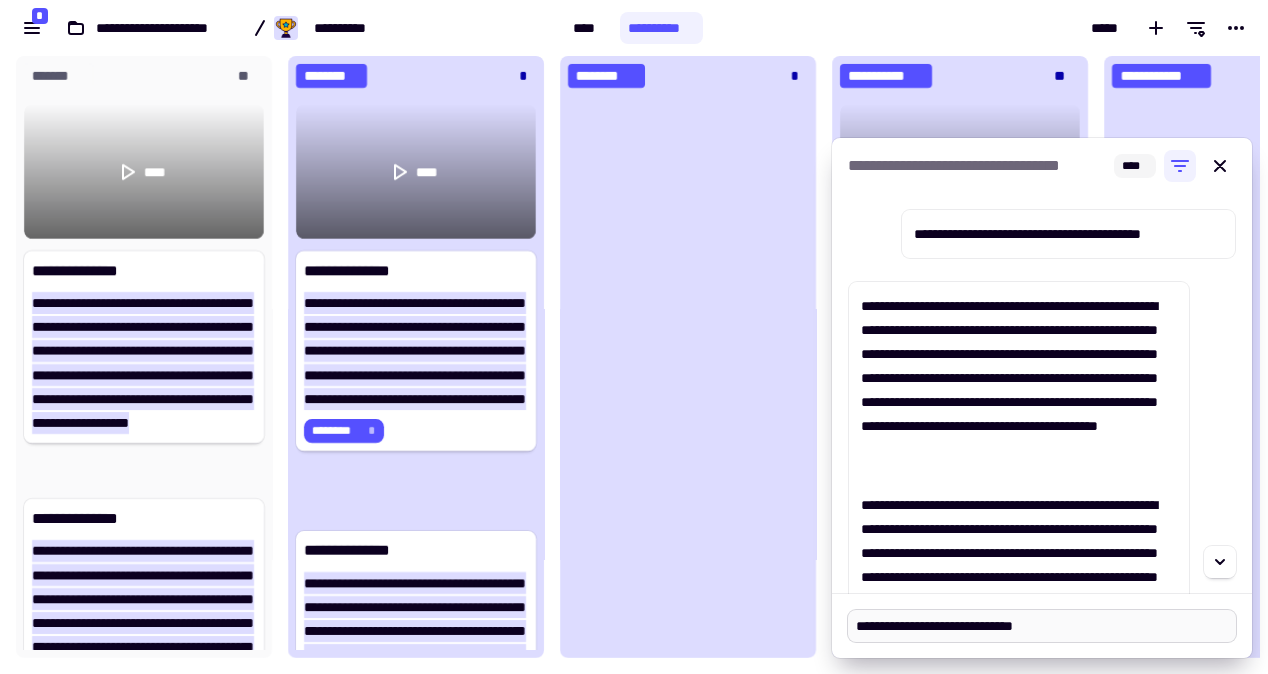 type on "*" 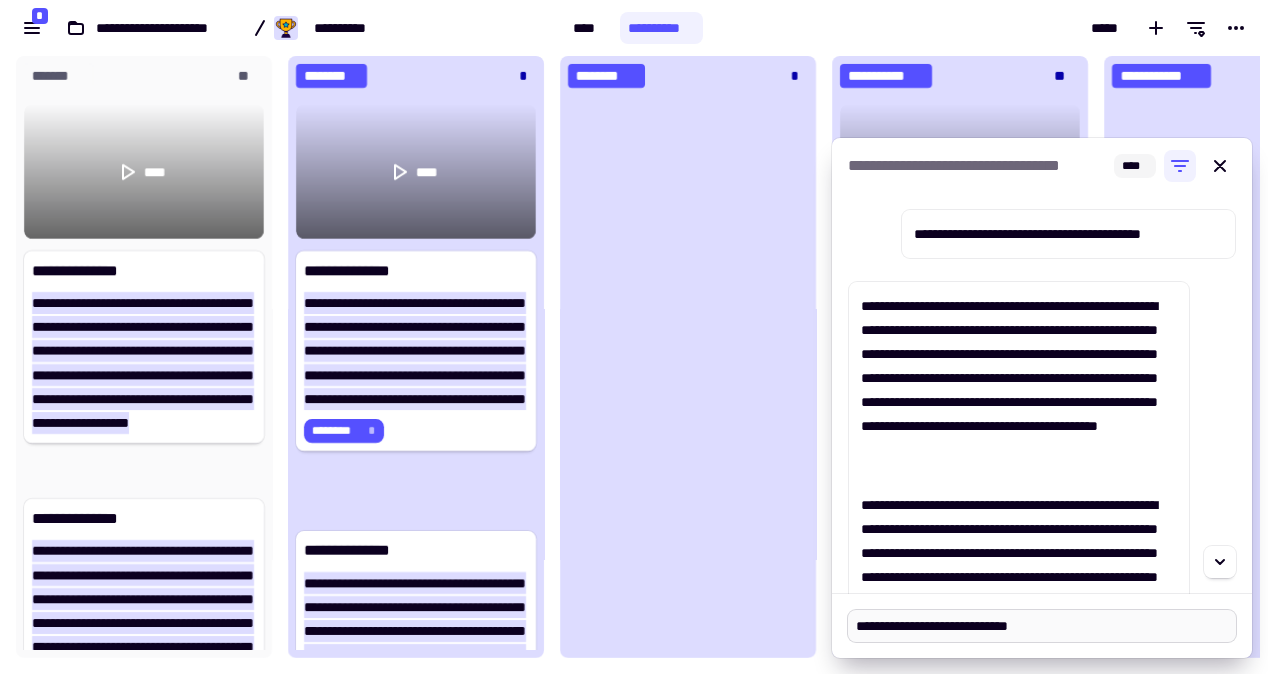 type on "**********" 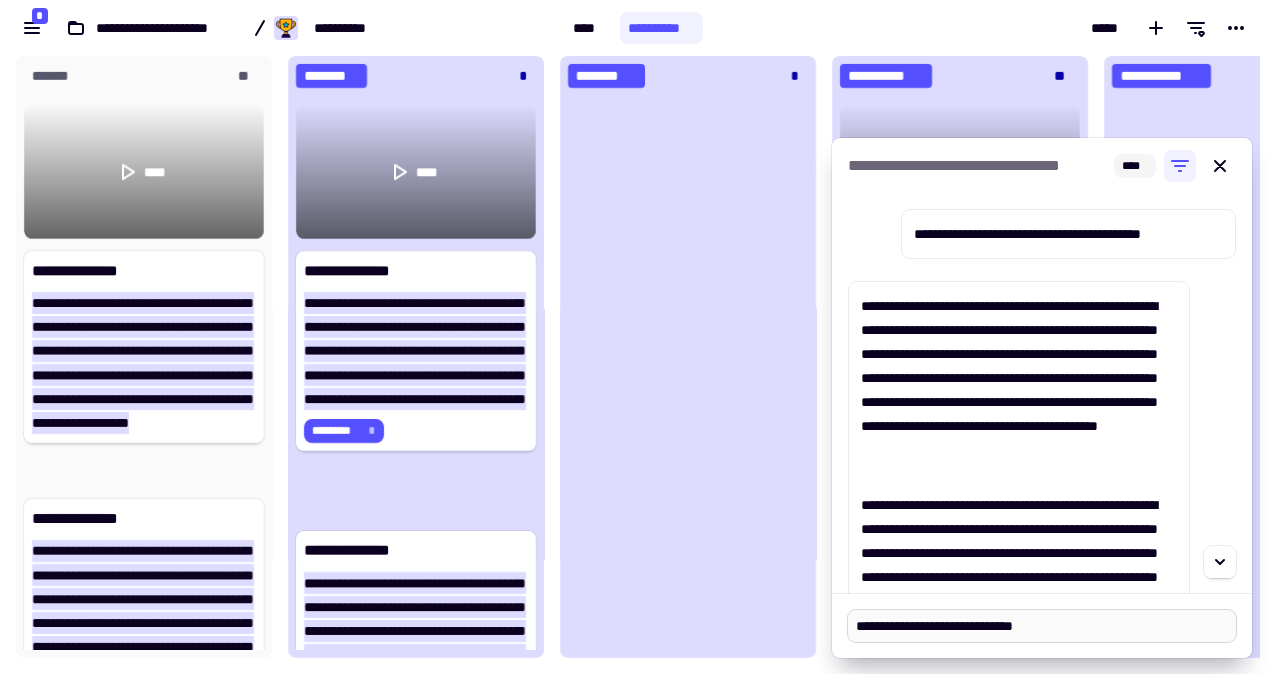 type on "**********" 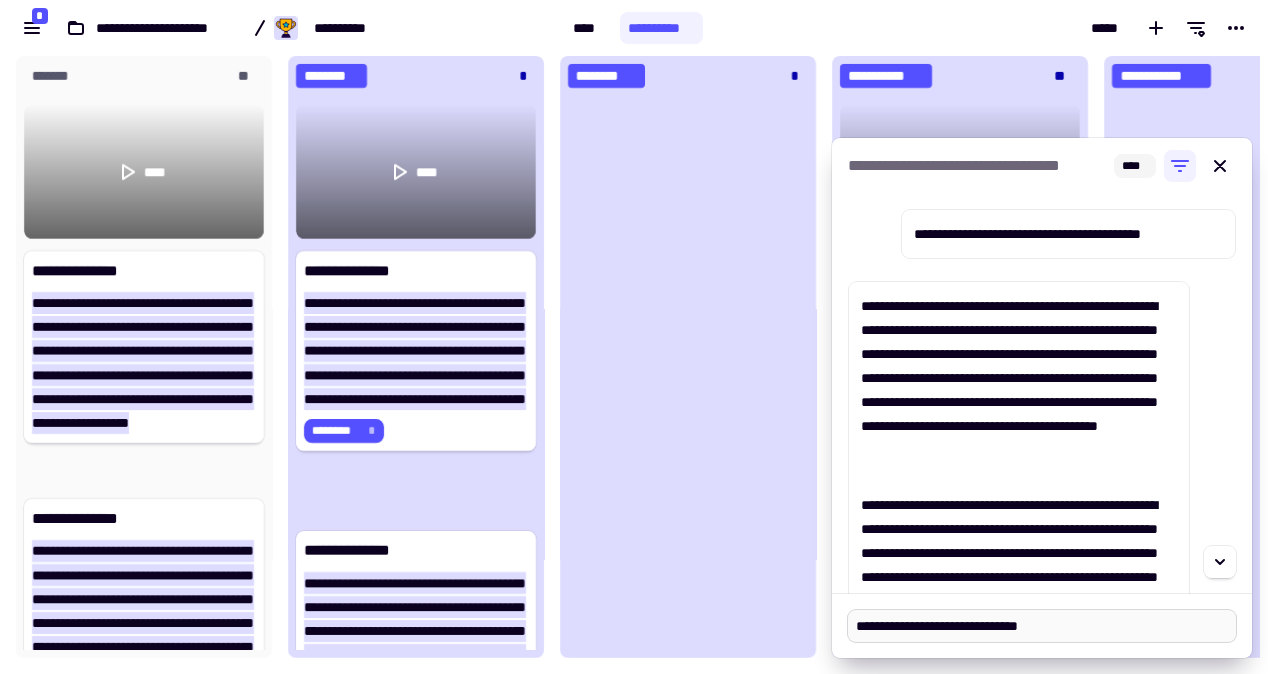 type on "**********" 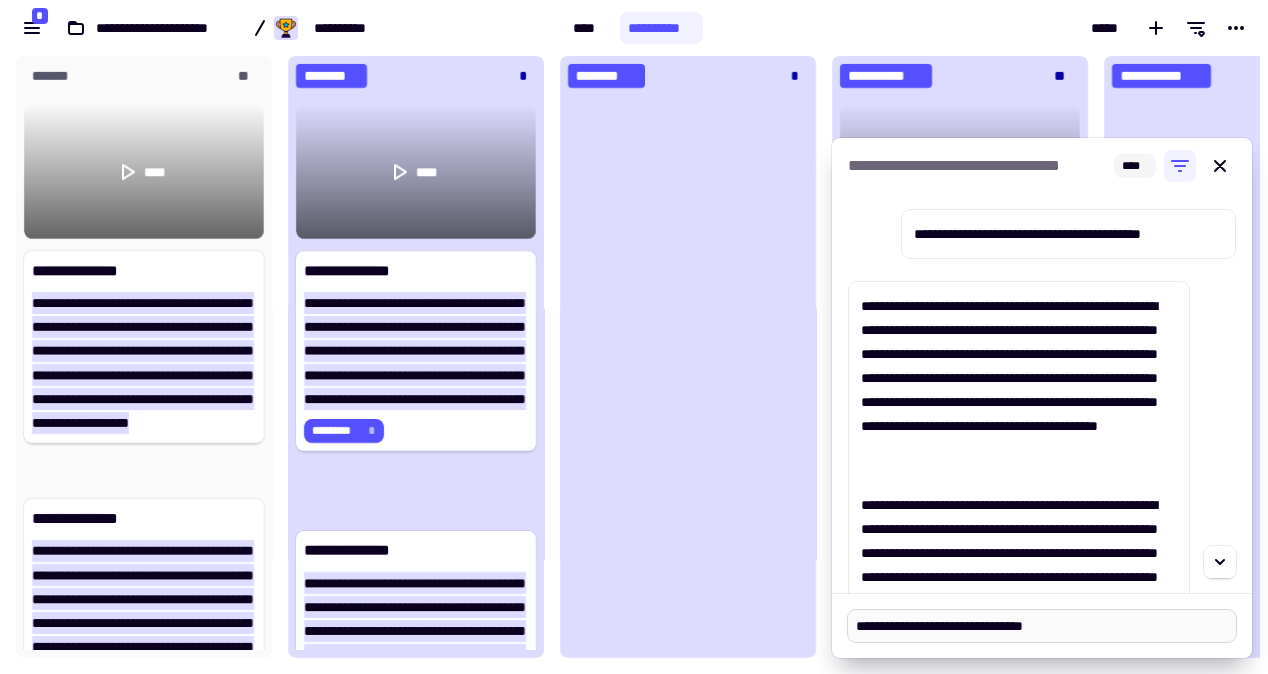 type on "**********" 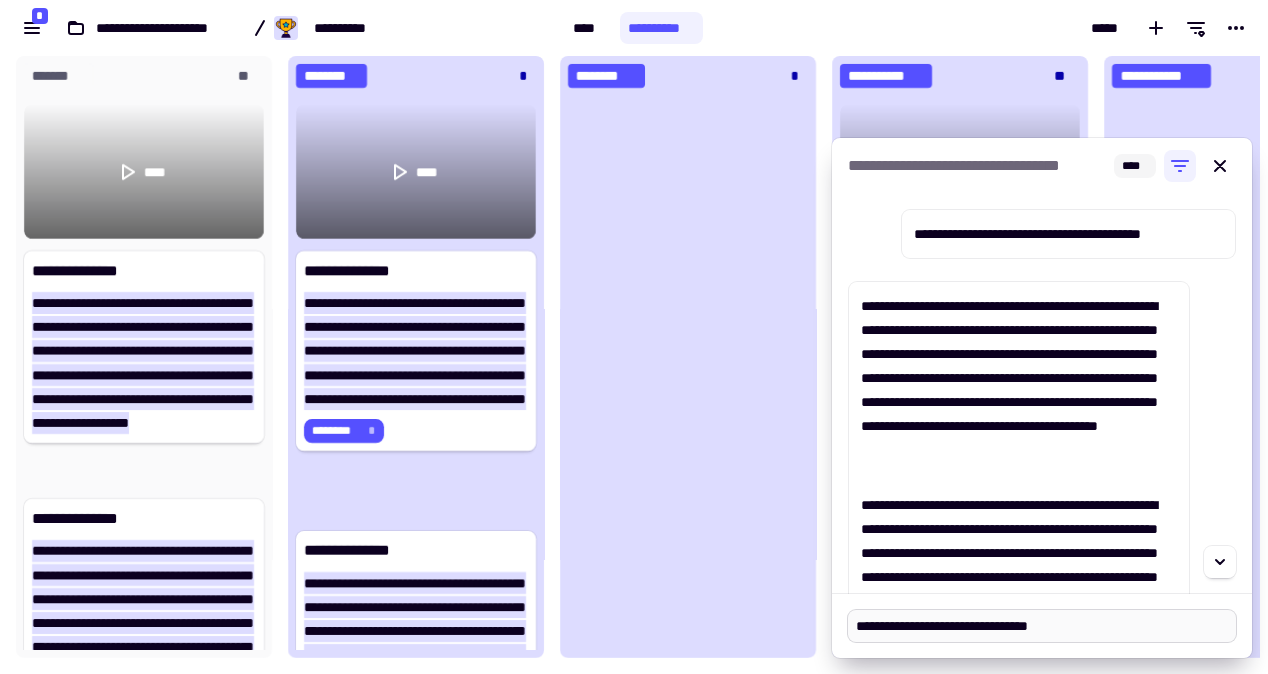 type on "**********" 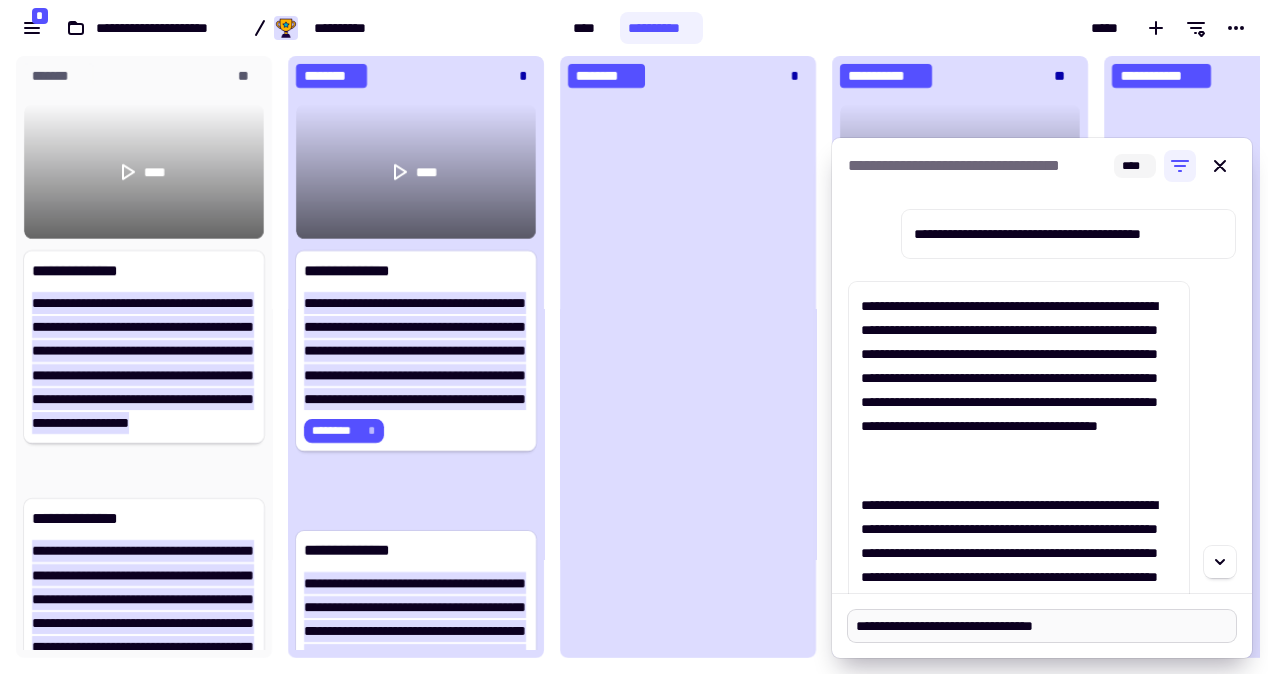 type on "**********" 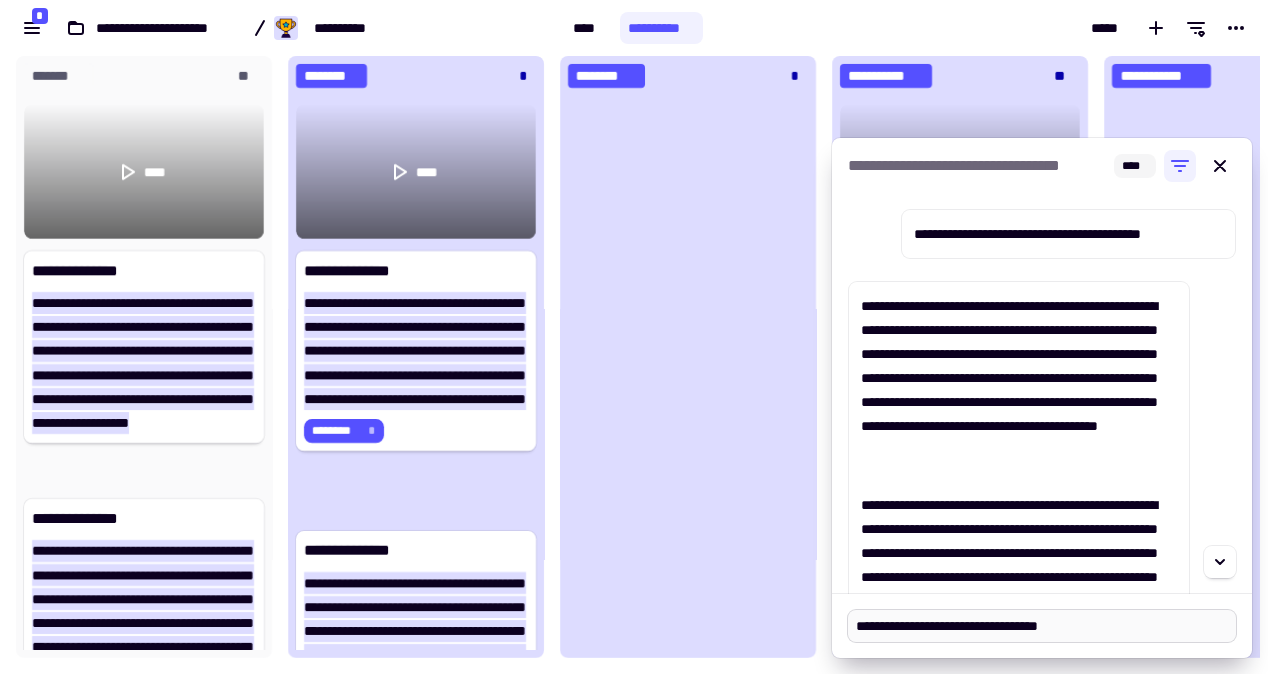 click on "**********" at bounding box center [1042, 626] 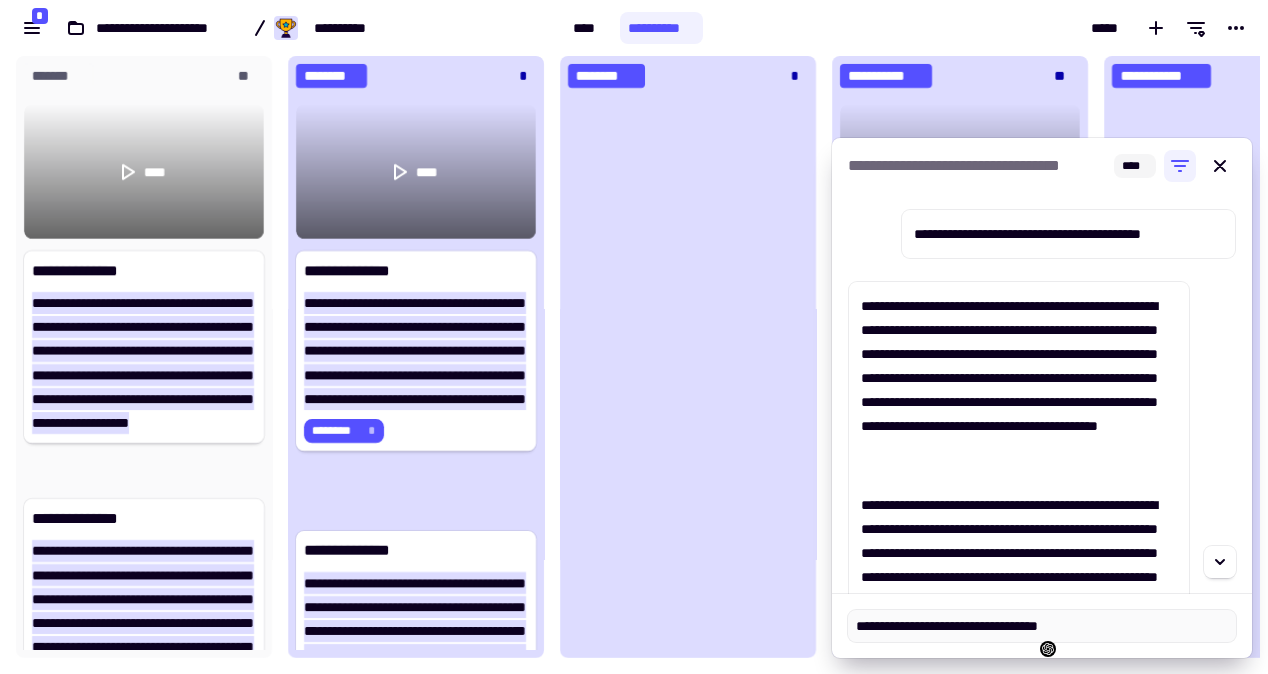 type on "**********" 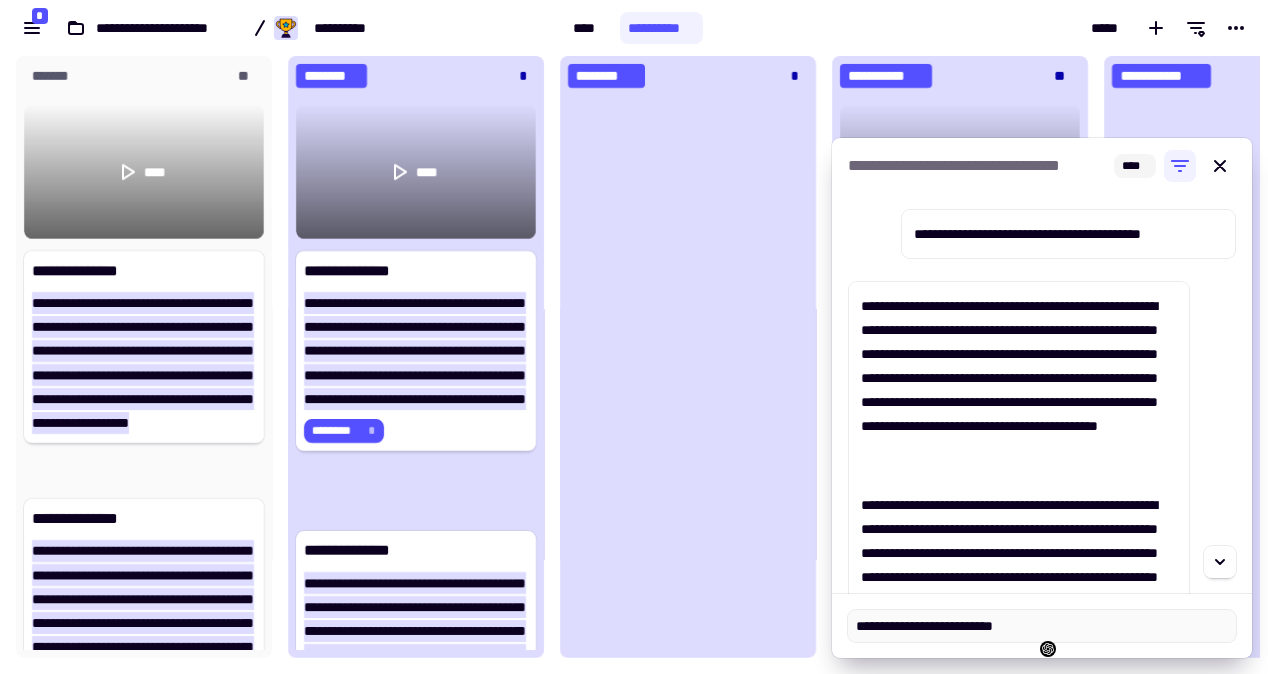 type on "**********" 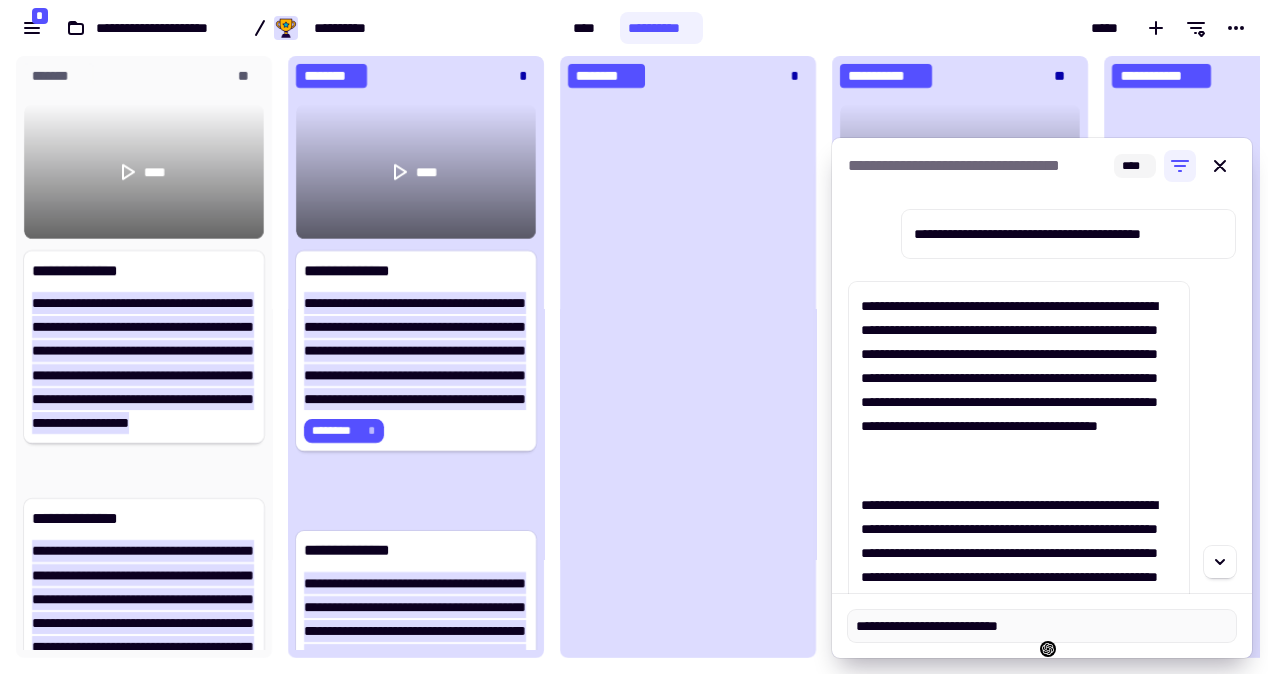 type on "**********" 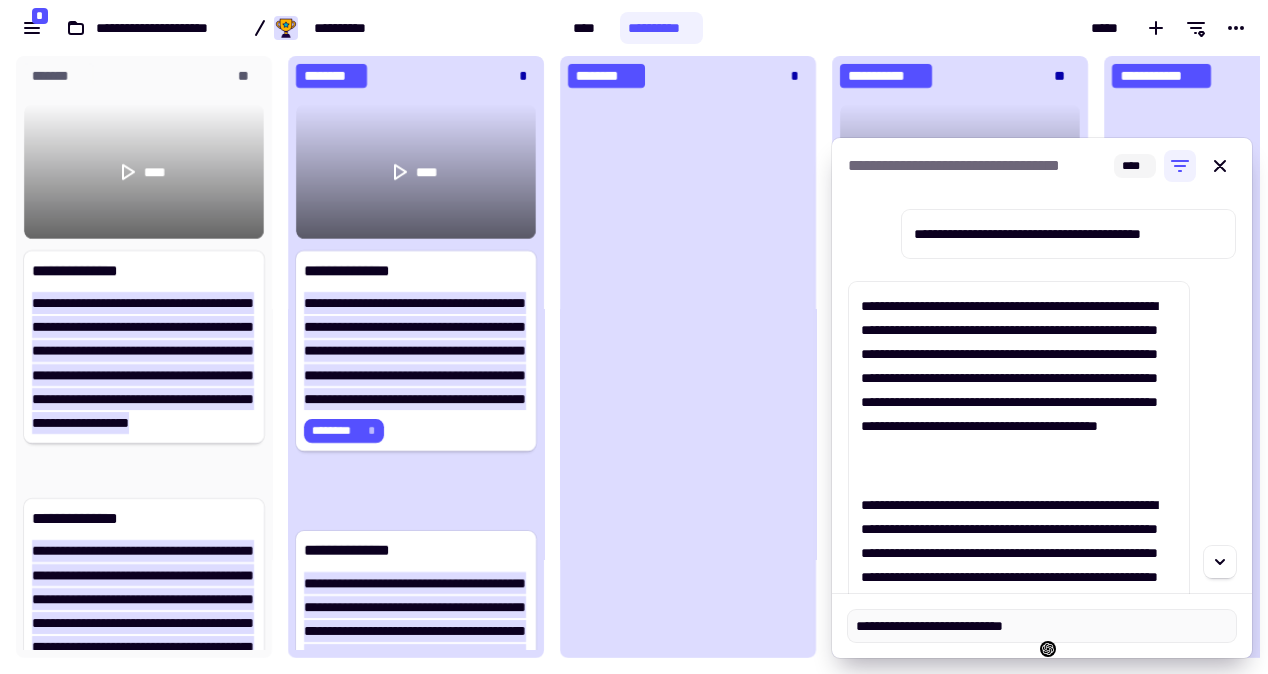 type on "**********" 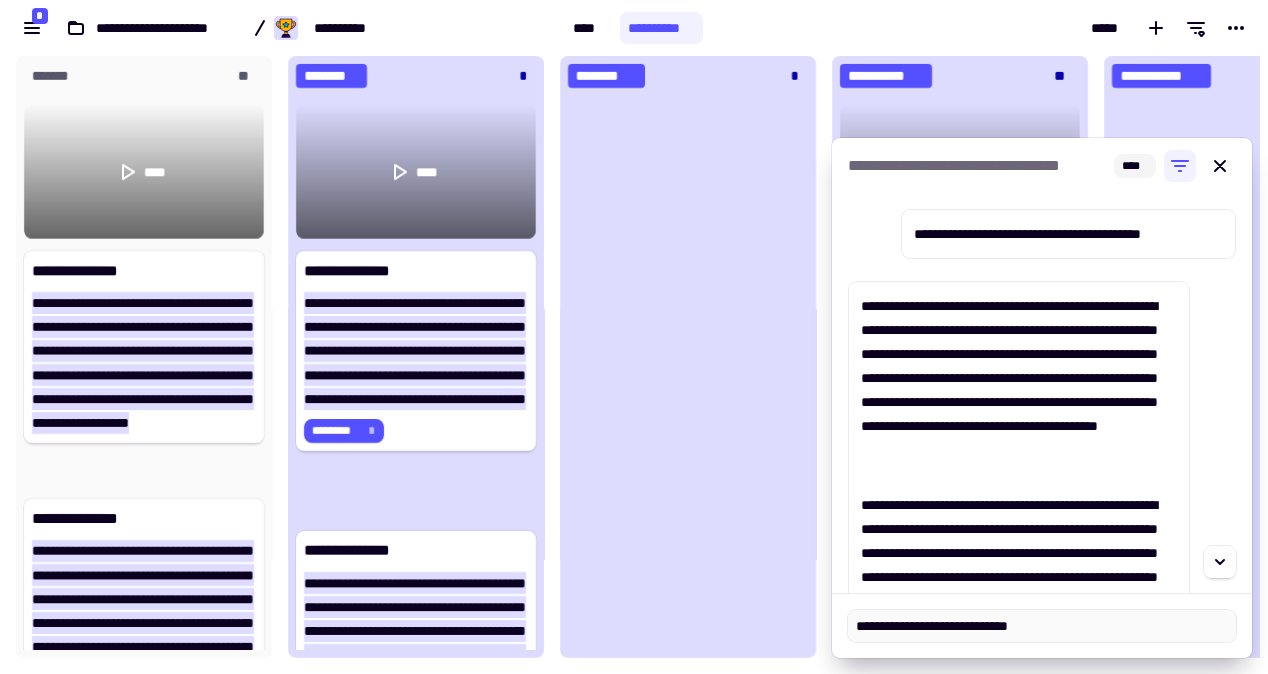 type on "**********" 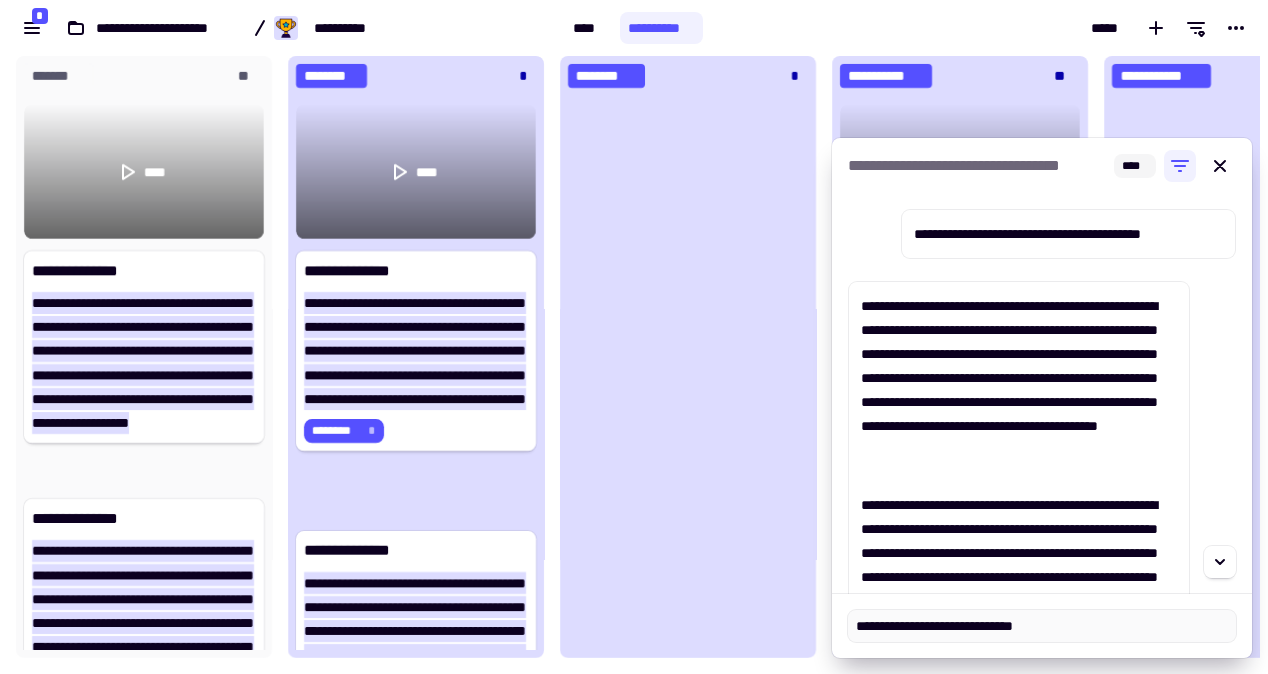 type on "**********" 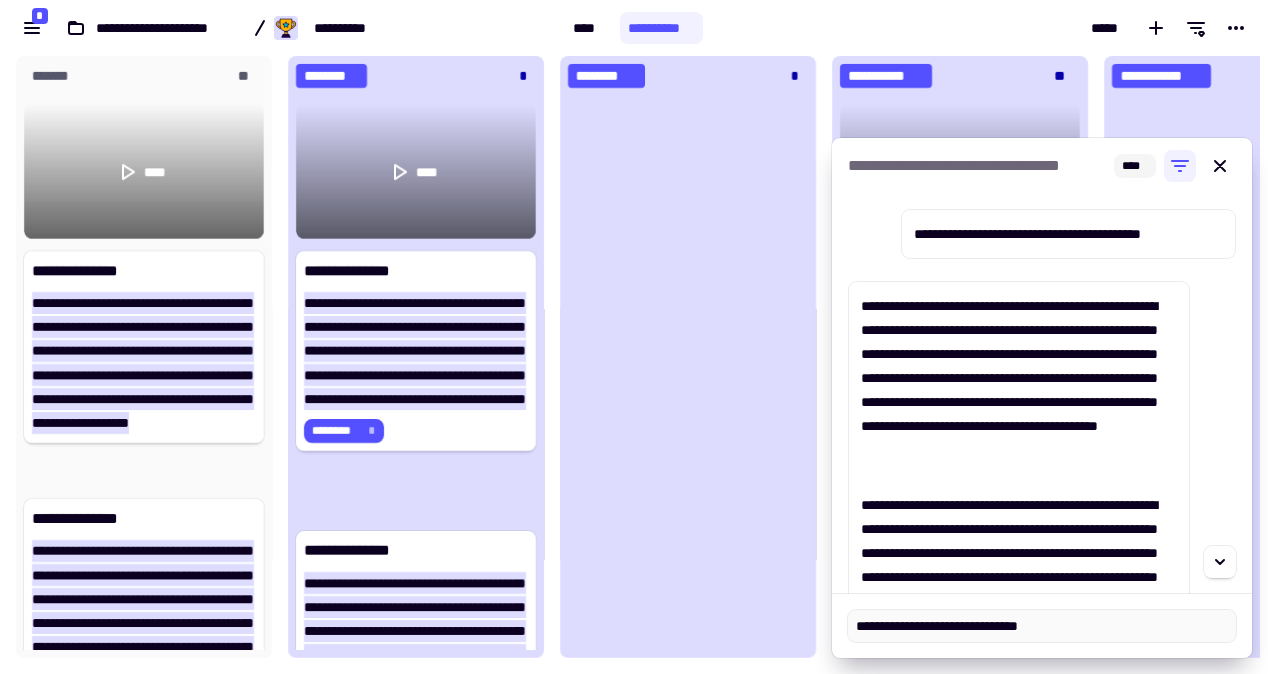 type on "**********" 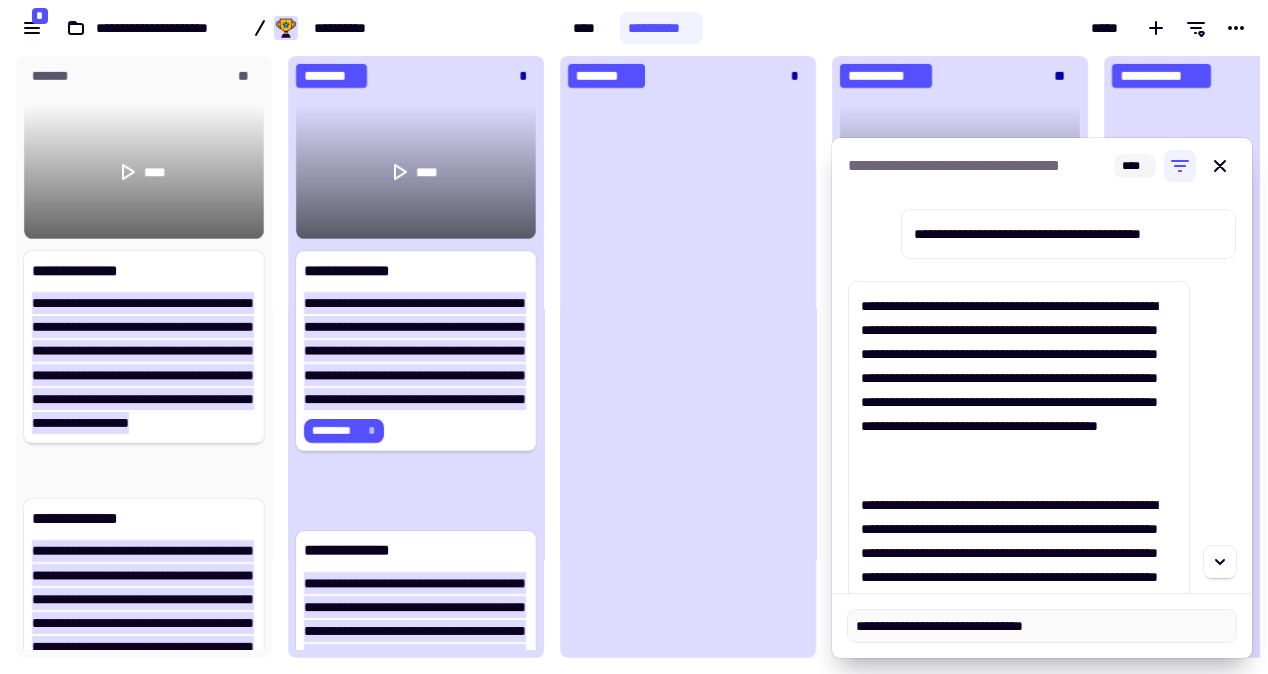 type on "**********" 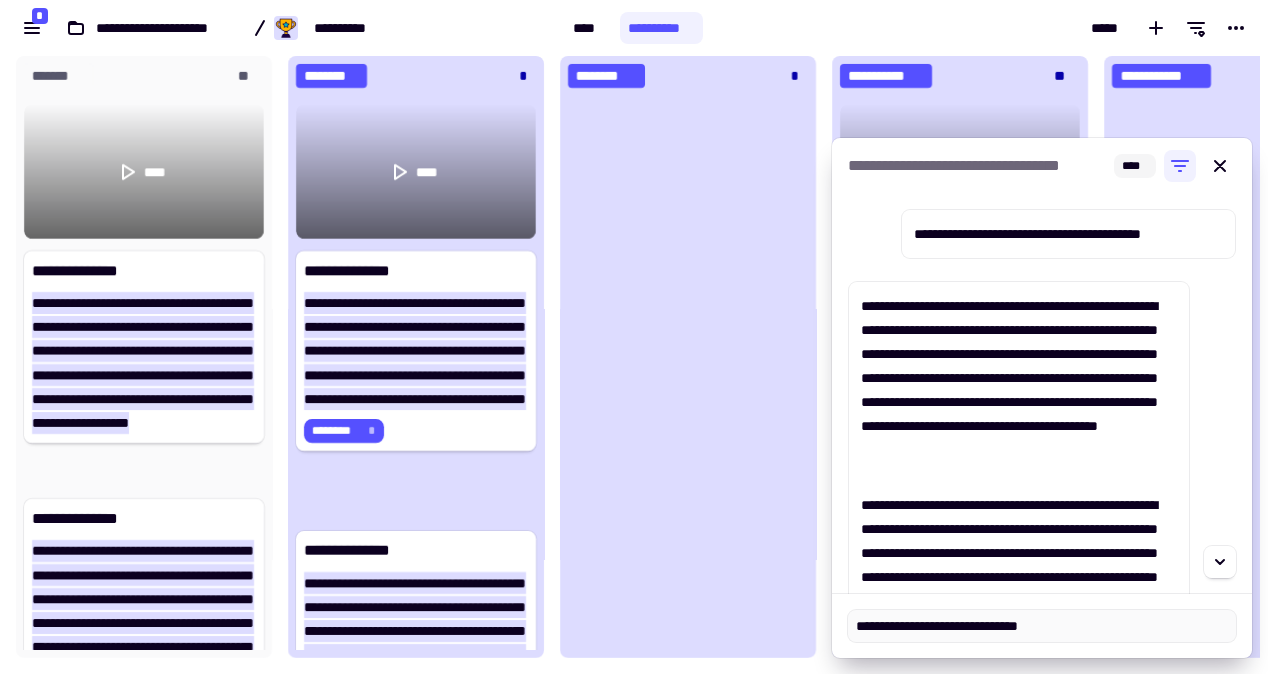 type on "**********" 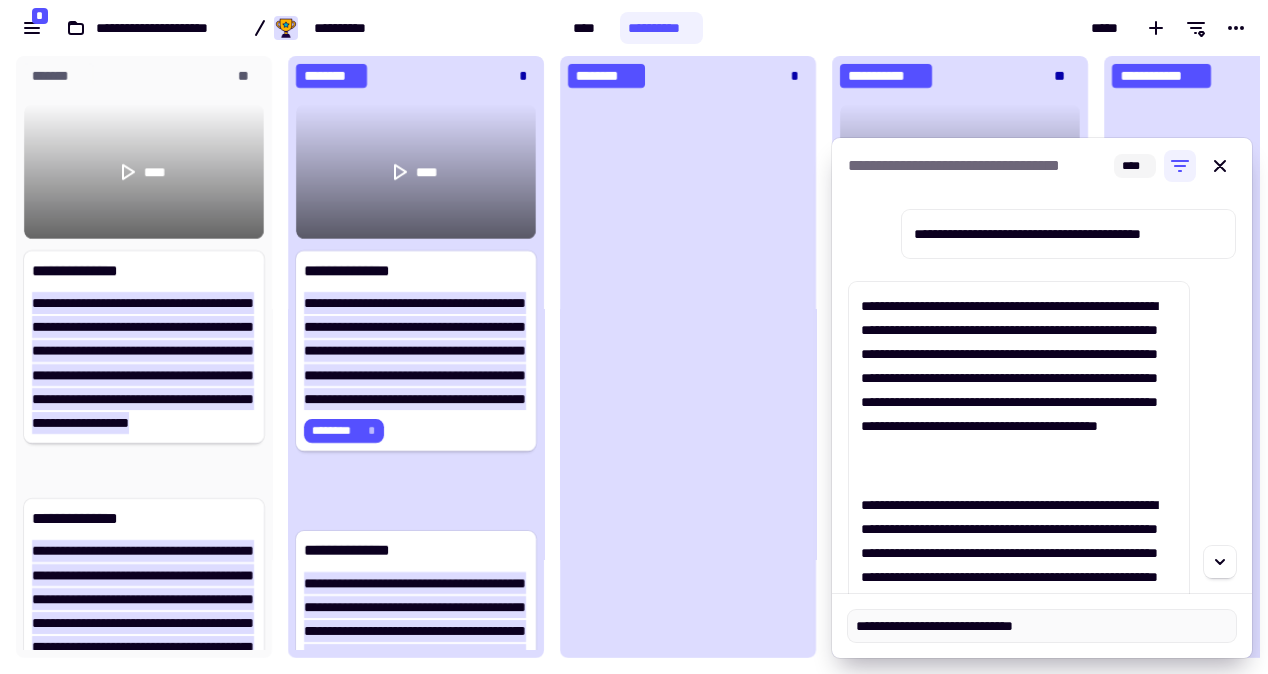 type on "**********" 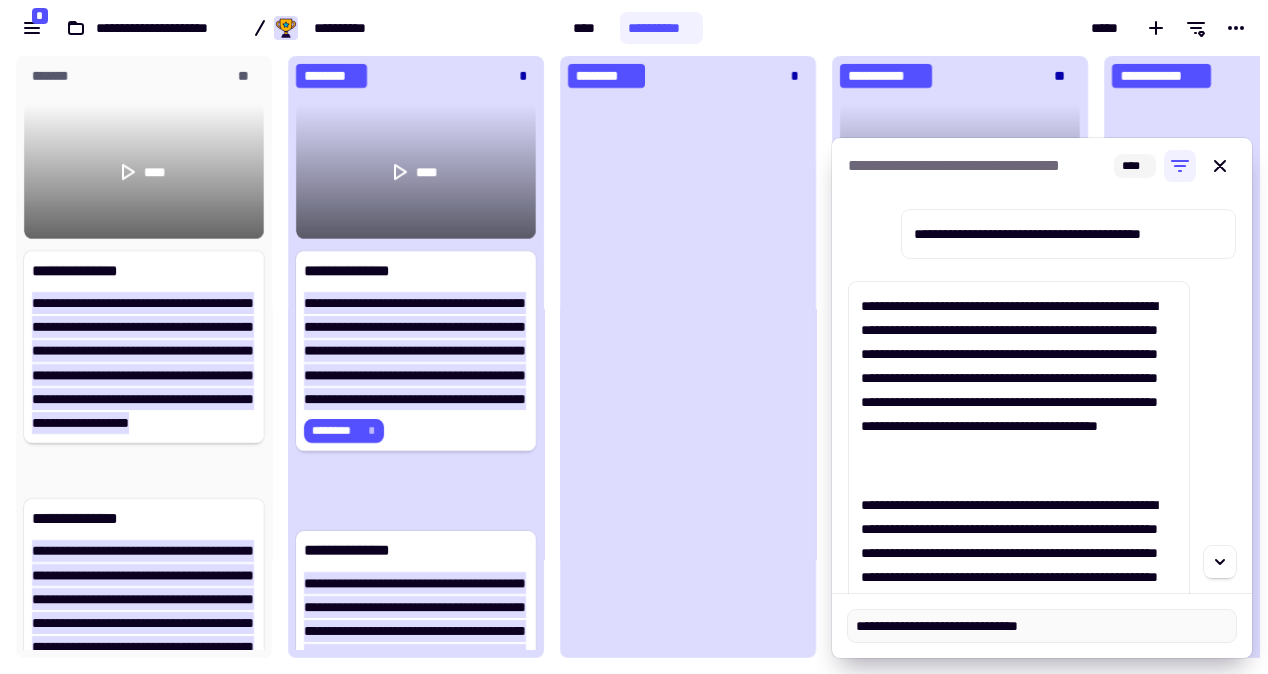 type on "**********" 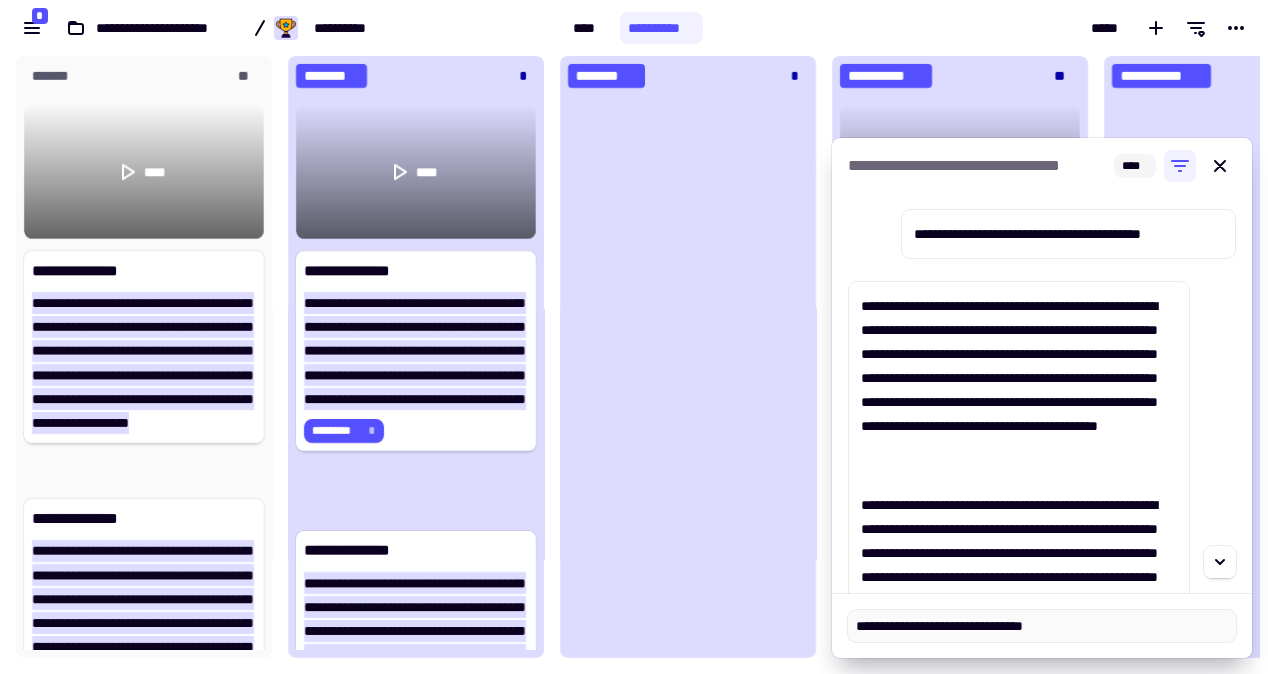 type on "**********" 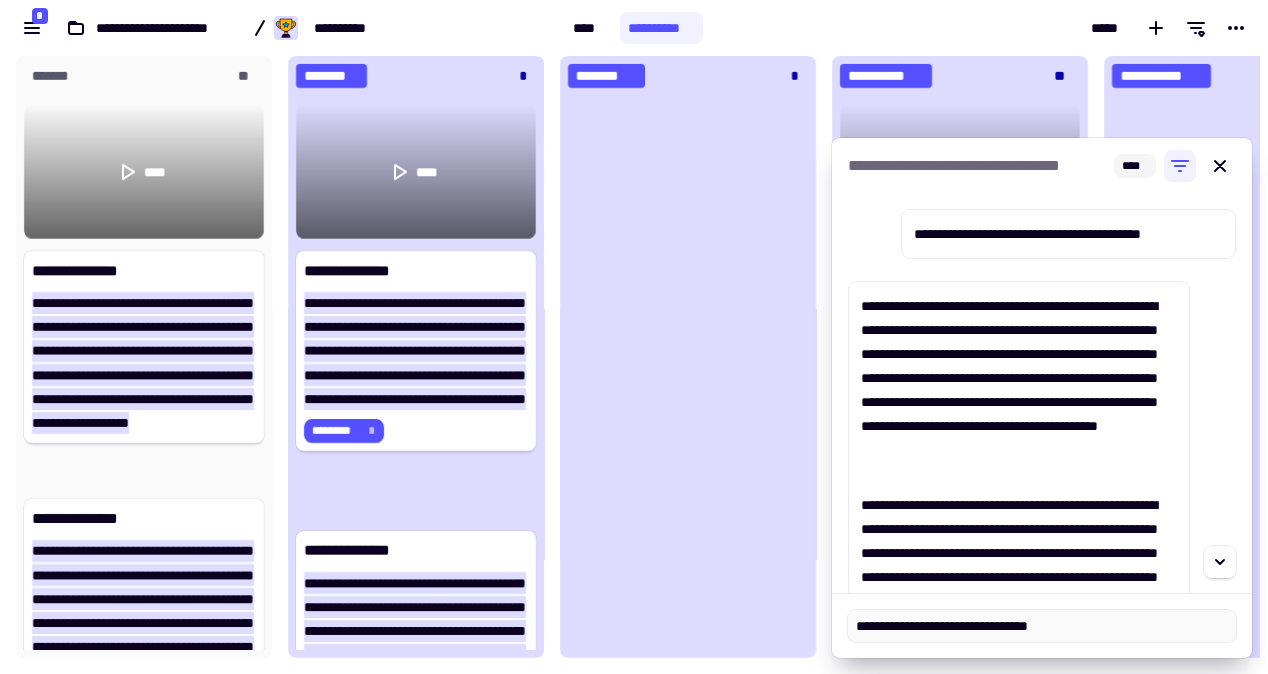 type on "*" 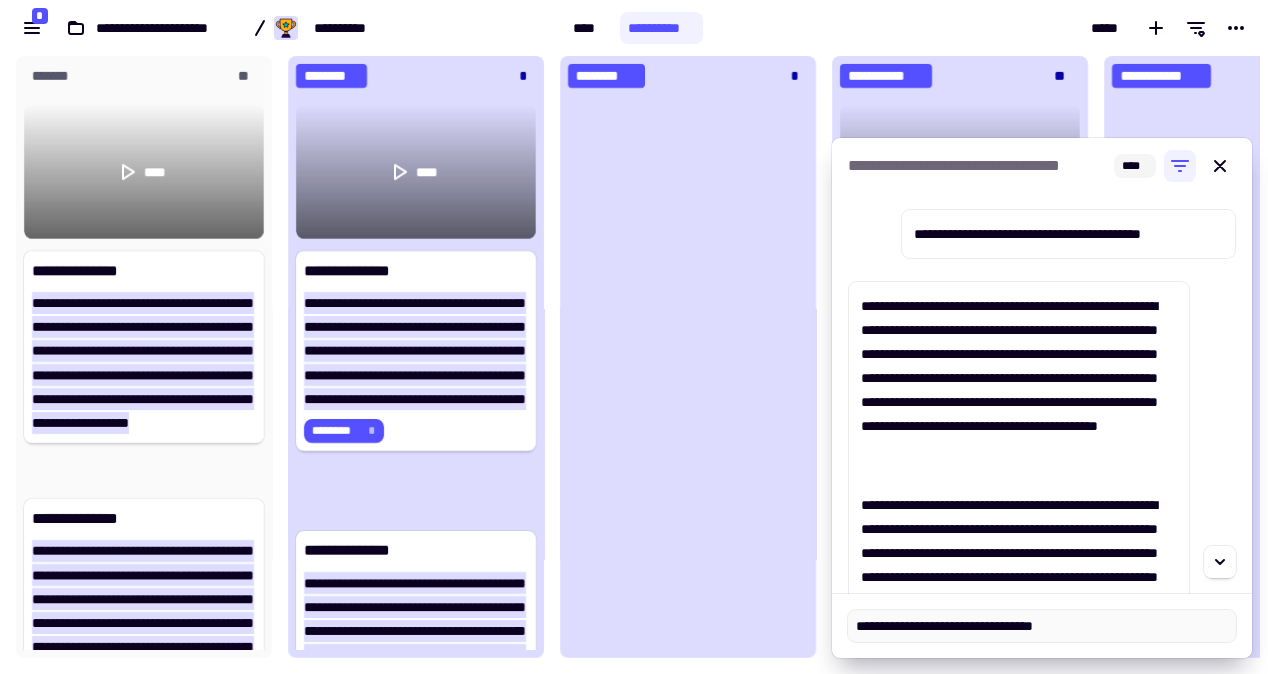 type on "**********" 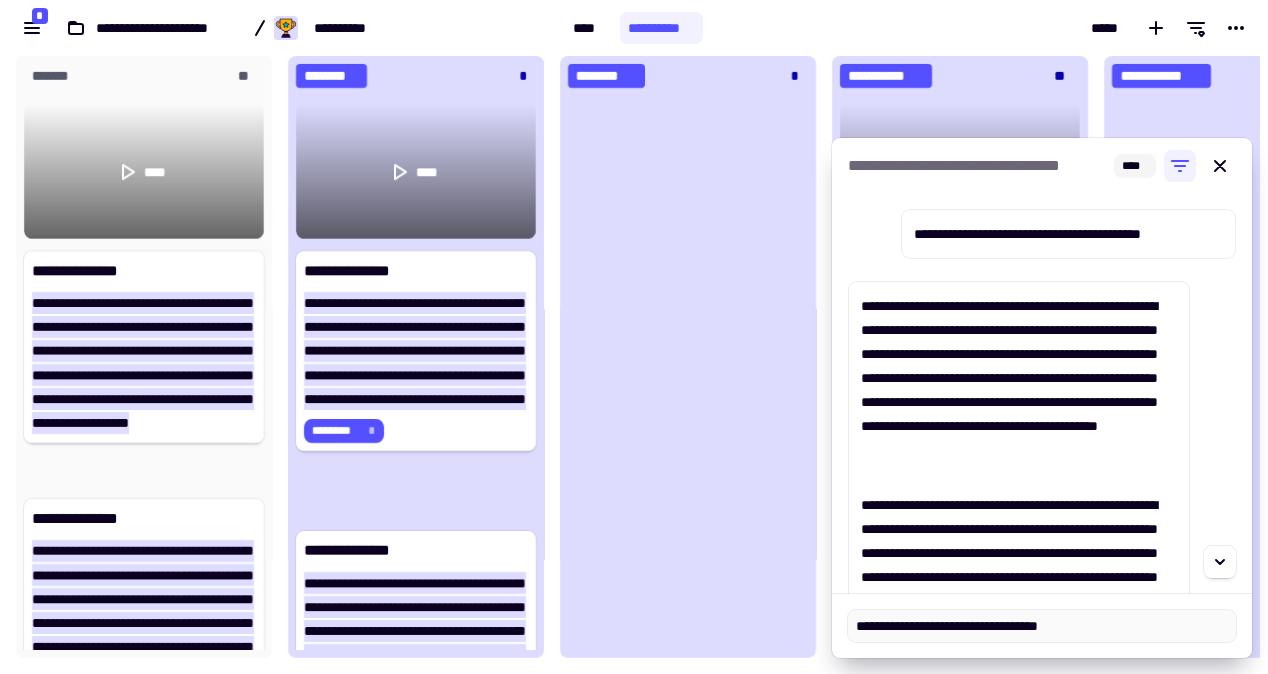 type on "**********" 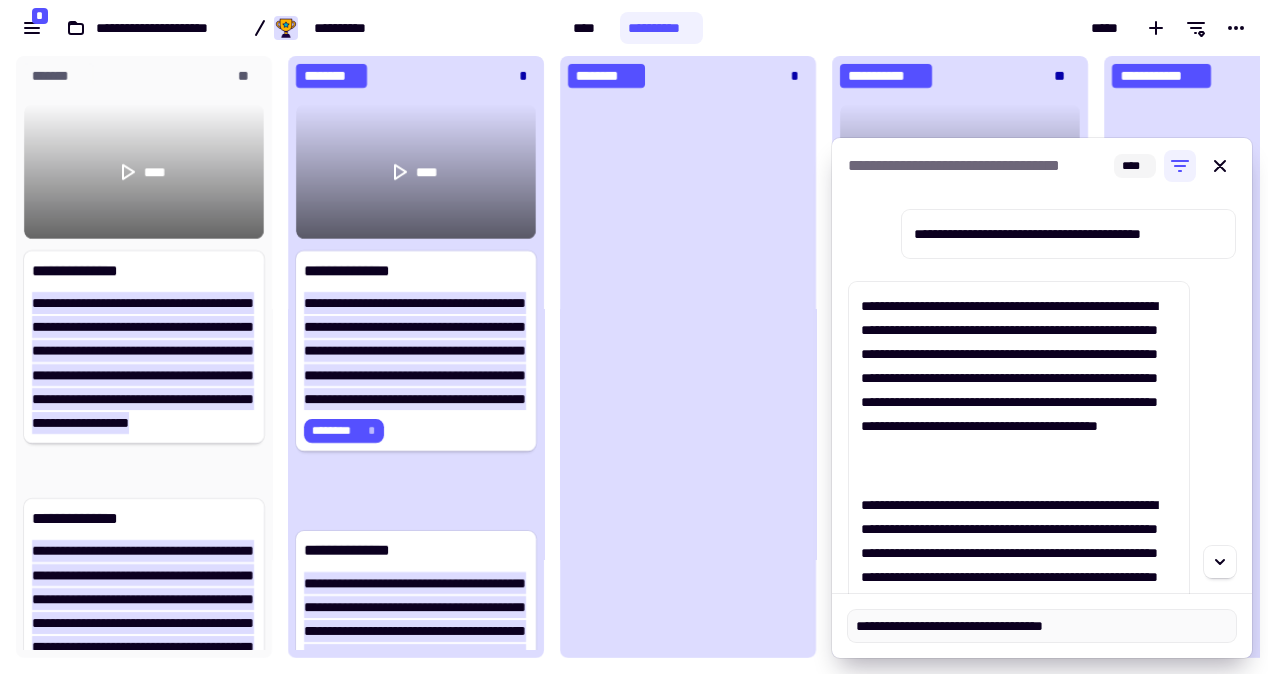 type on "**********" 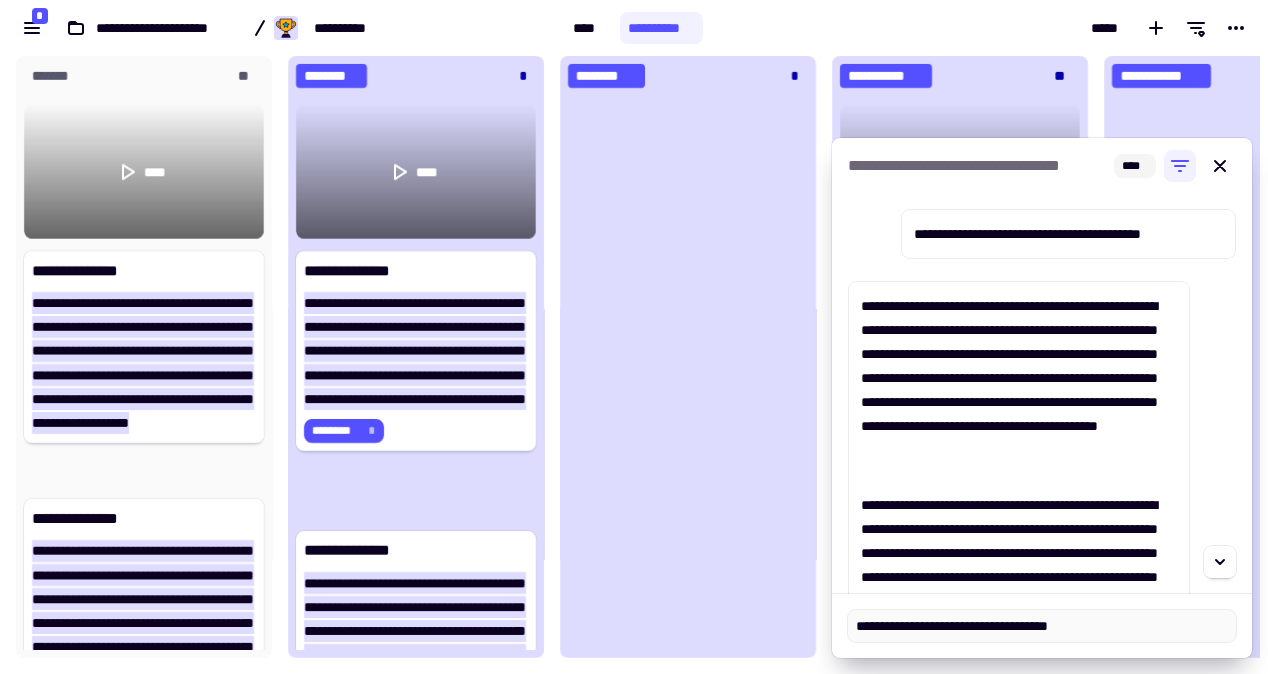 type on "**********" 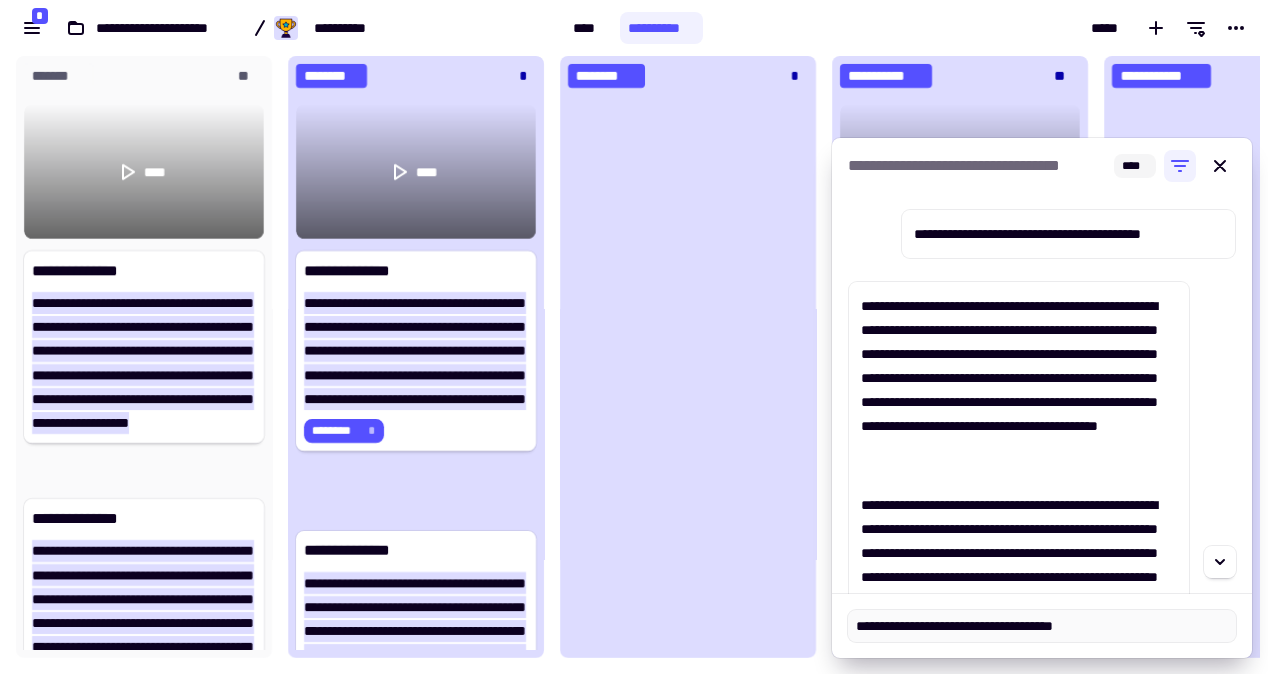 type on "**********" 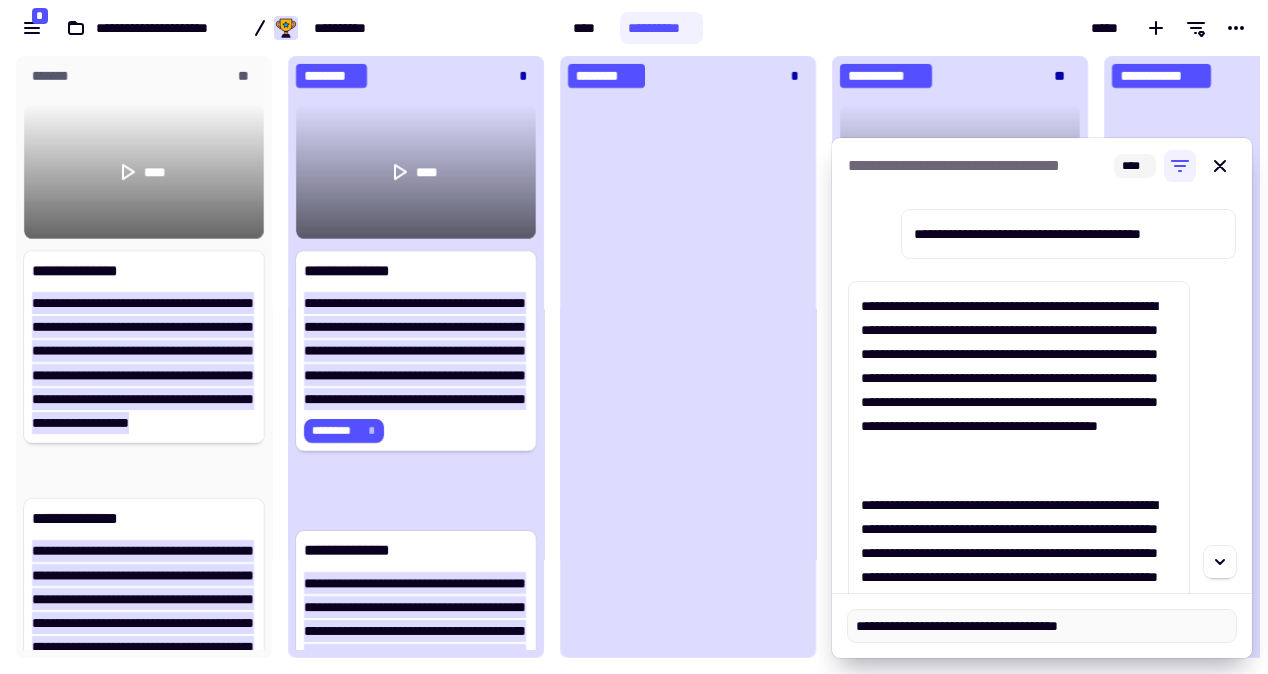 type on "**********" 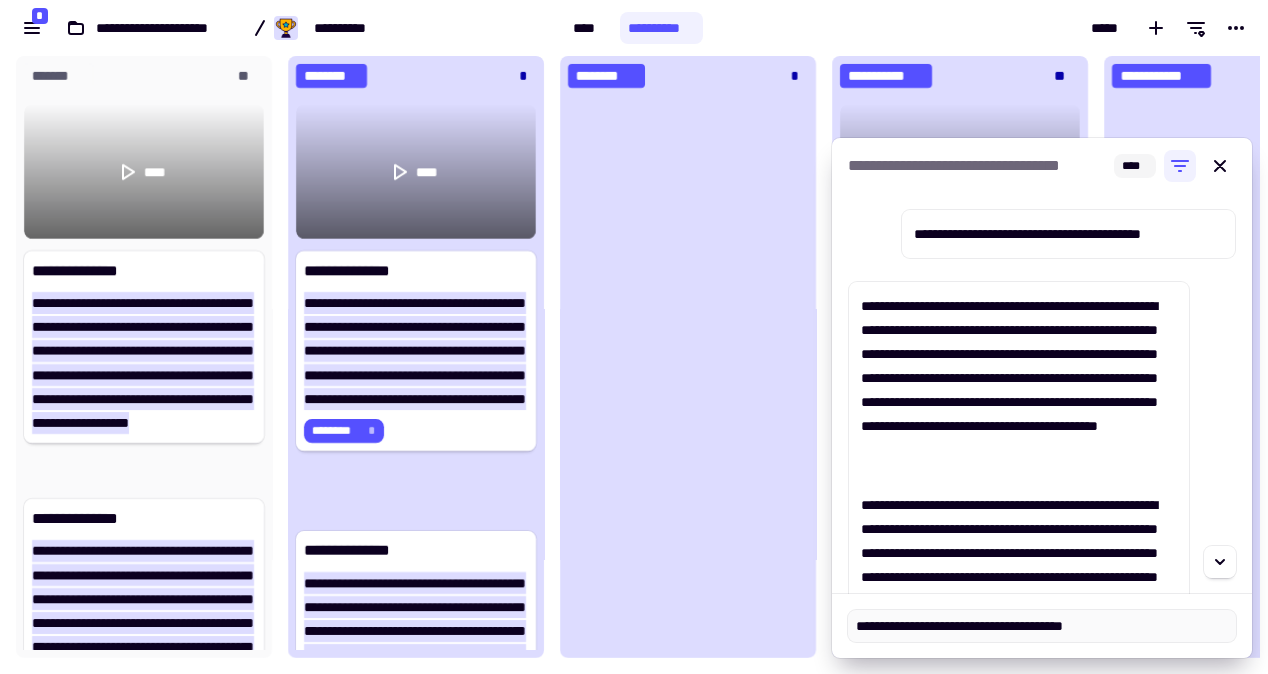 type on "**********" 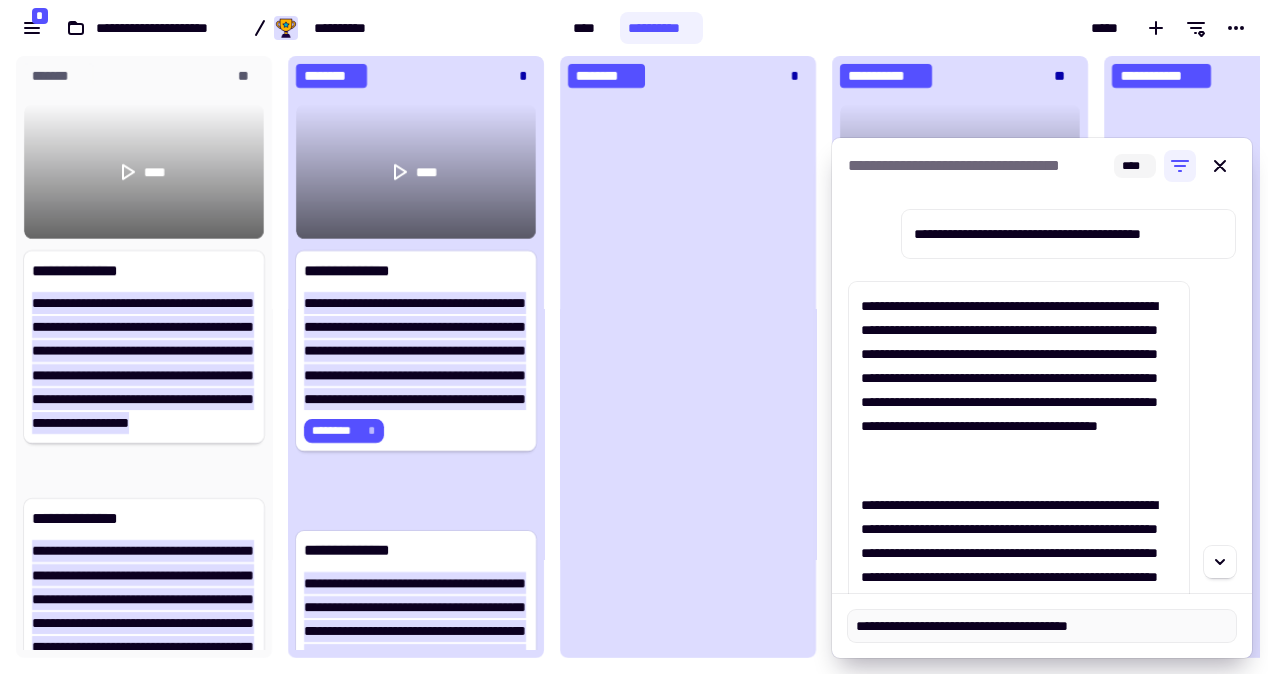 type on "**********" 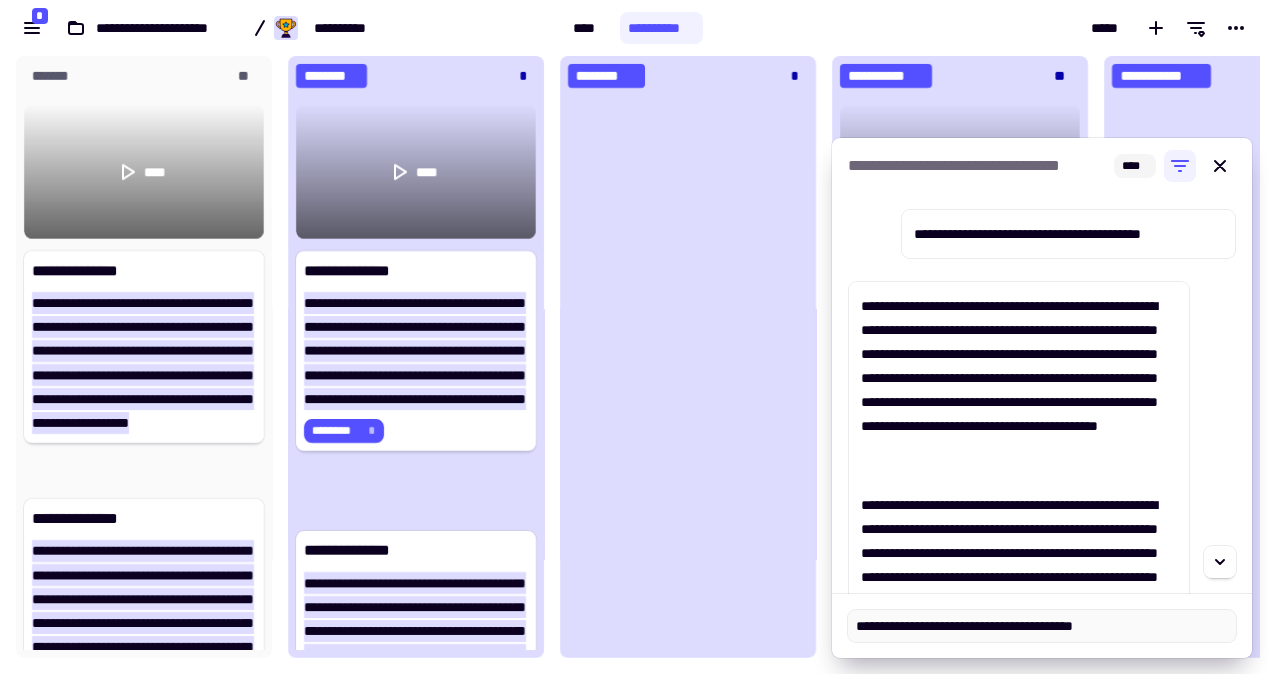 type on "**********" 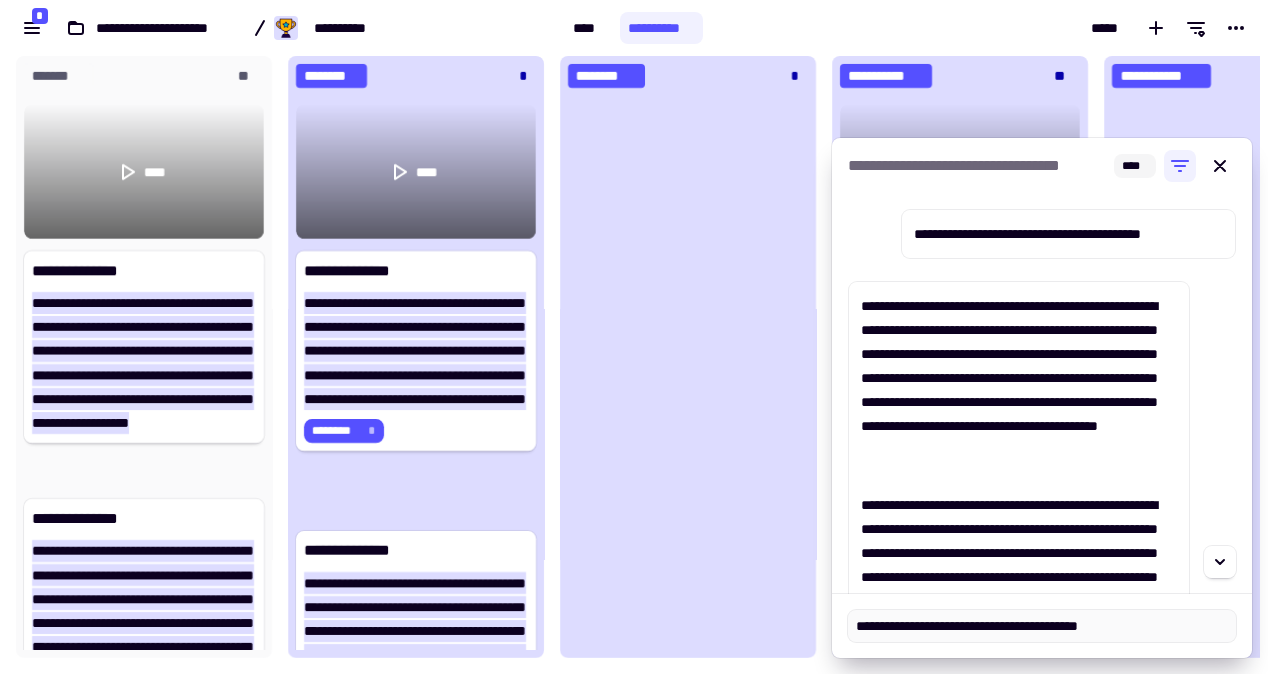 type on "**********" 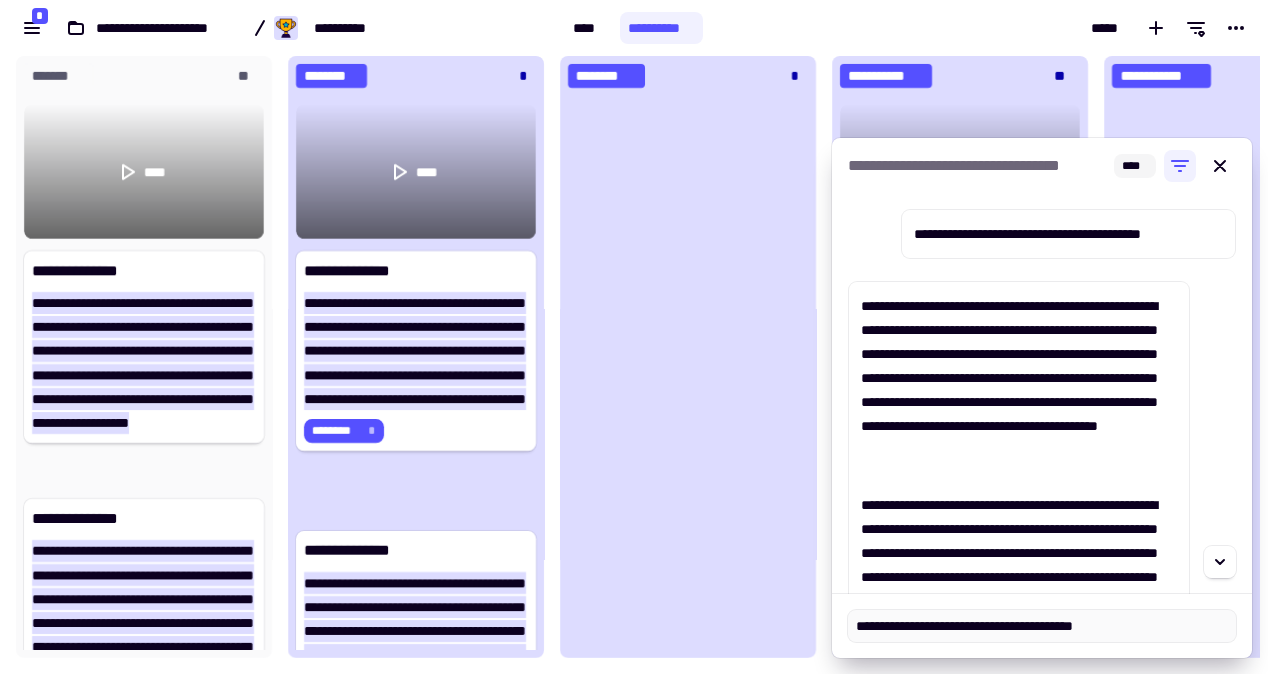 type on "**********" 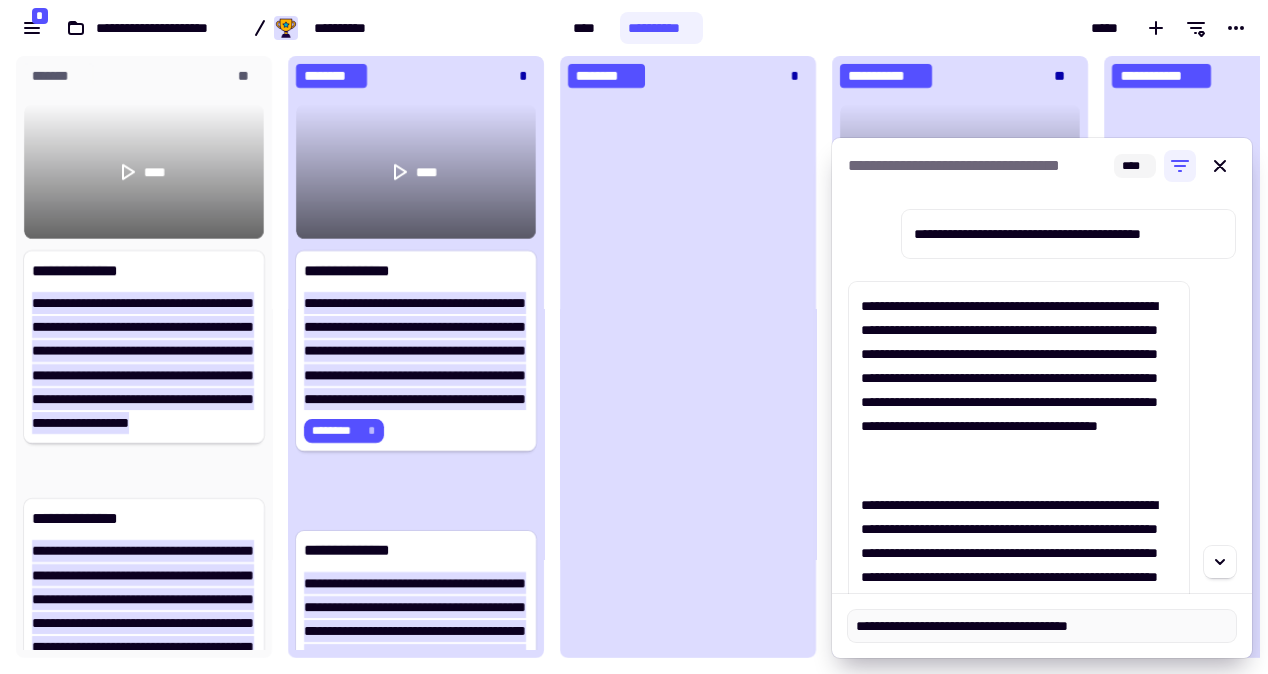 type on "**********" 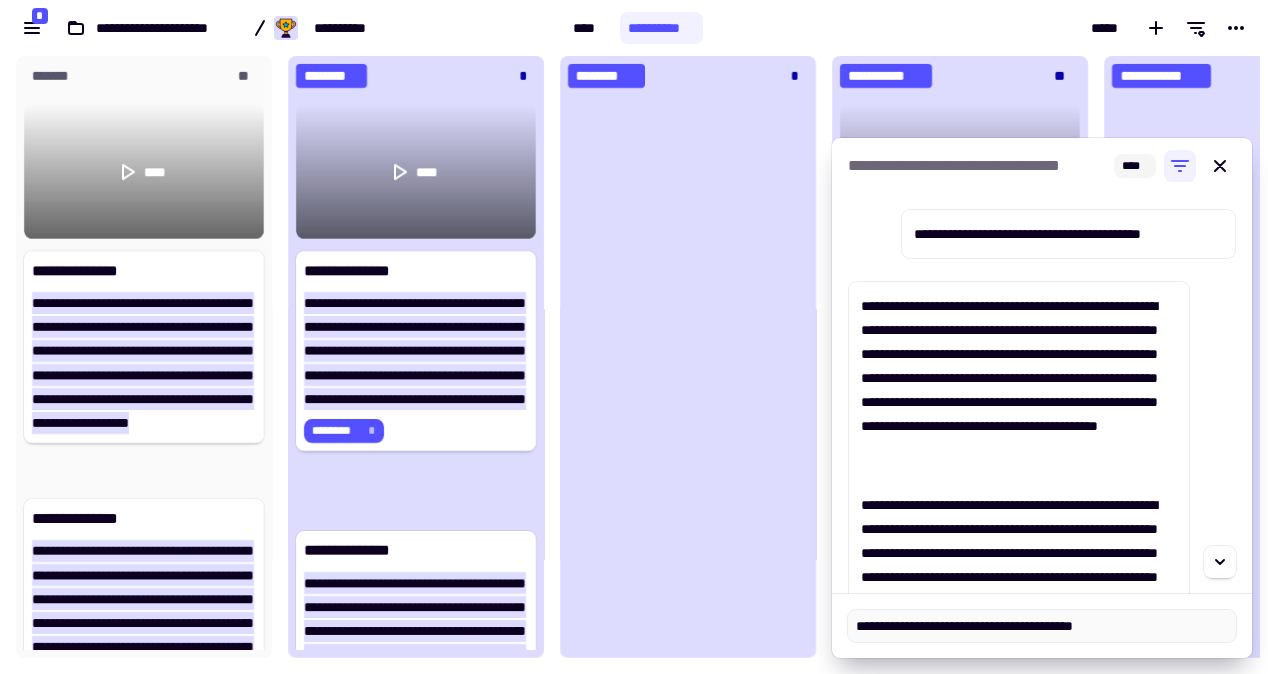 type on "**********" 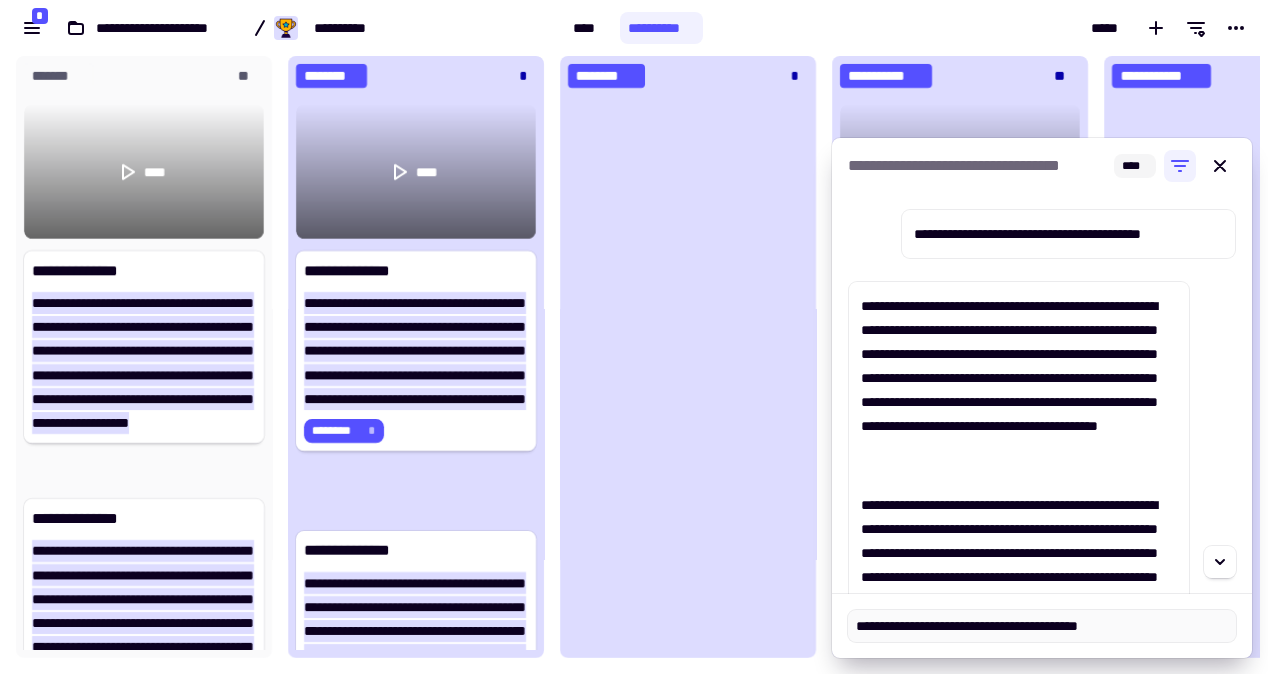 type on "**********" 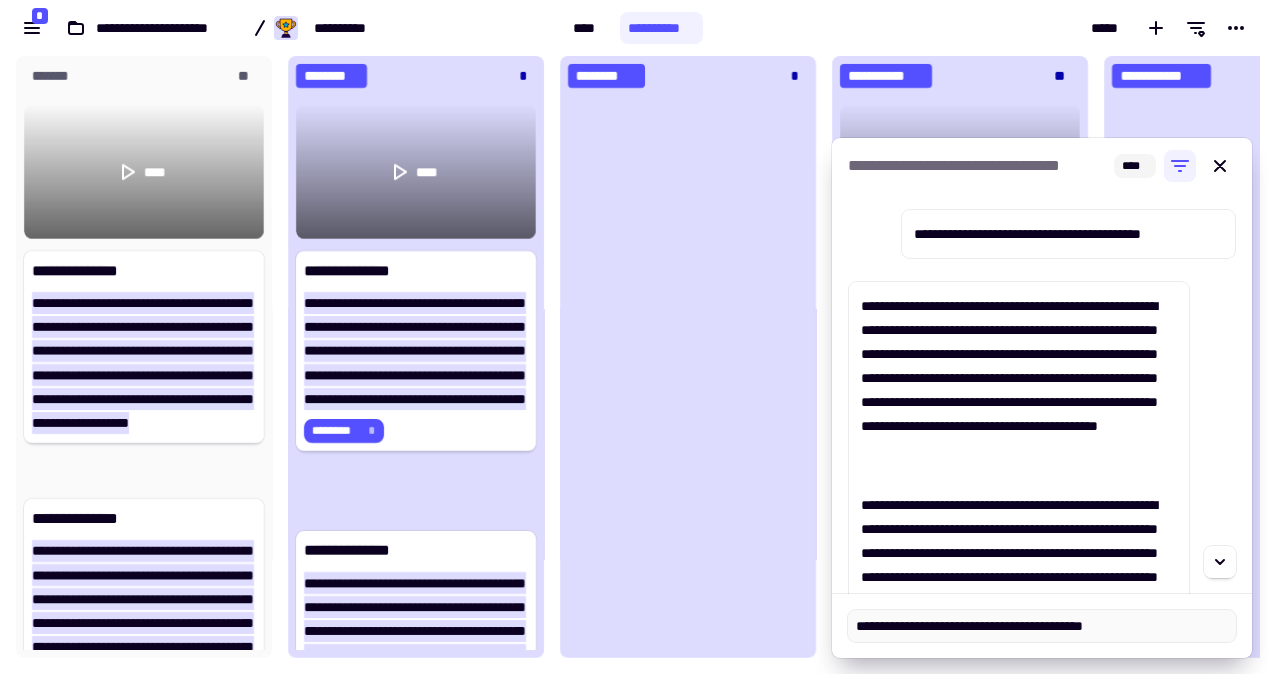 type on "**********" 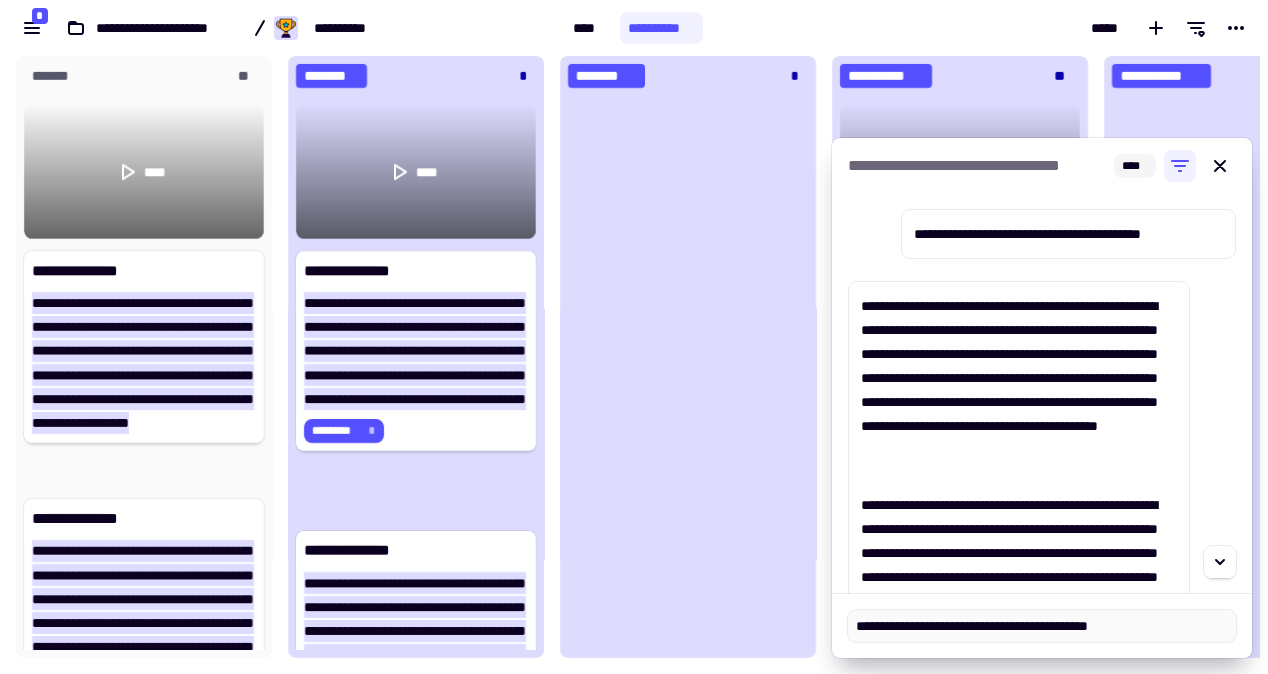 type on "**********" 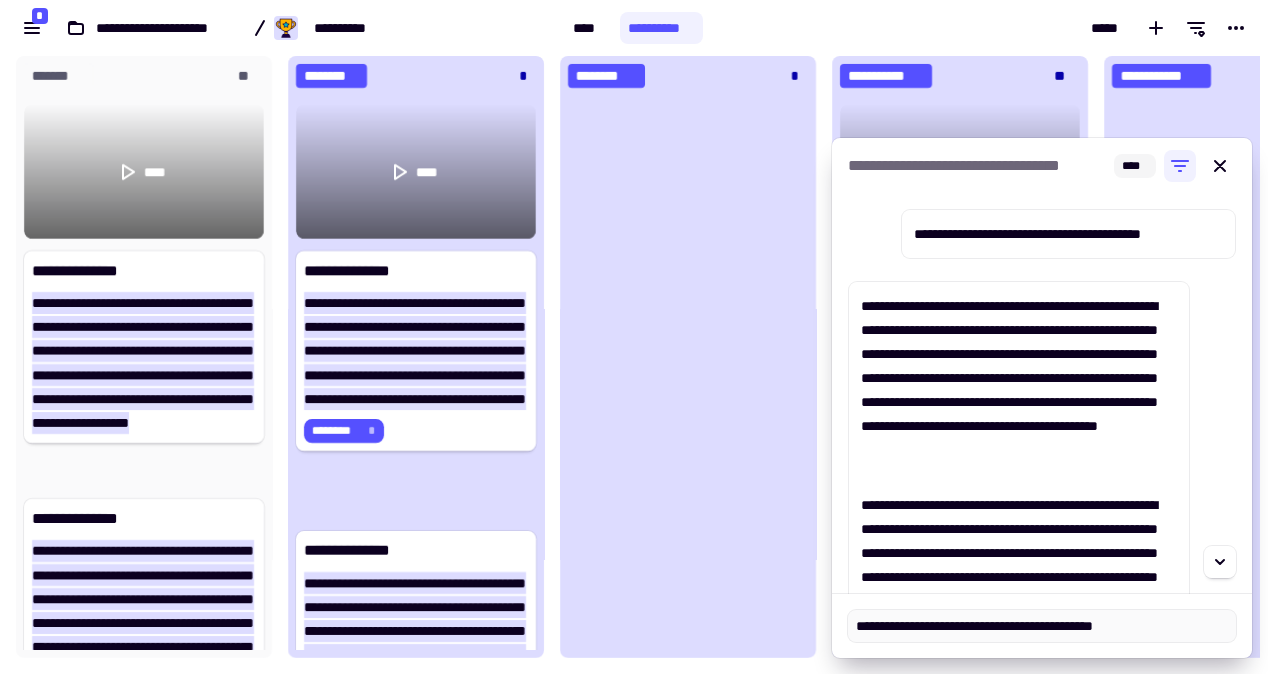 type on "**********" 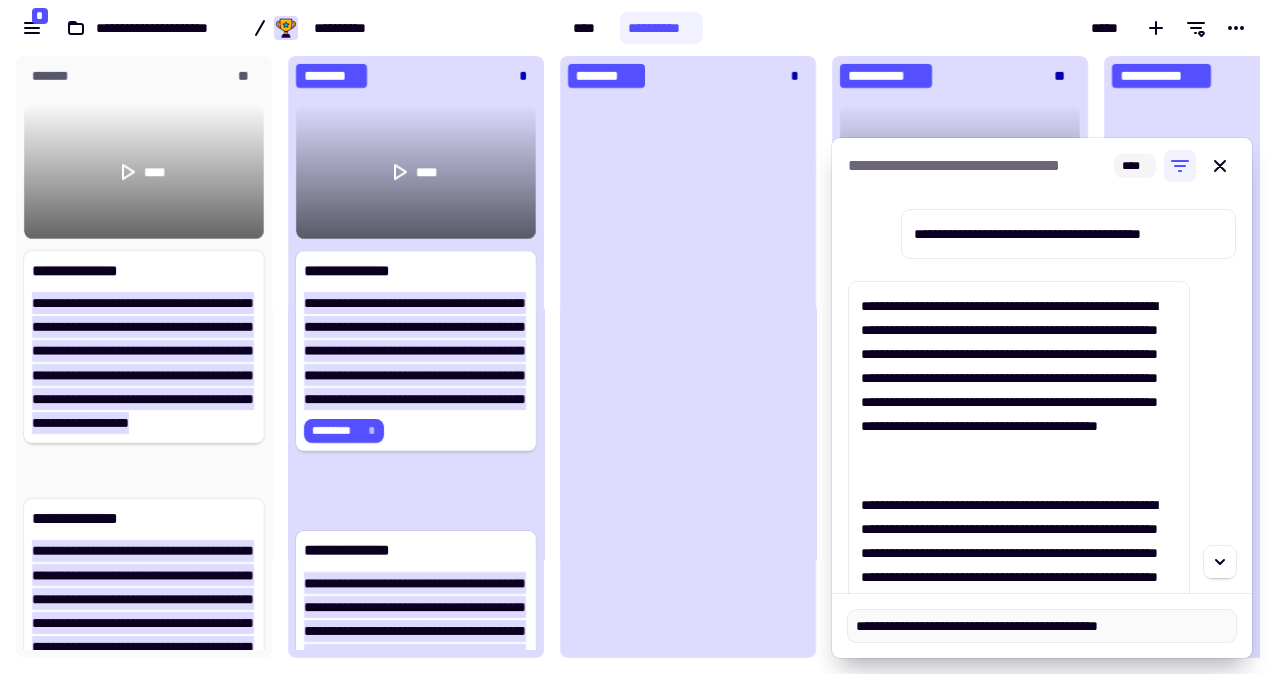 type on "*" 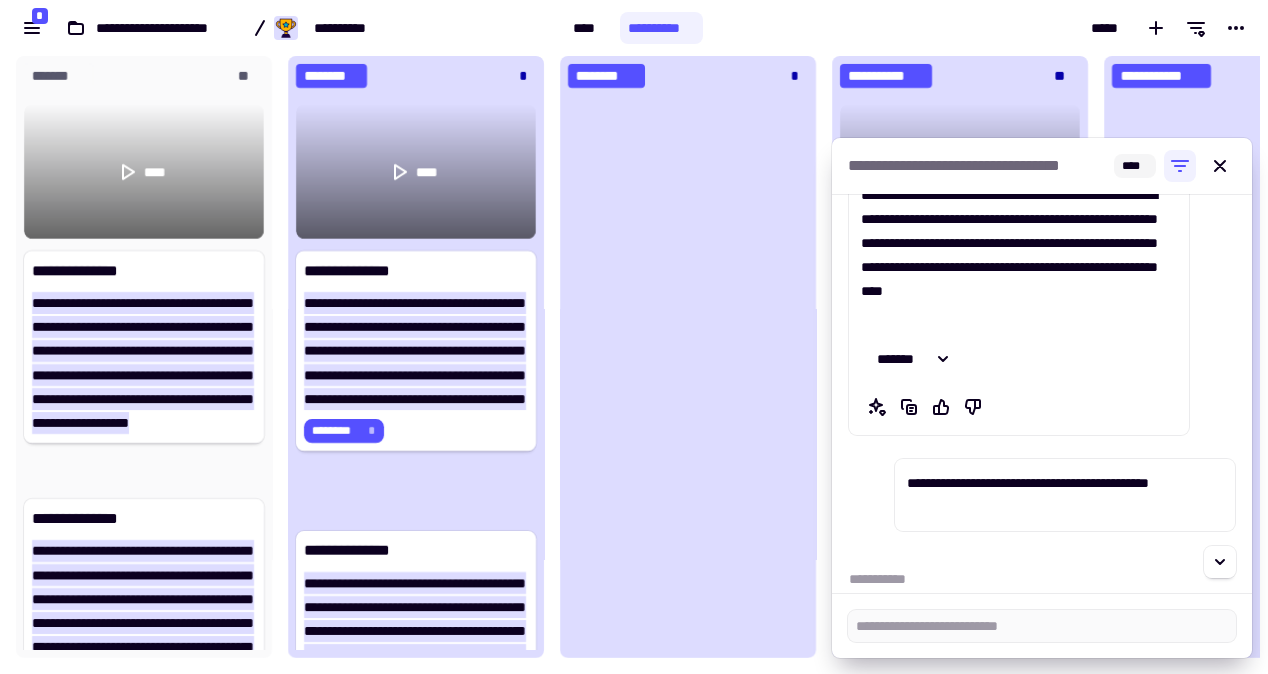 type on "*" 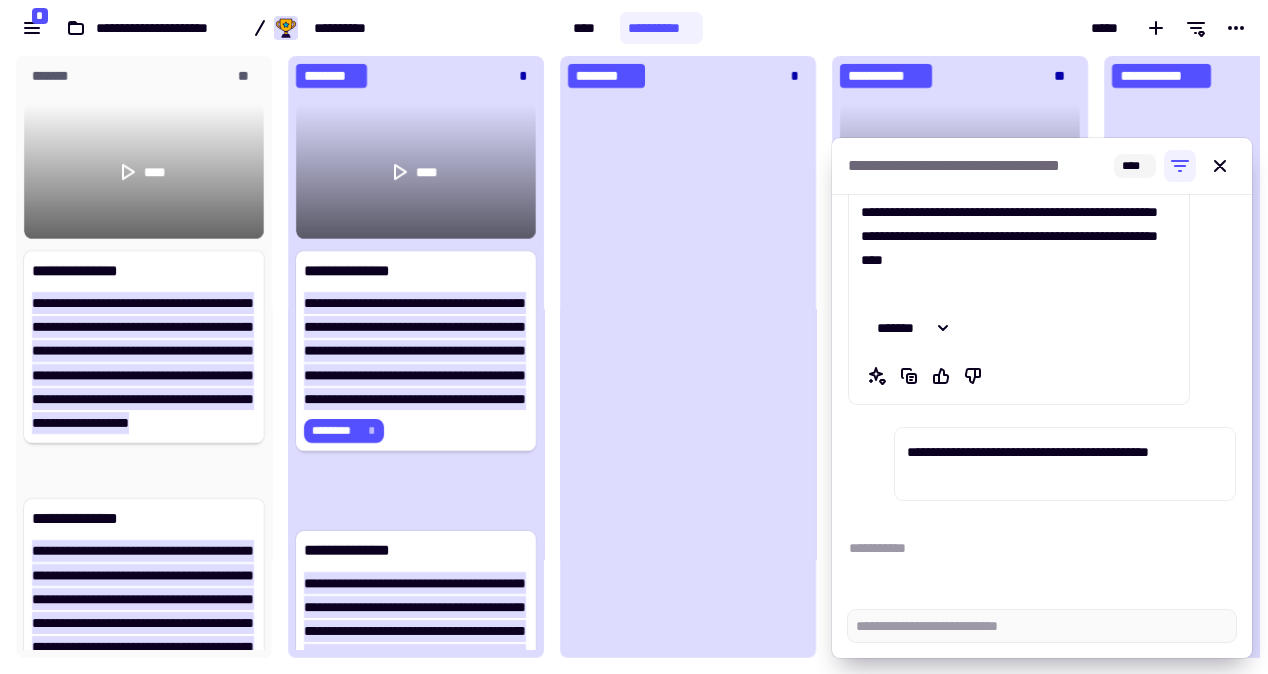scroll, scrollTop: 343, scrollLeft: 0, axis: vertical 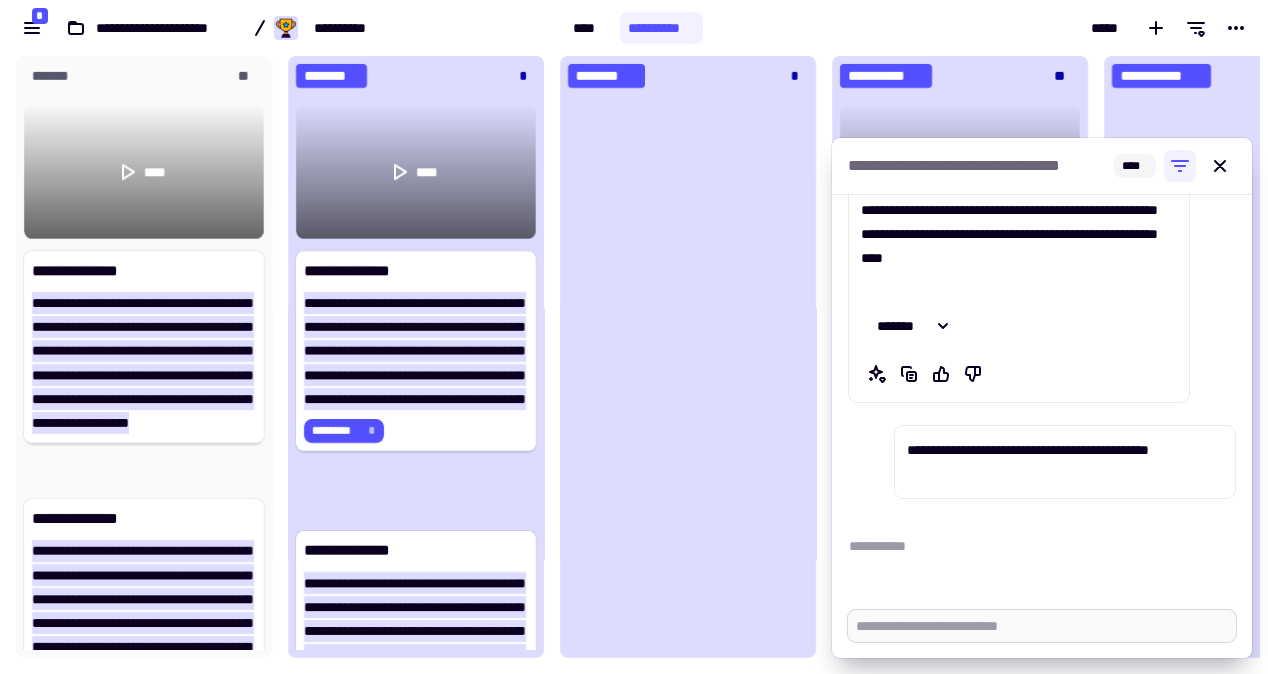 type on "*" 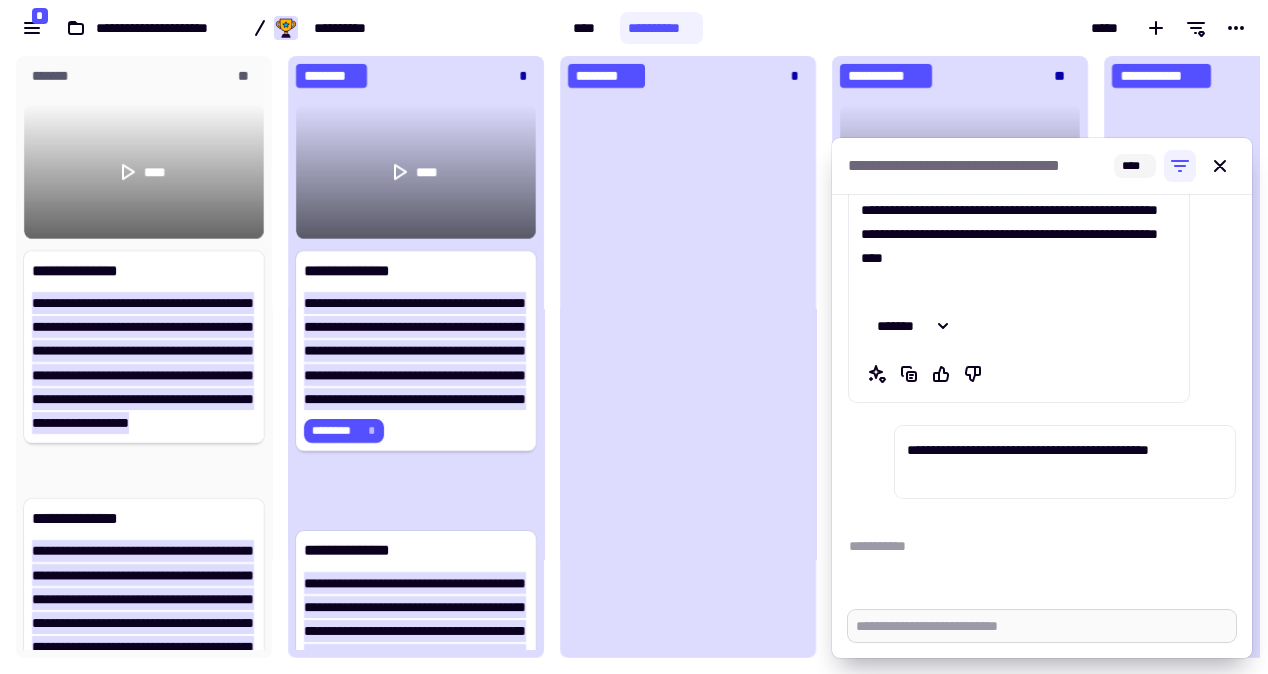 type on "*" 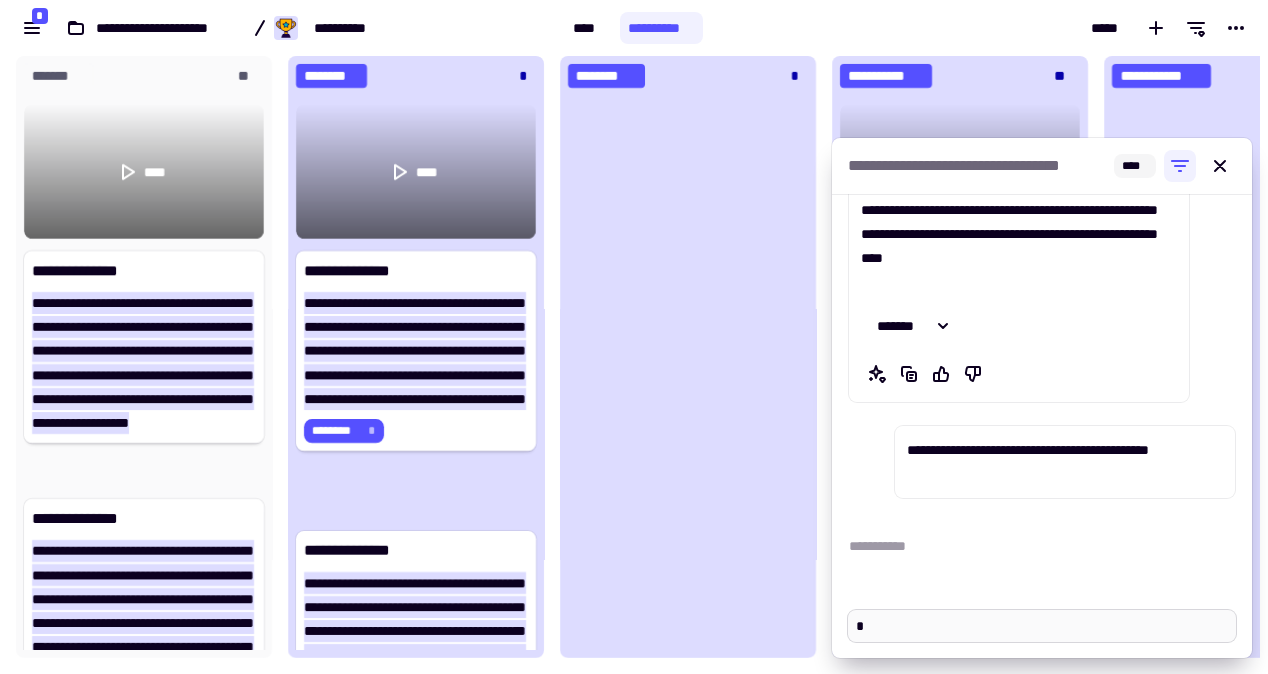 type on "**" 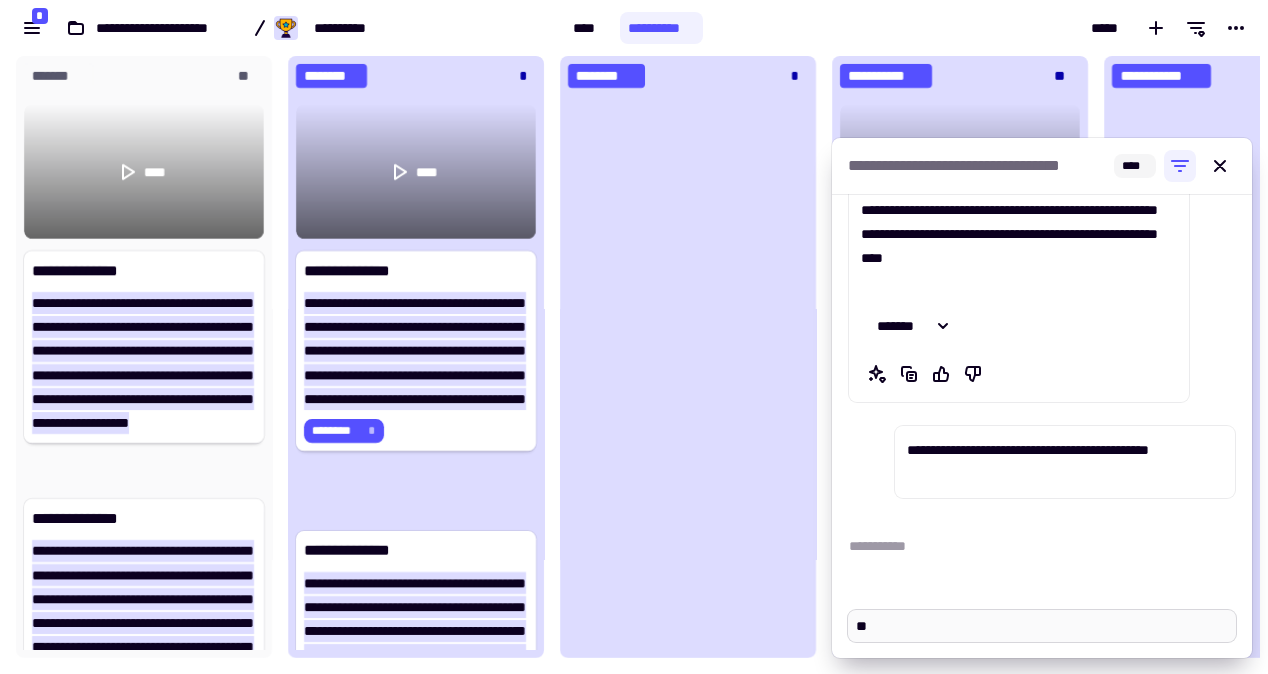 type on "***" 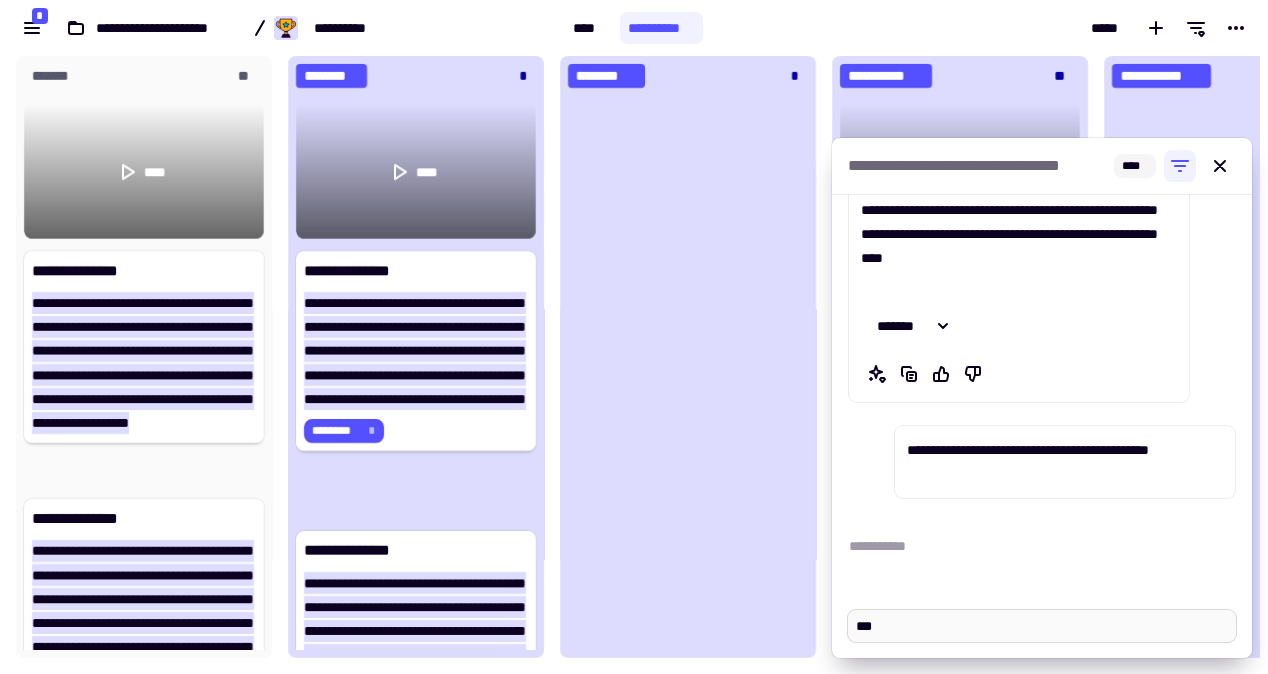 type on "***" 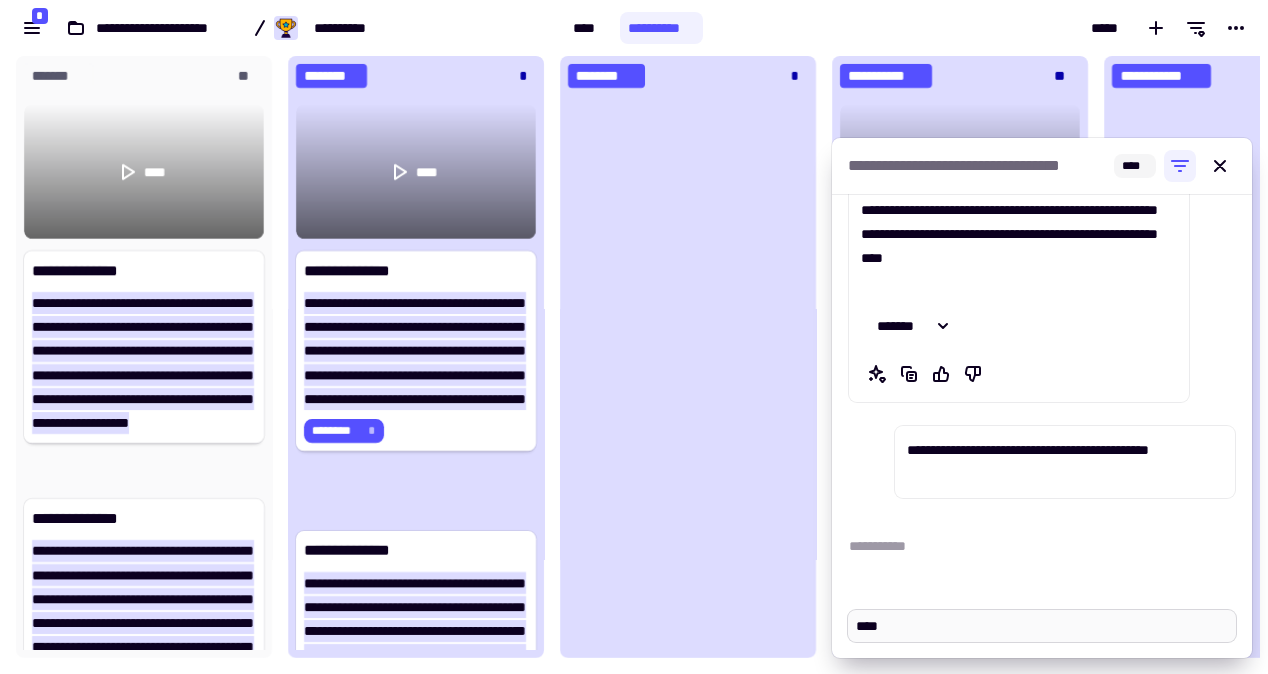 type on "*****" 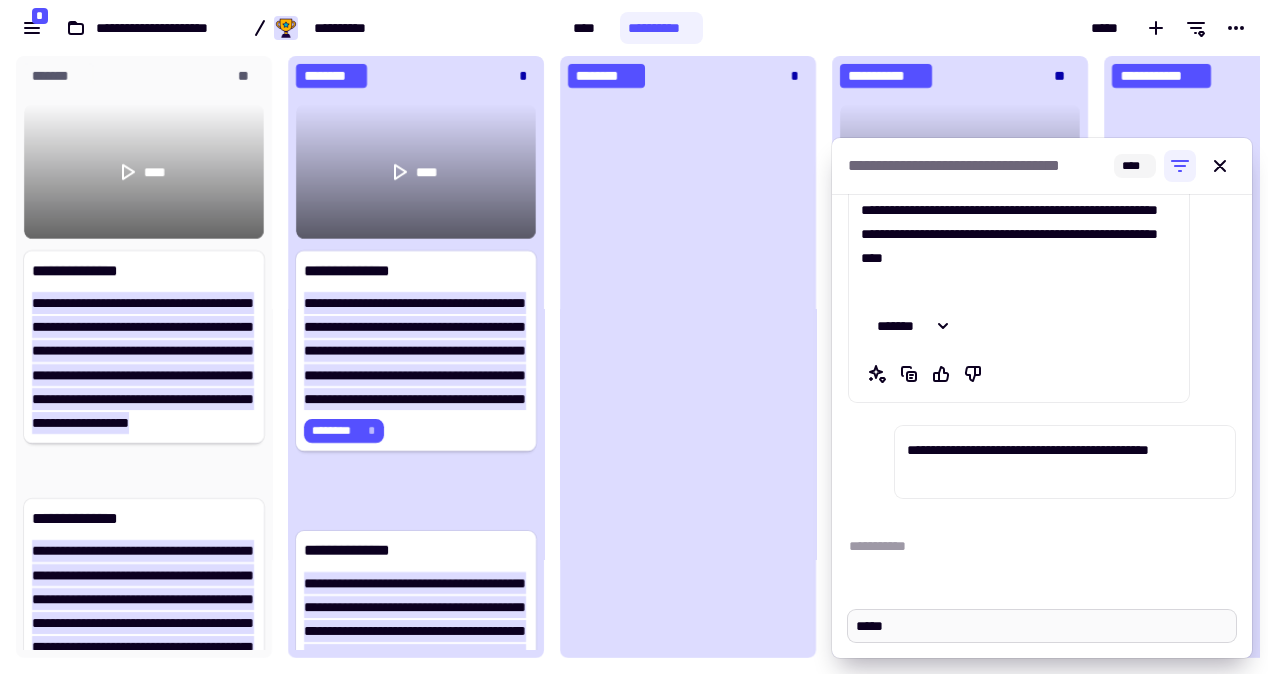 type on "******" 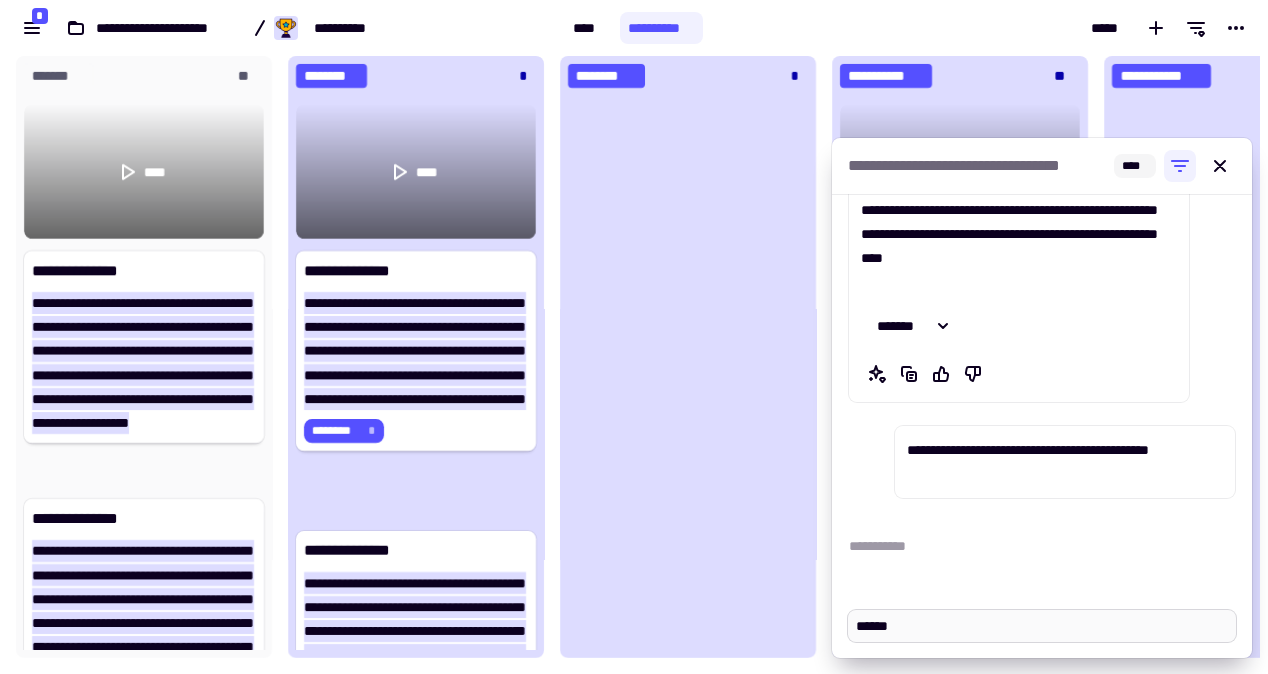 type on "*******" 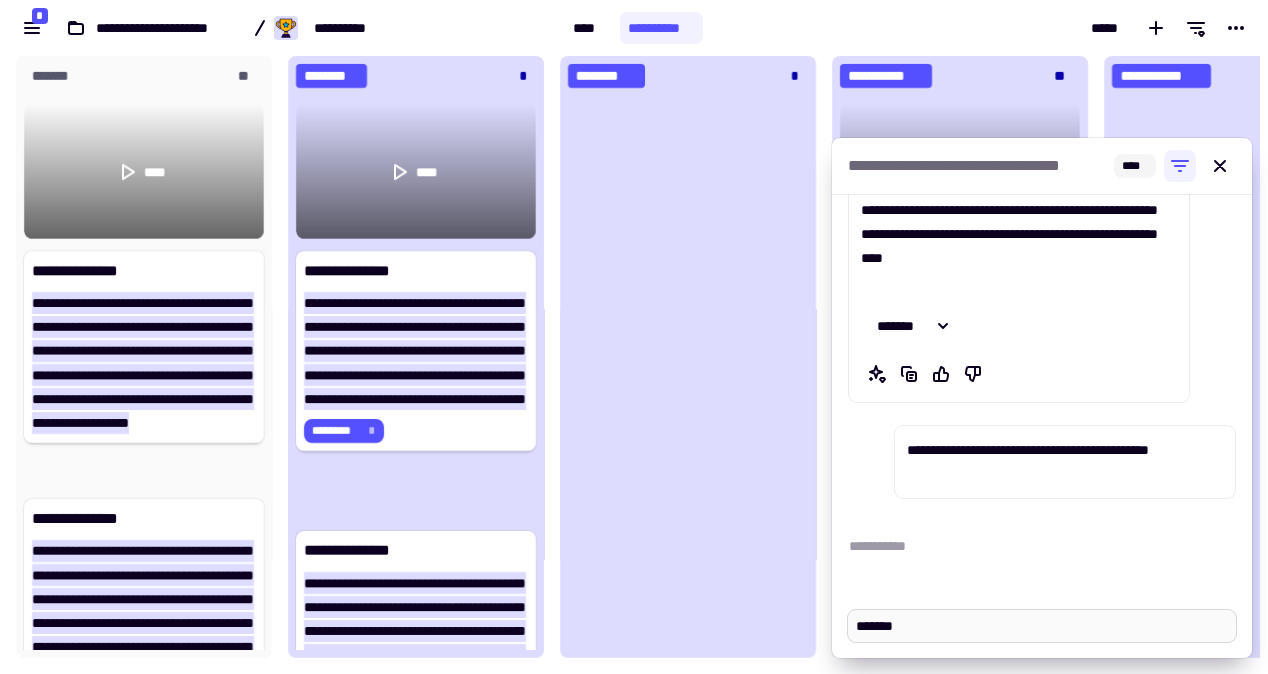 type on "********" 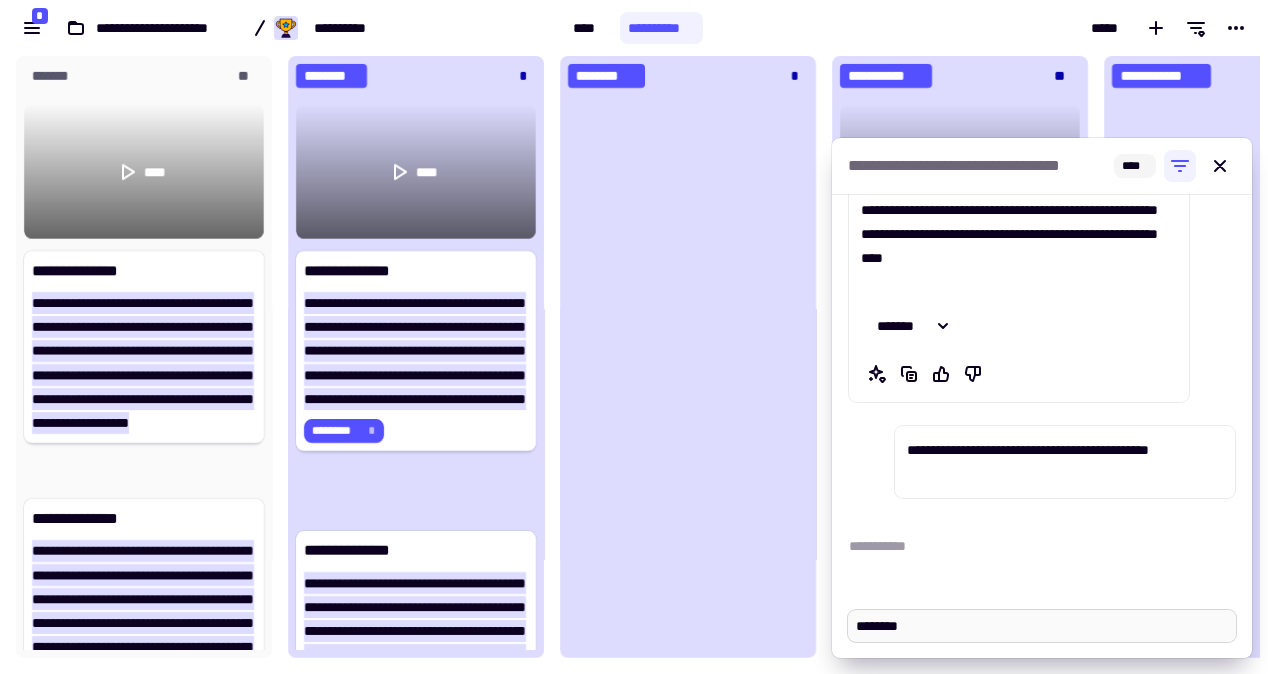 type on "********" 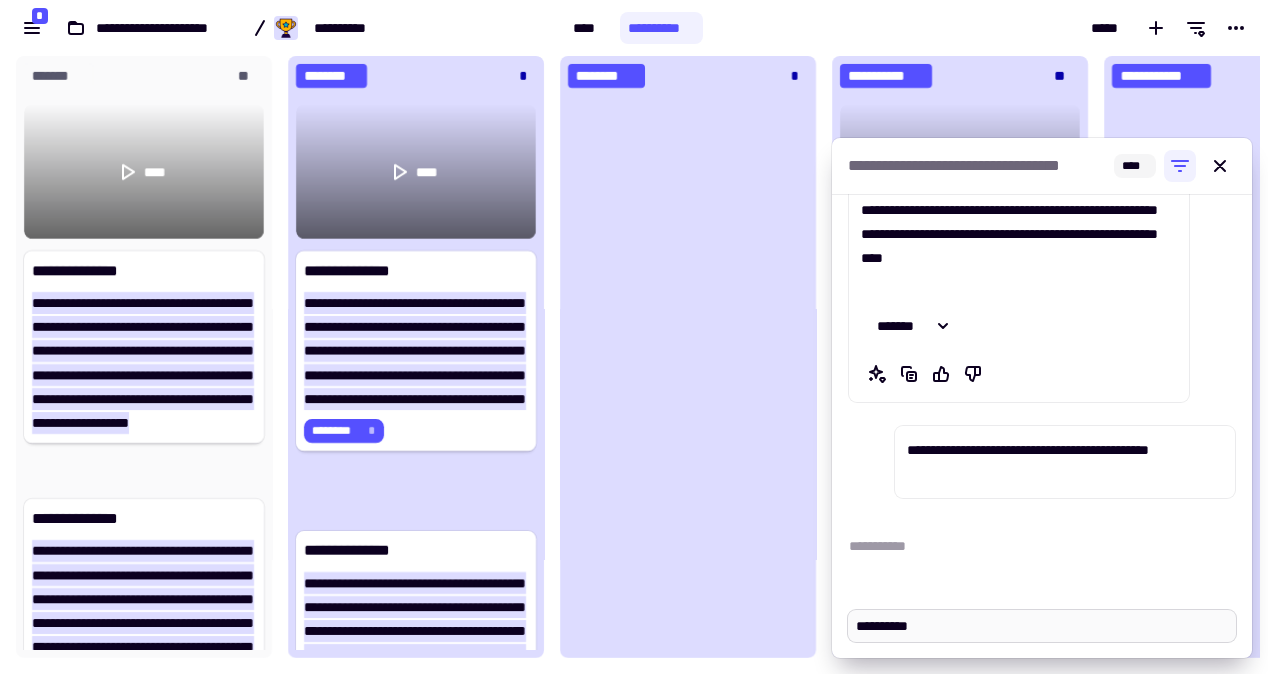 type on "**********" 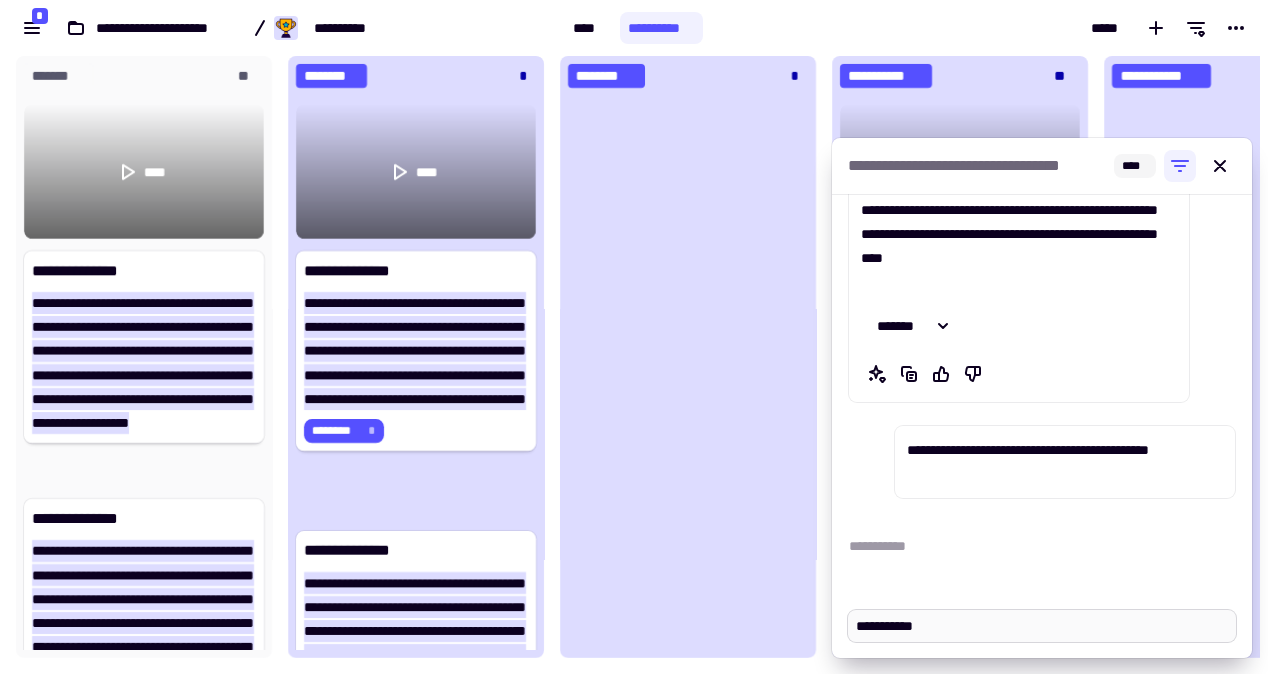 type on "**********" 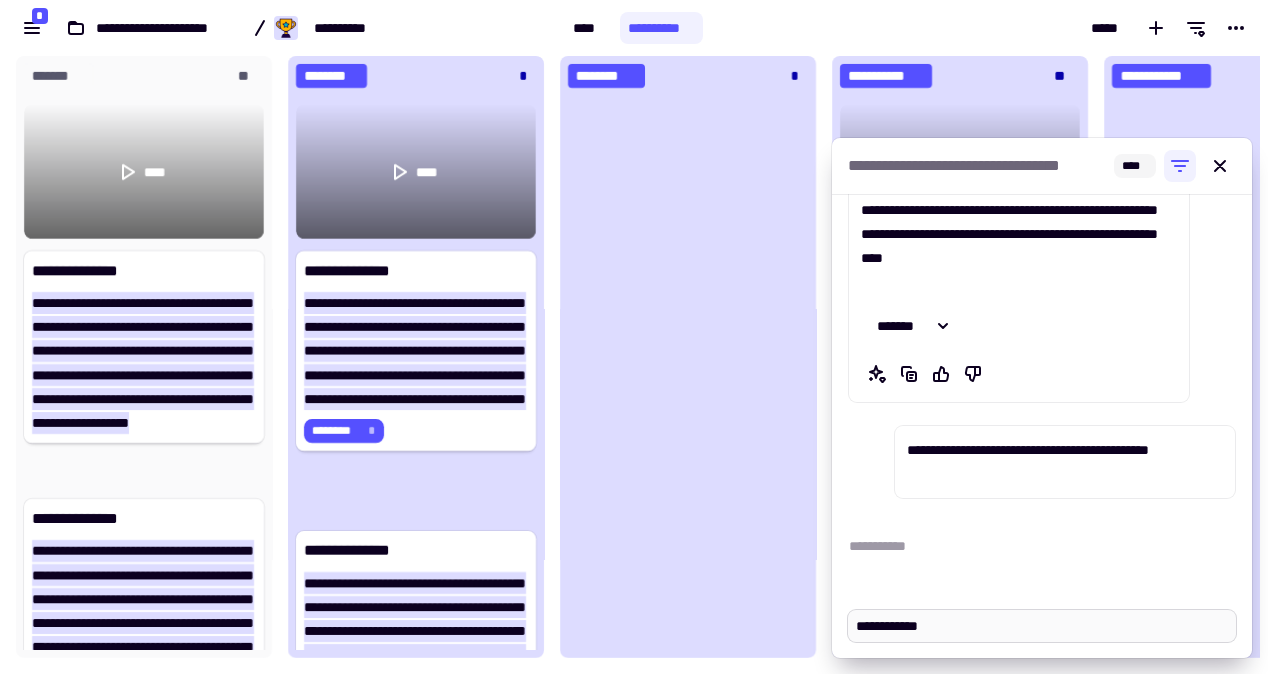 type on "**********" 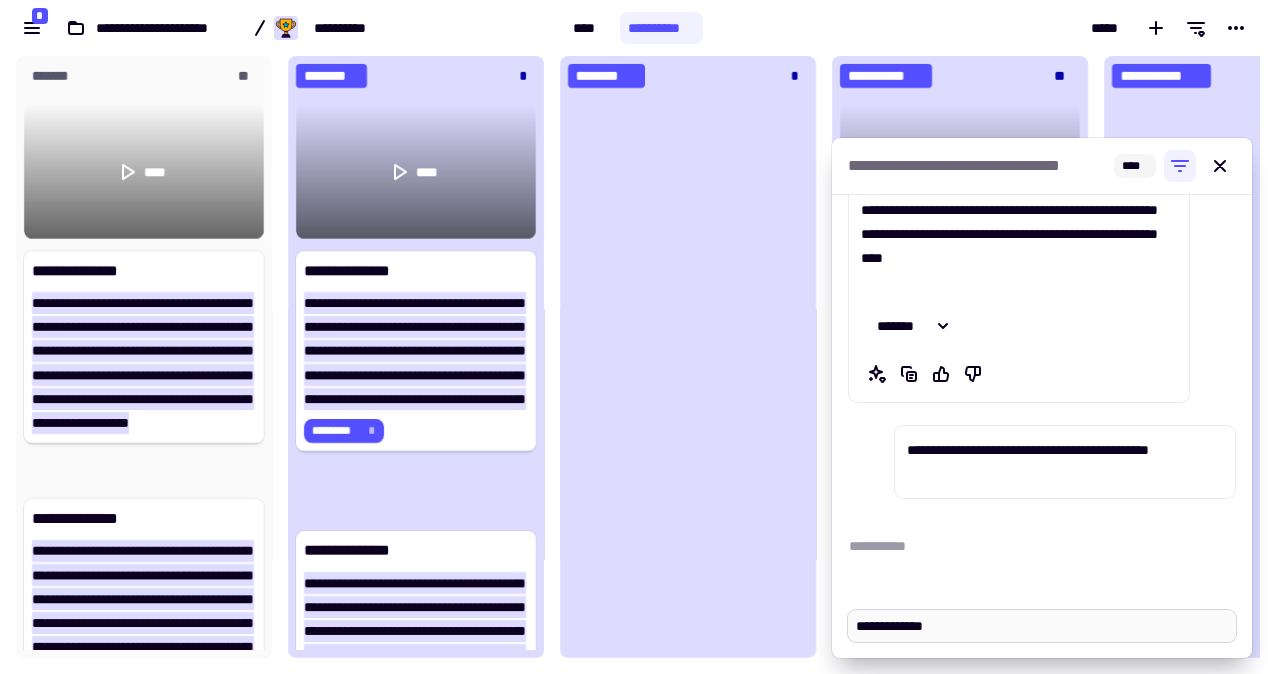 type on "**********" 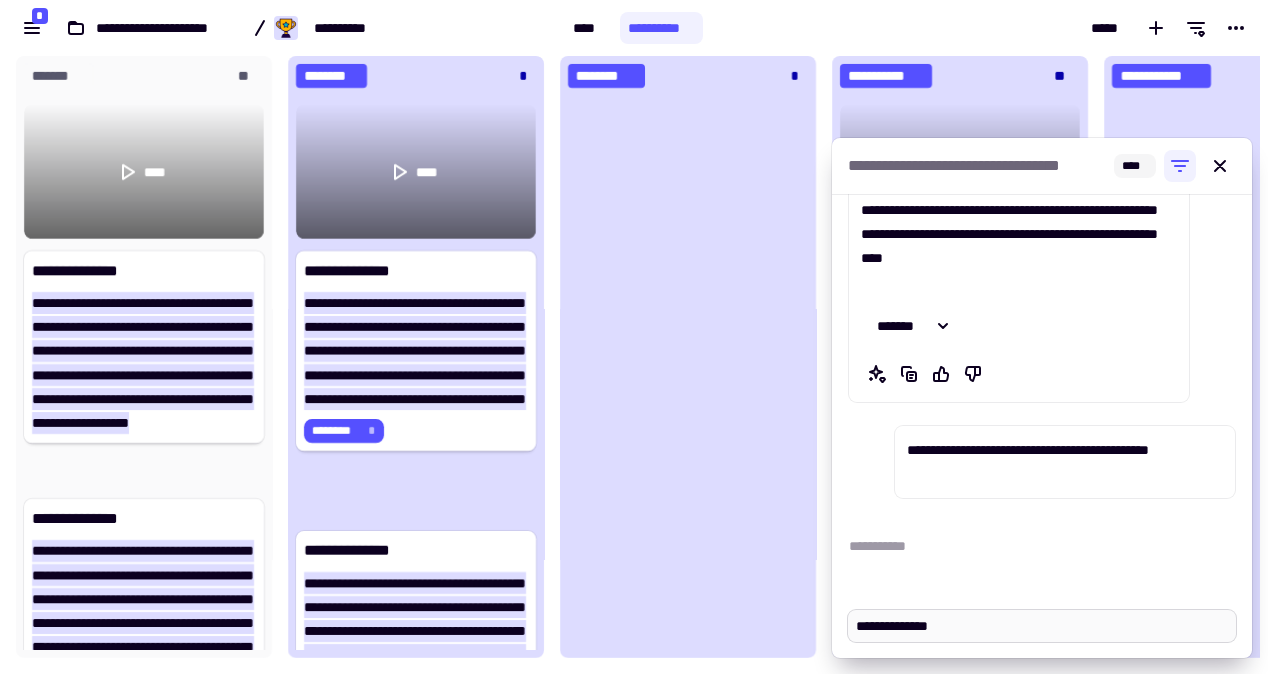 type on "**********" 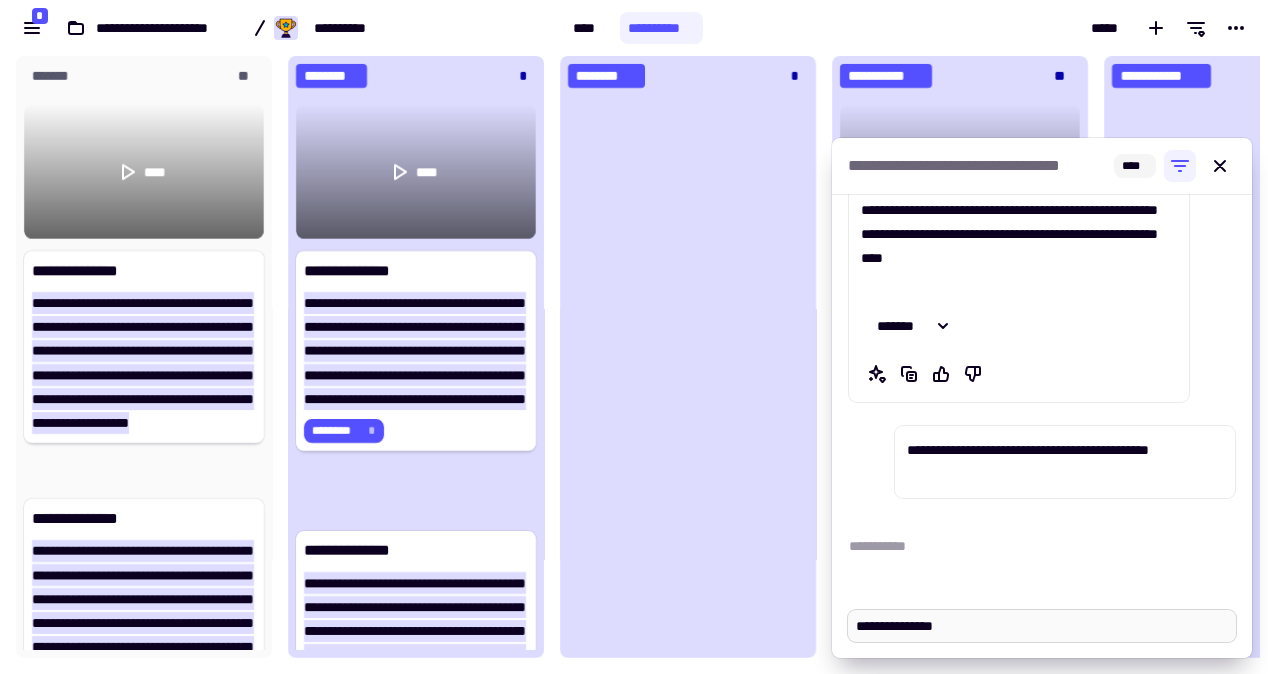 type on "**********" 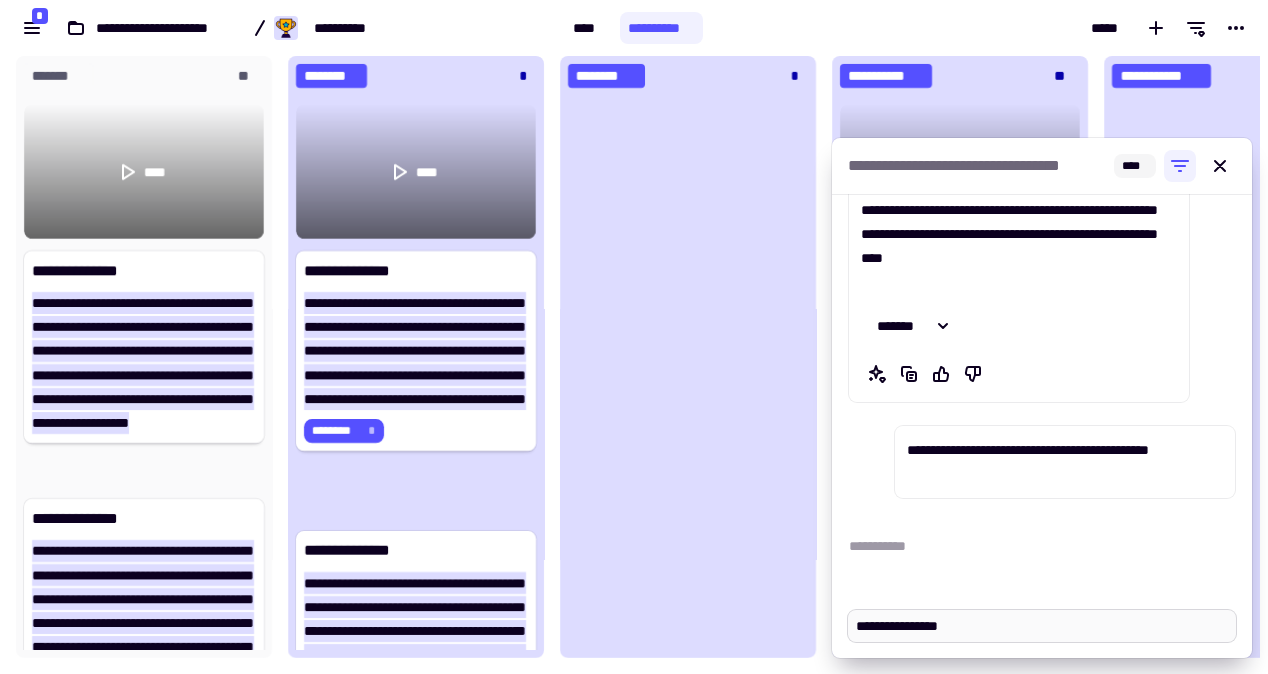 type on "**********" 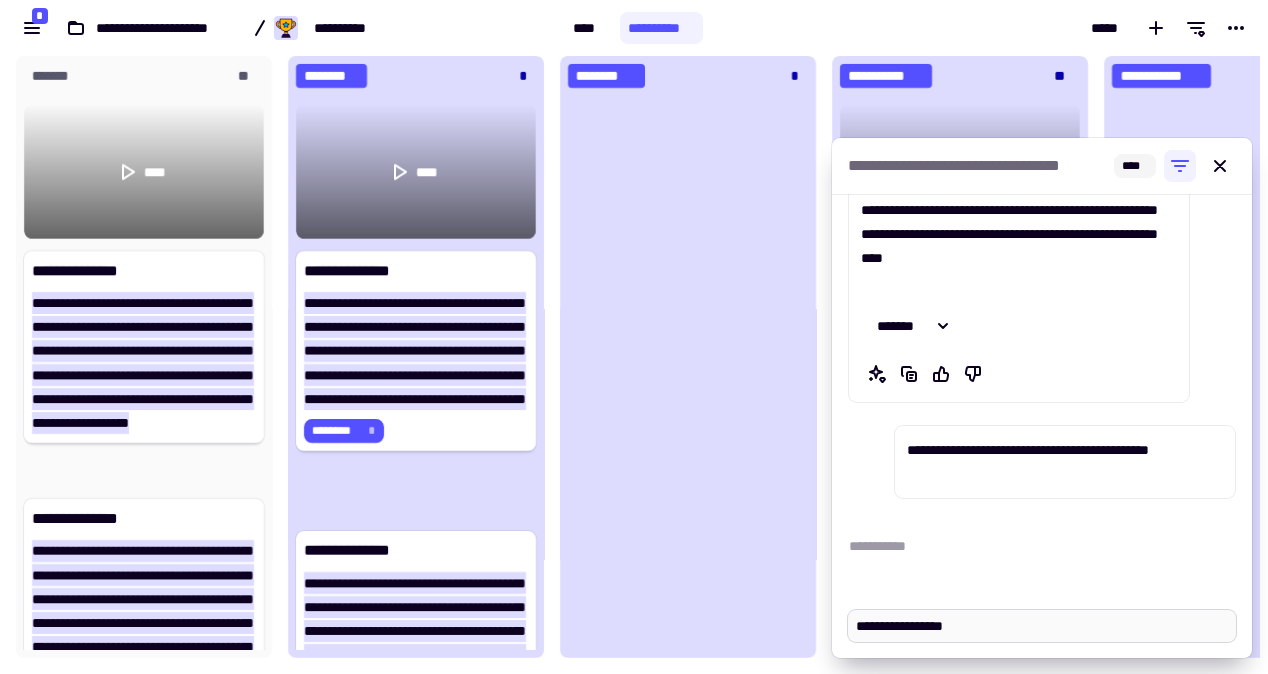 type on "**********" 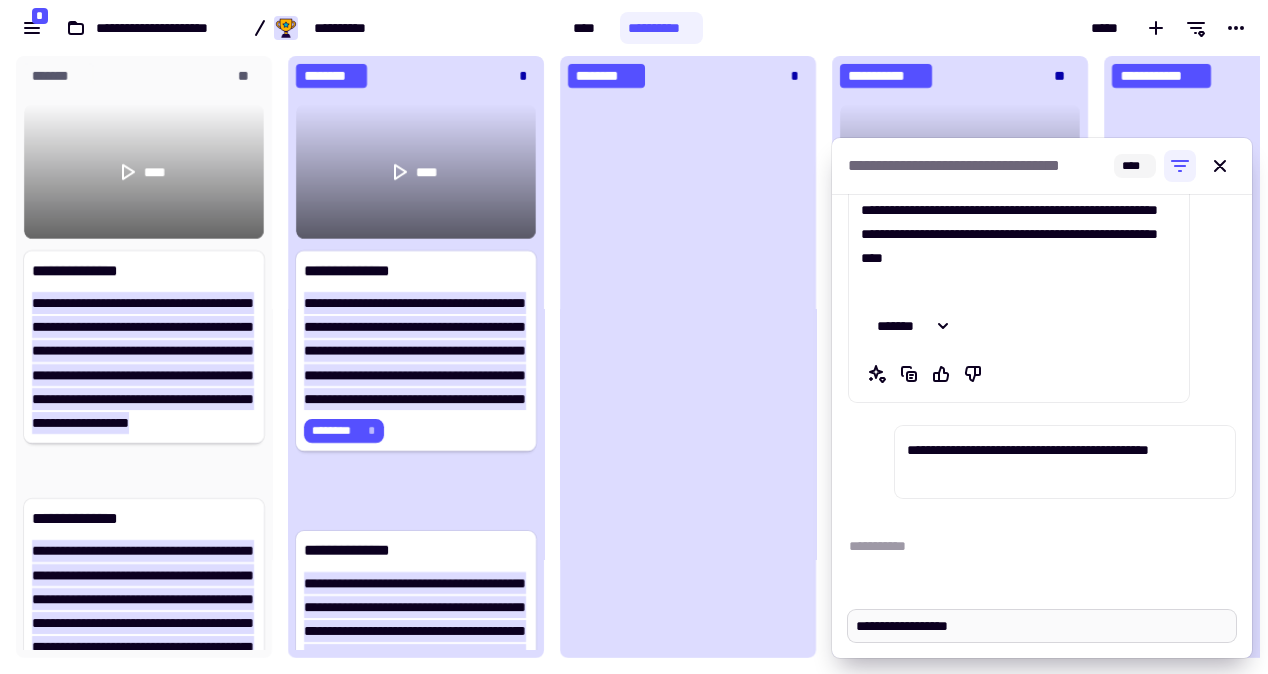 type on "**********" 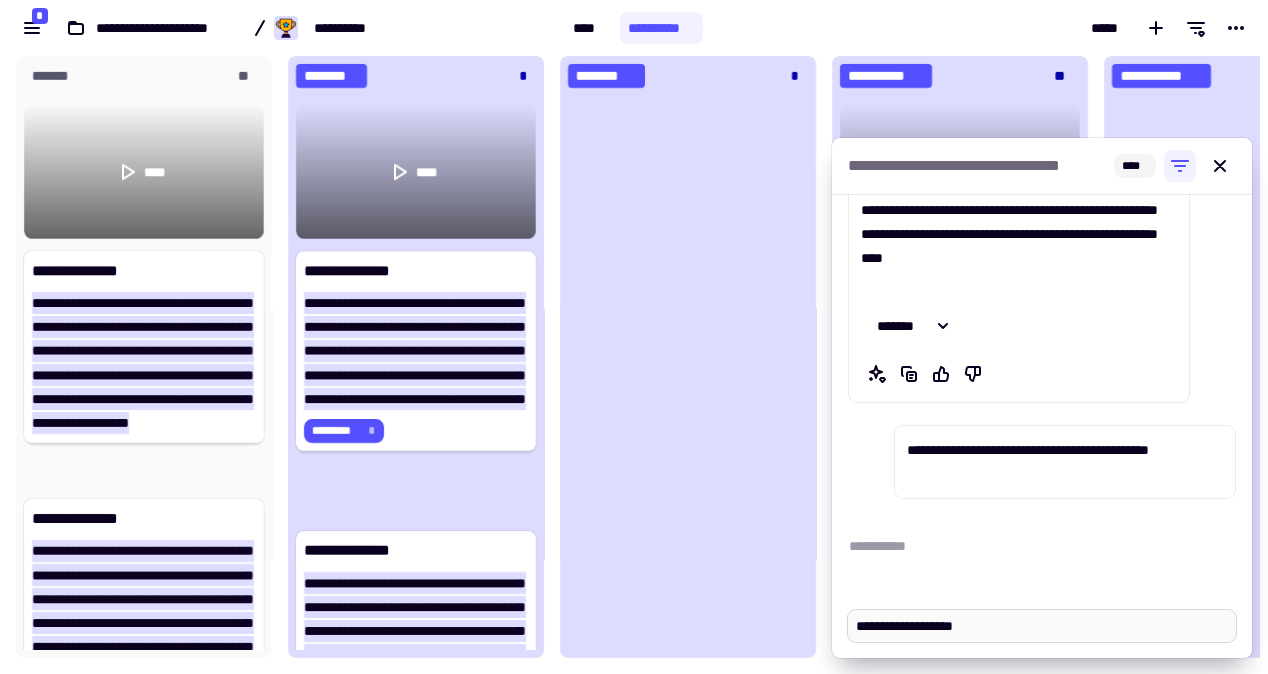 type on "**********" 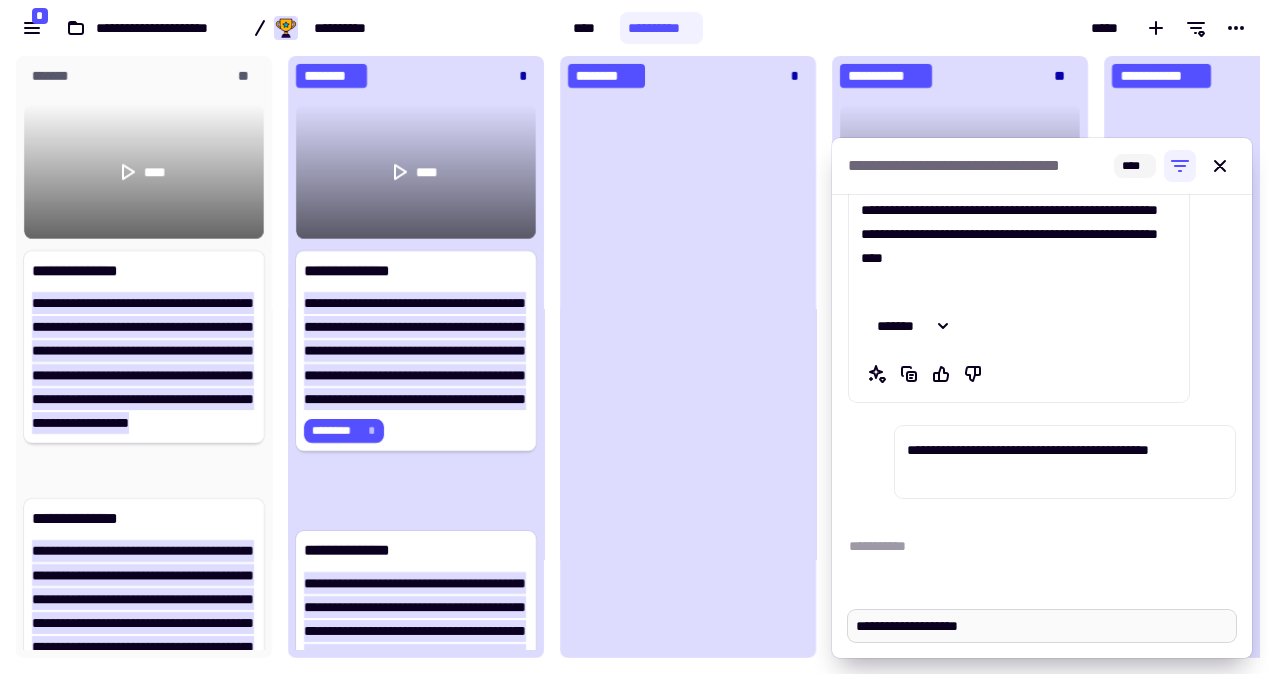 type on "**********" 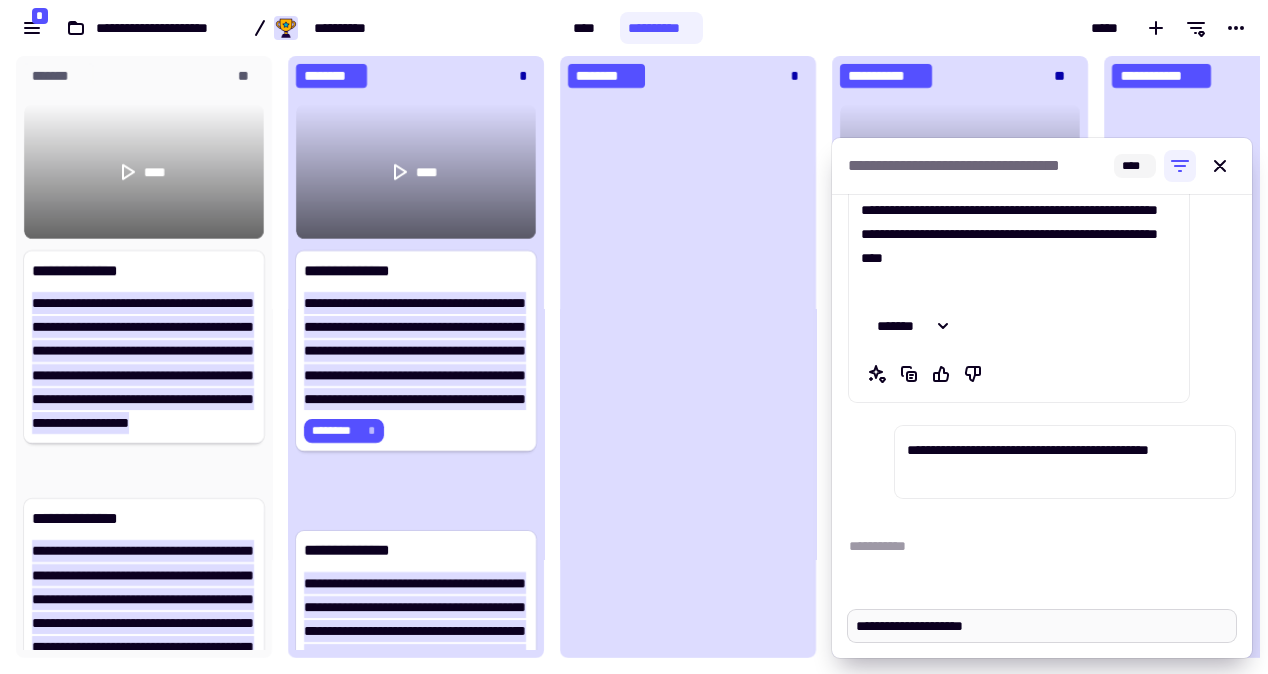 type on "**********" 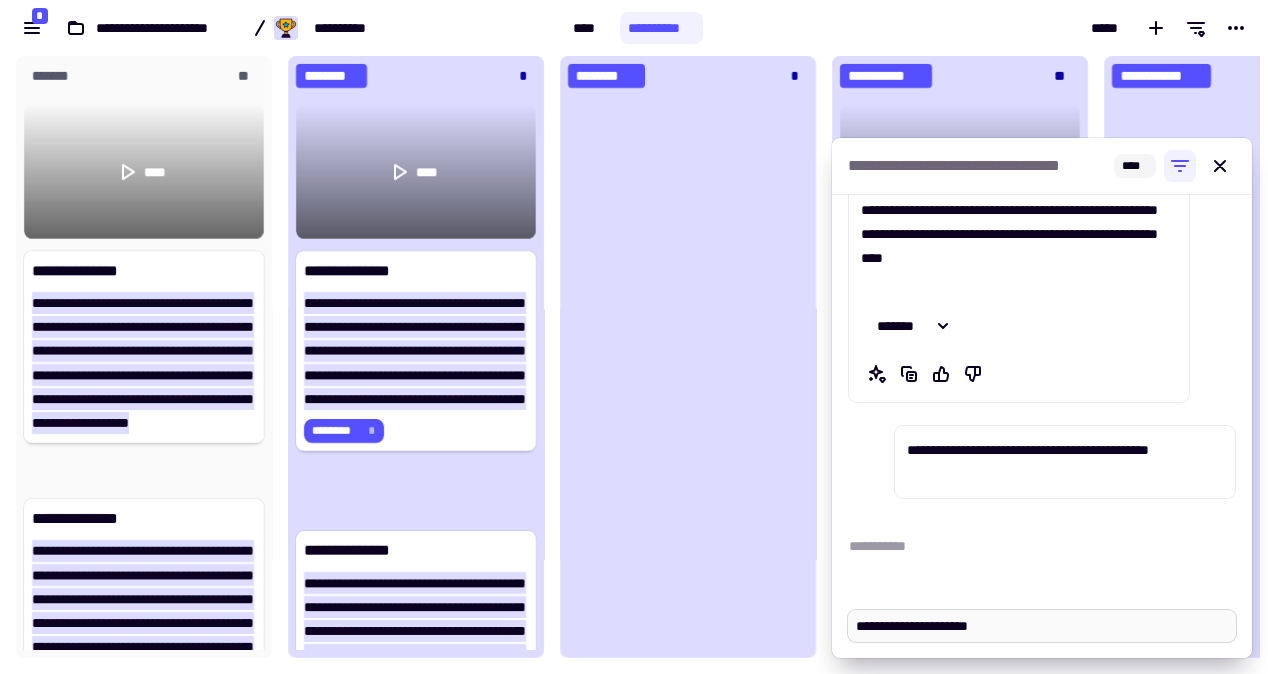 type on "**********" 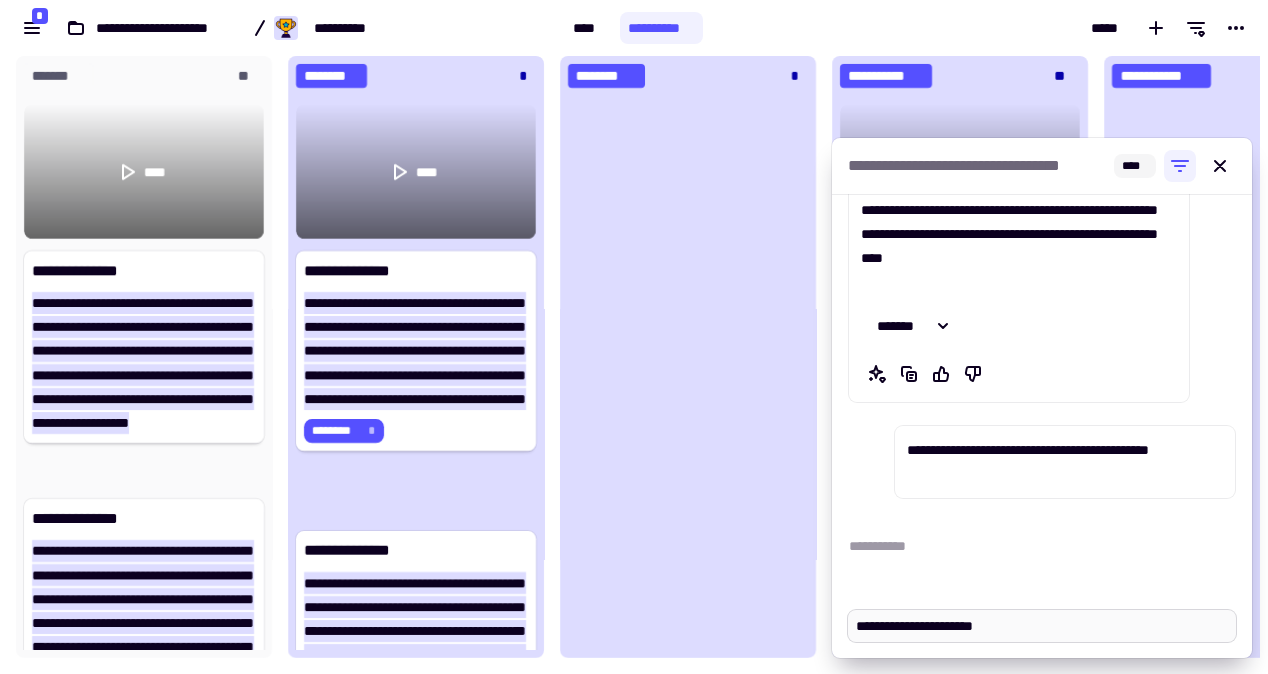 type on "**********" 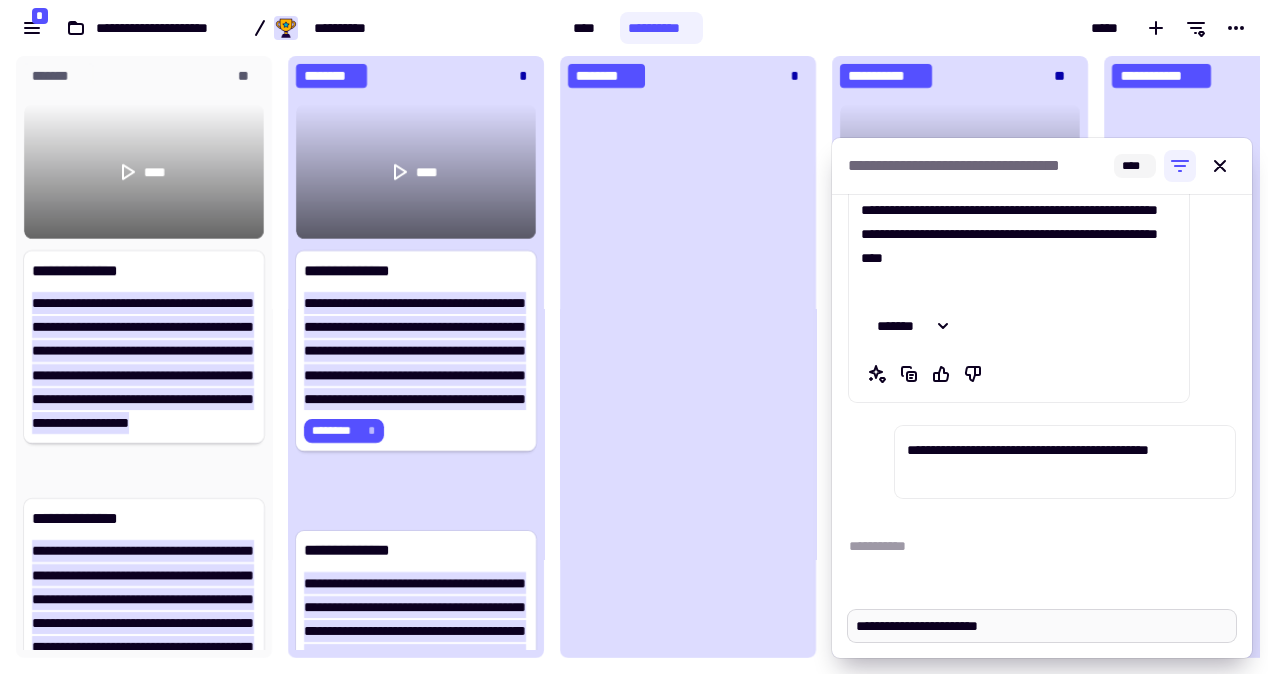 type on "**********" 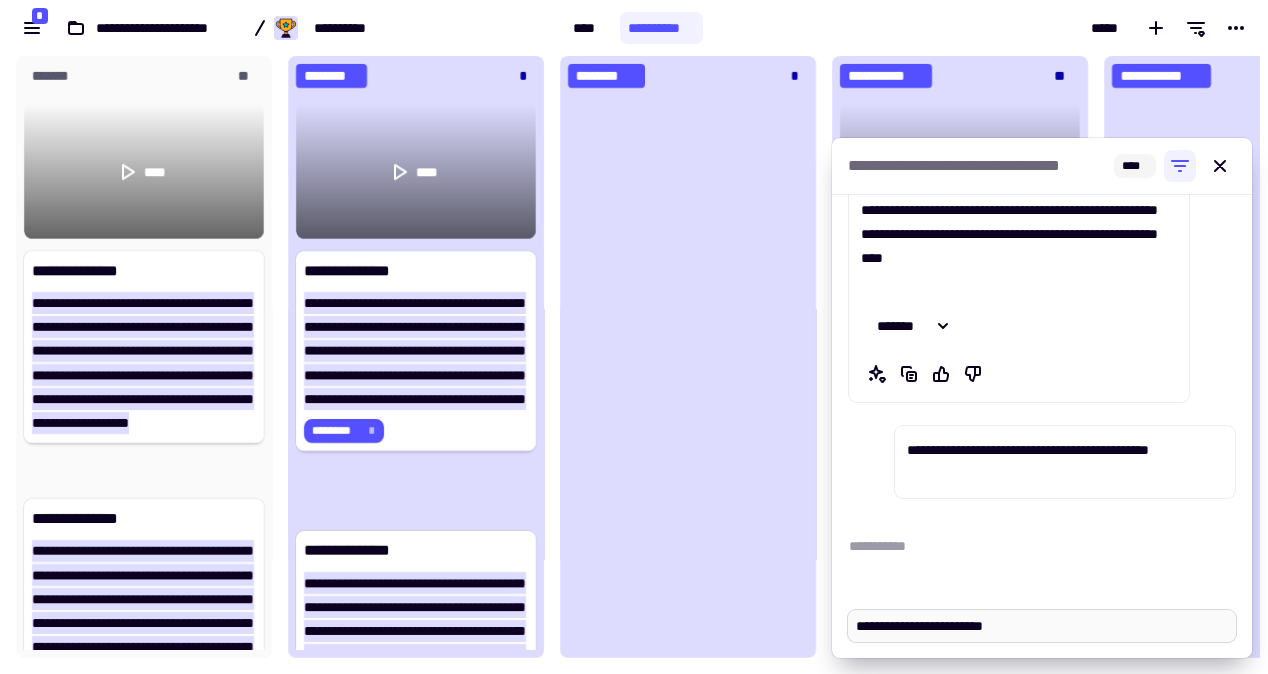 type on "**********" 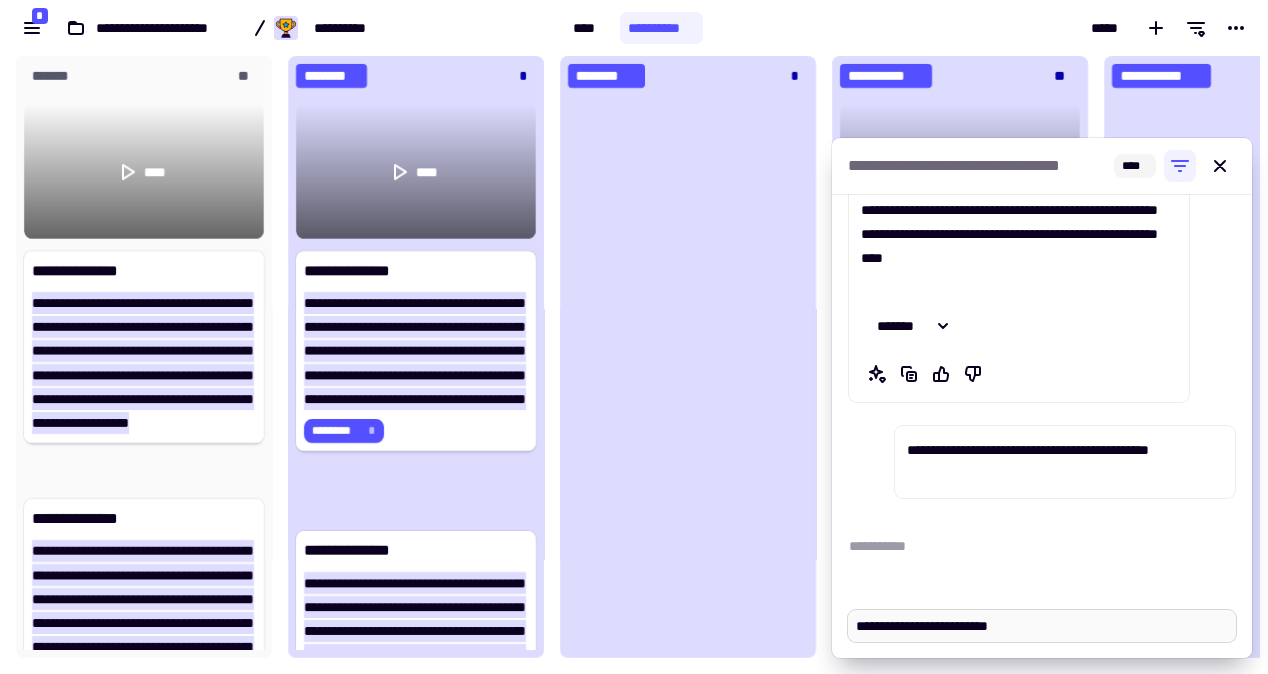 type on "**********" 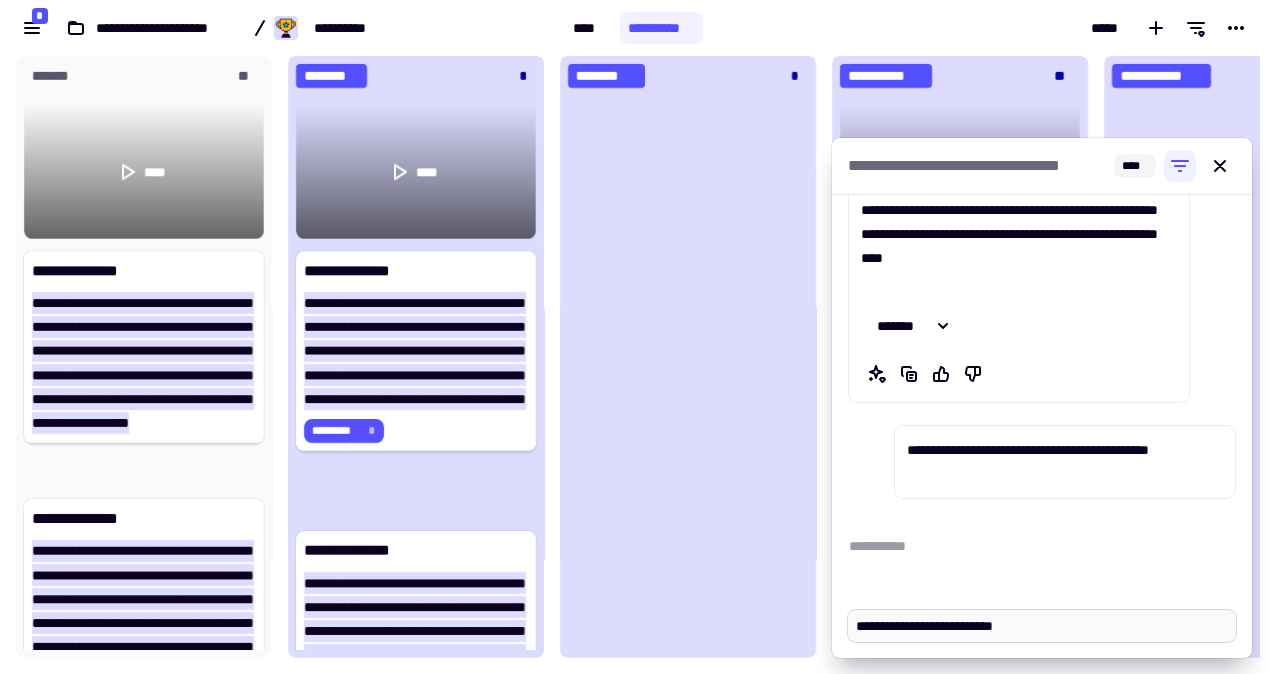type on "**********" 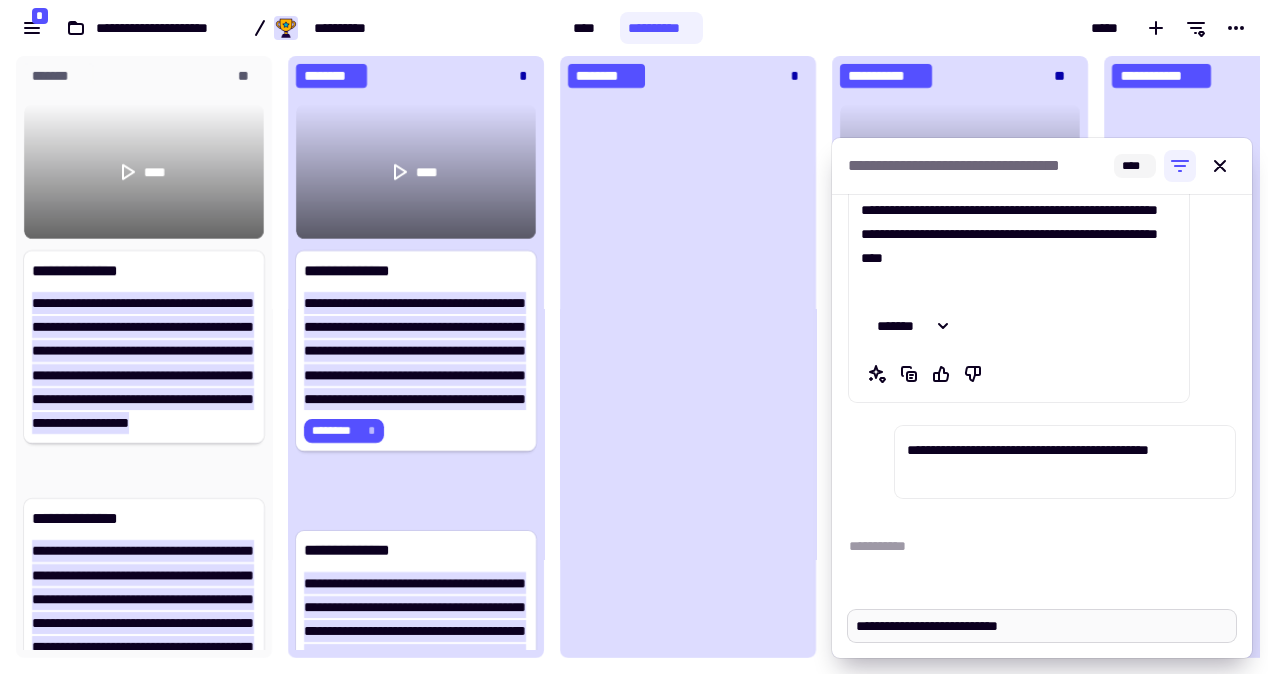 type on "**********" 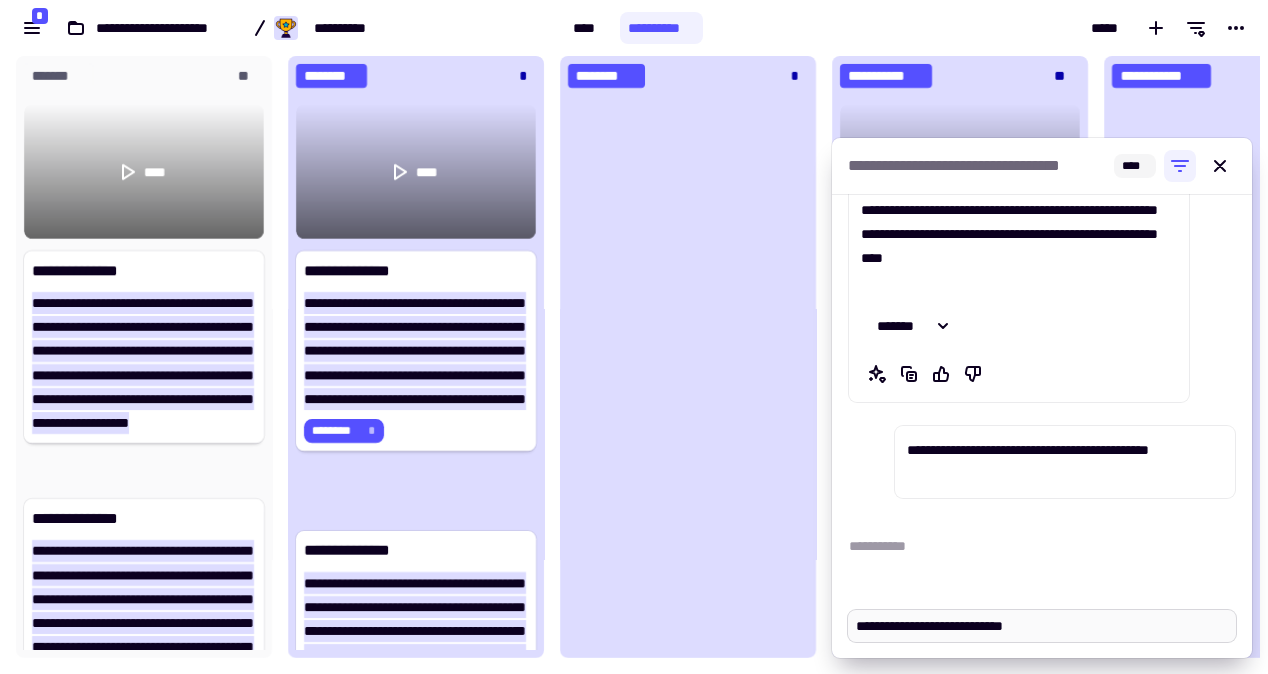 type on "**********" 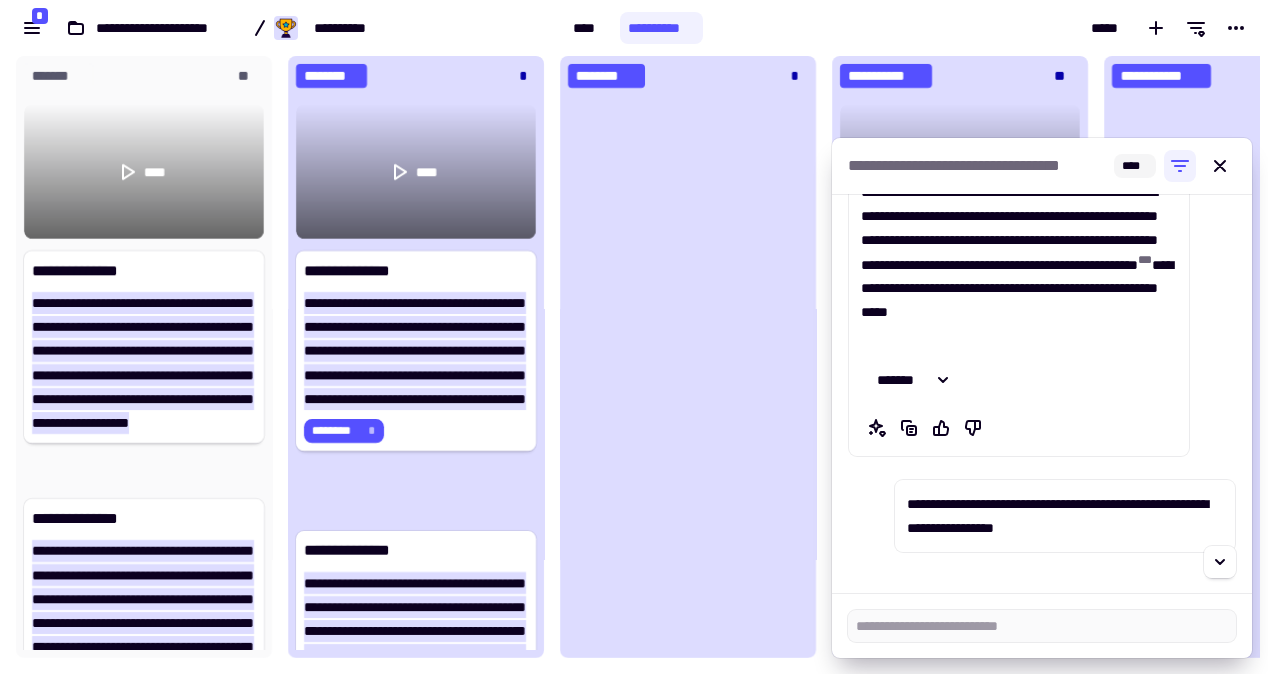 scroll, scrollTop: 820, scrollLeft: 0, axis: vertical 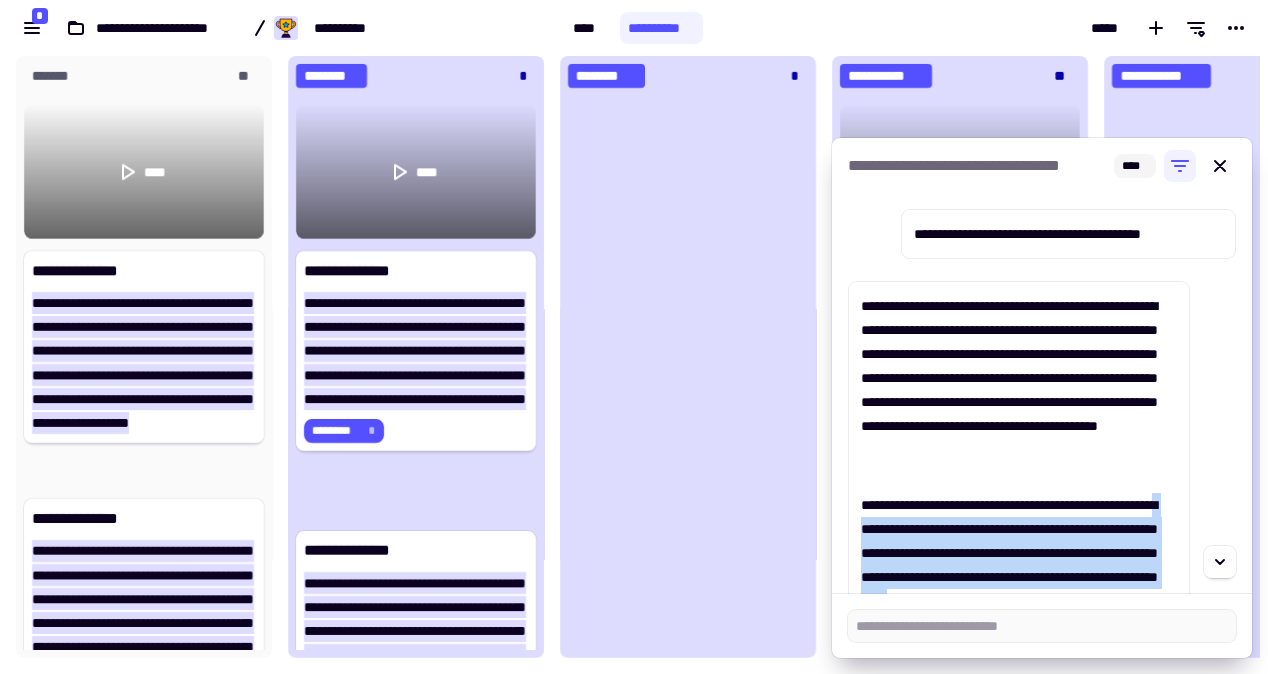 drag, startPoint x: 980, startPoint y: 344, endPoint x: 934, endPoint y: 538, distance: 199.37904 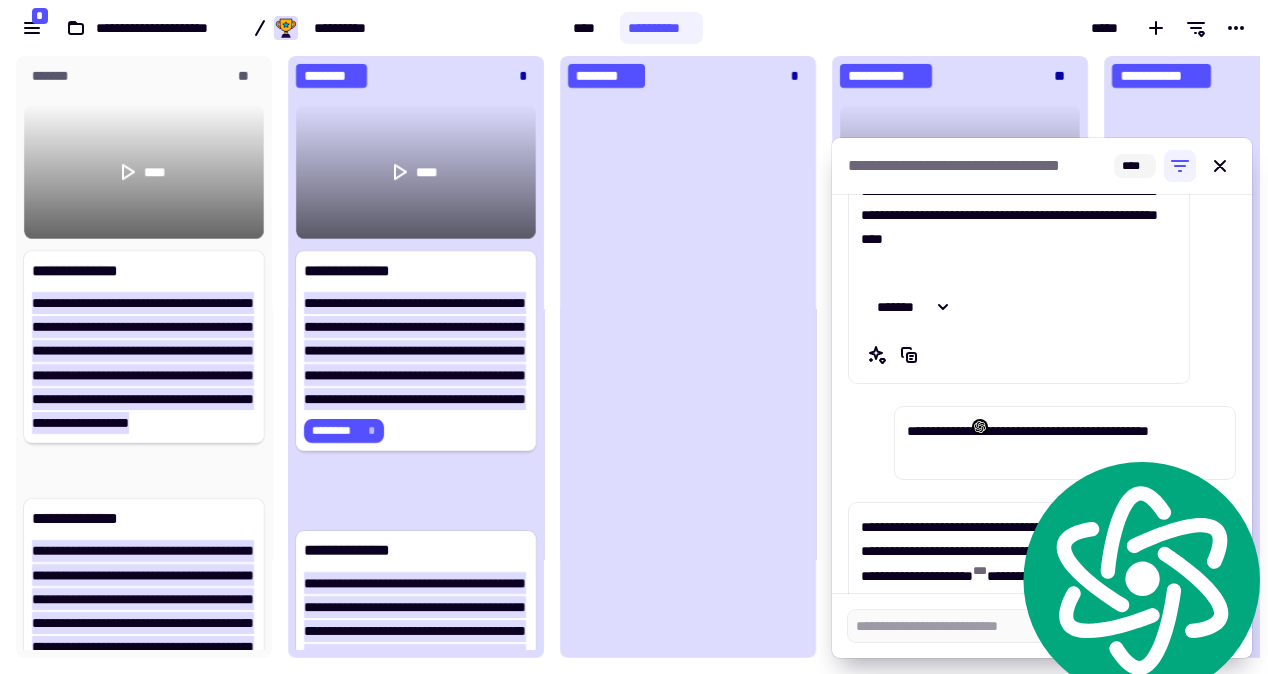 click on "**********" at bounding box center [1019, 575] 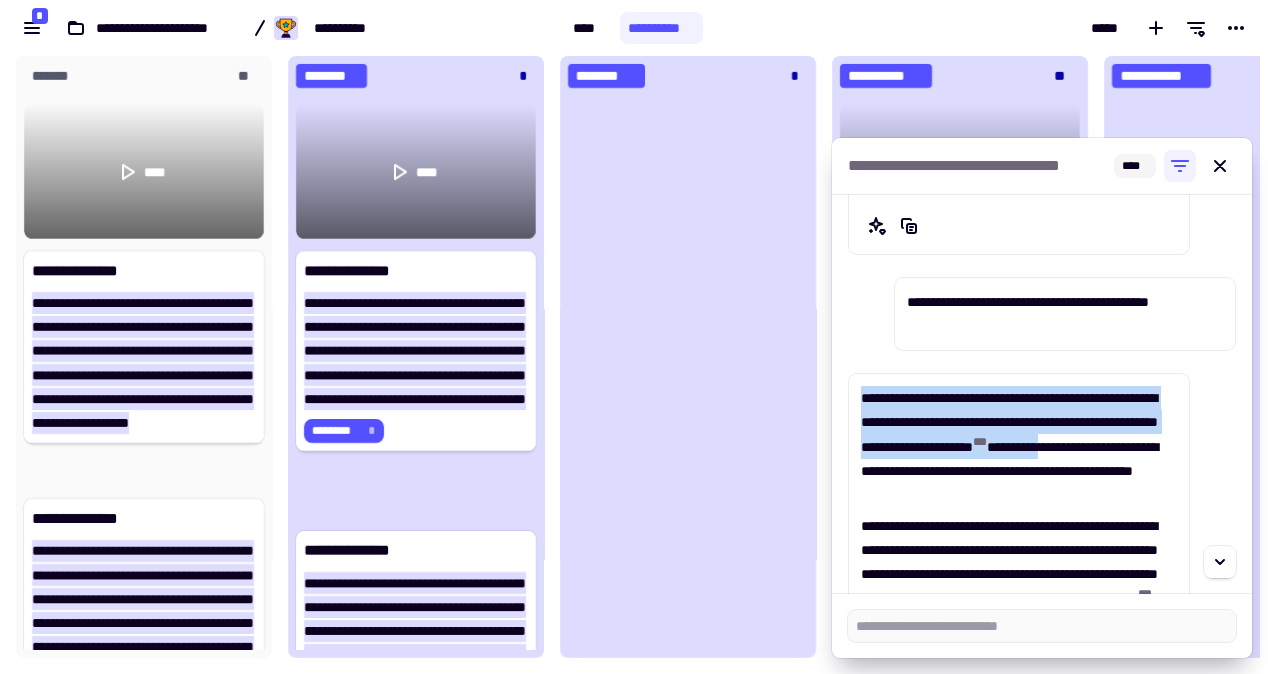 drag, startPoint x: 858, startPoint y: 397, endPoint x: 935, endPoint y: 480, distance: 113.216606 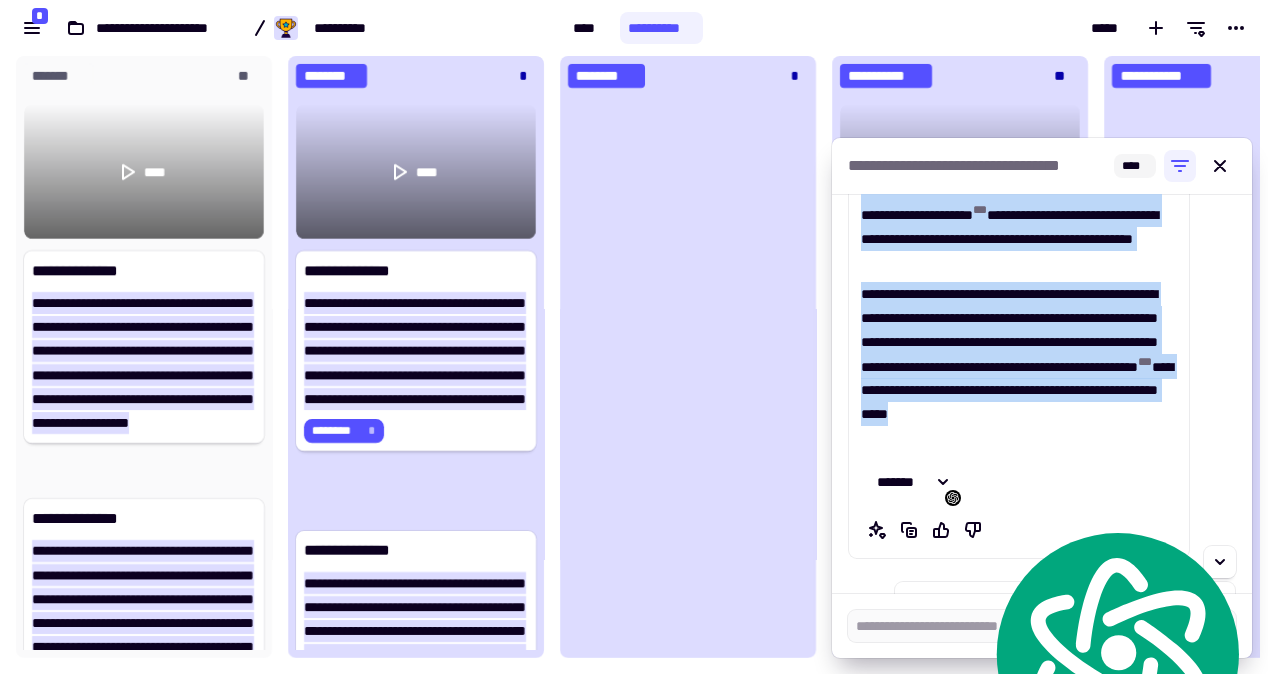 click on "**********" at bounding box center (1019, 366) 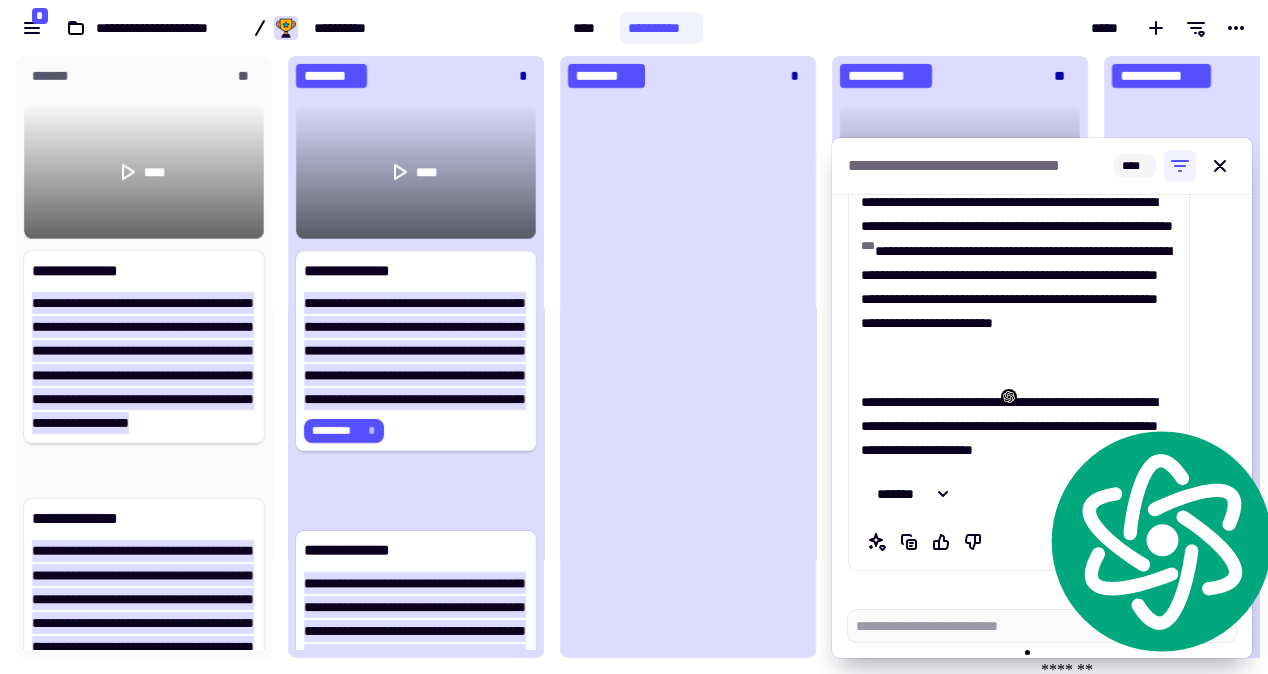 scroll, scrollTop: 1247, scrollLeft: 0, axis: vertical 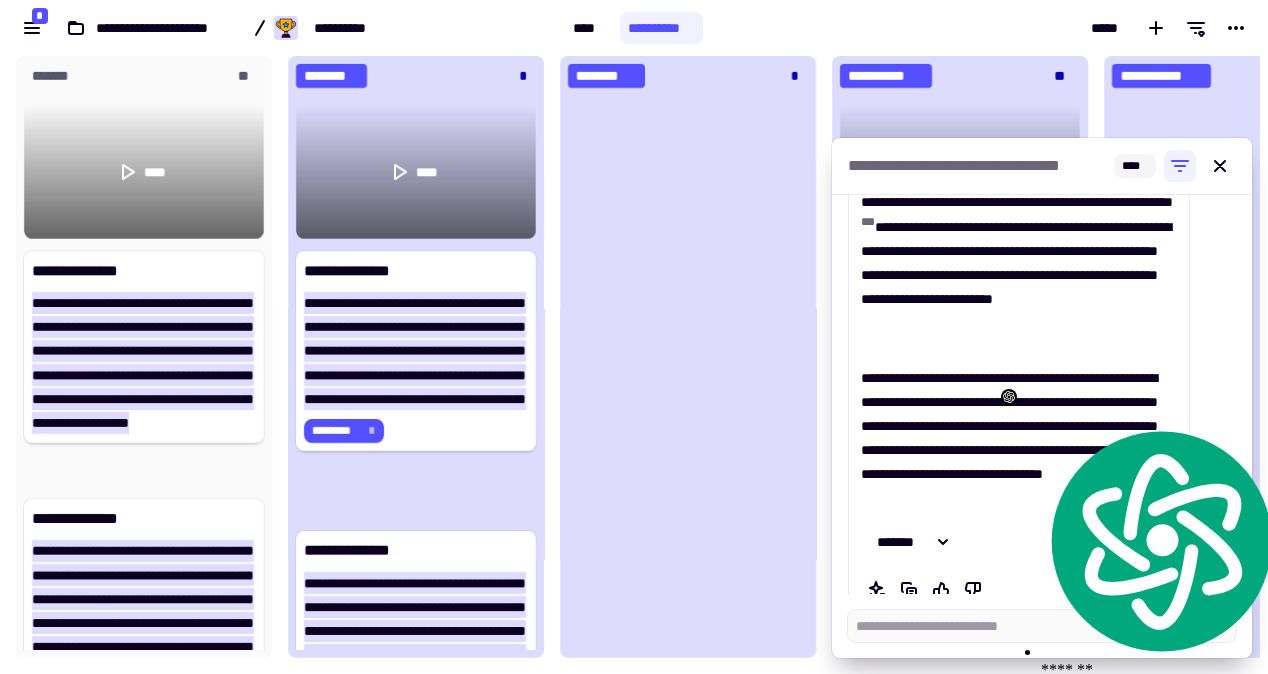 click on "**********" at bounding box center (1019, 386) 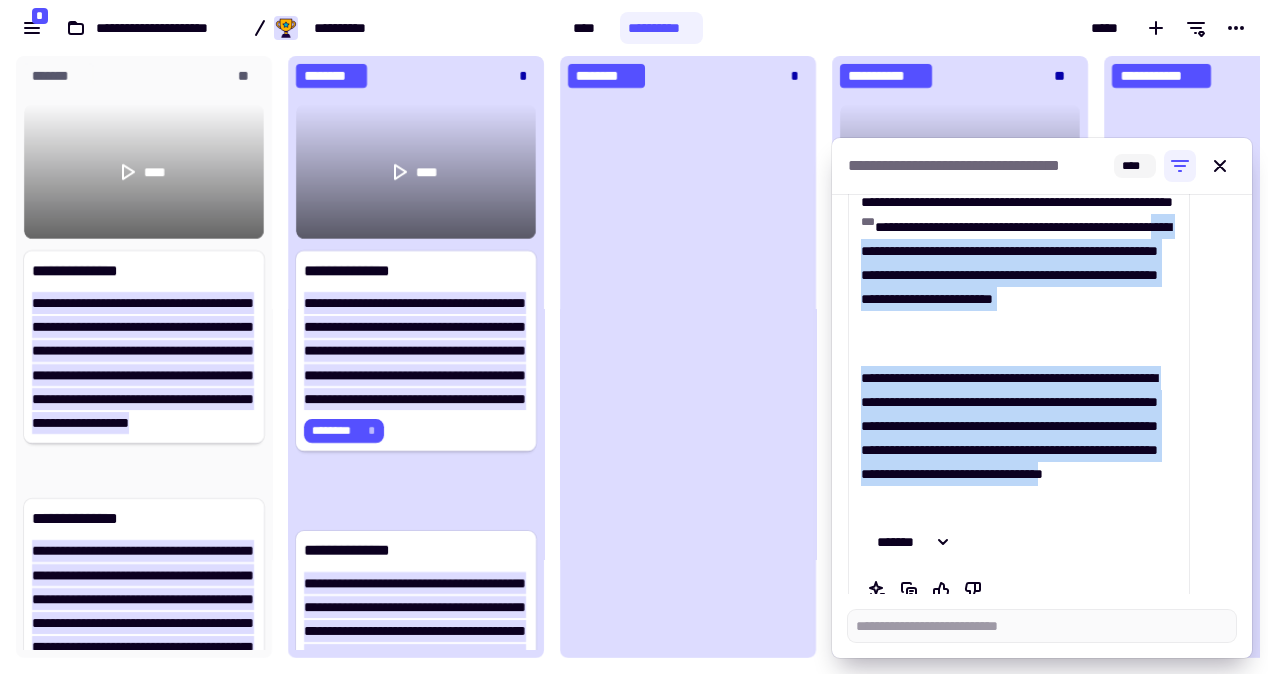 drag, startPoint x: 1170, startPoint y: 502, endPoint x: 892, endPoint y: 264, distance: 365.96176 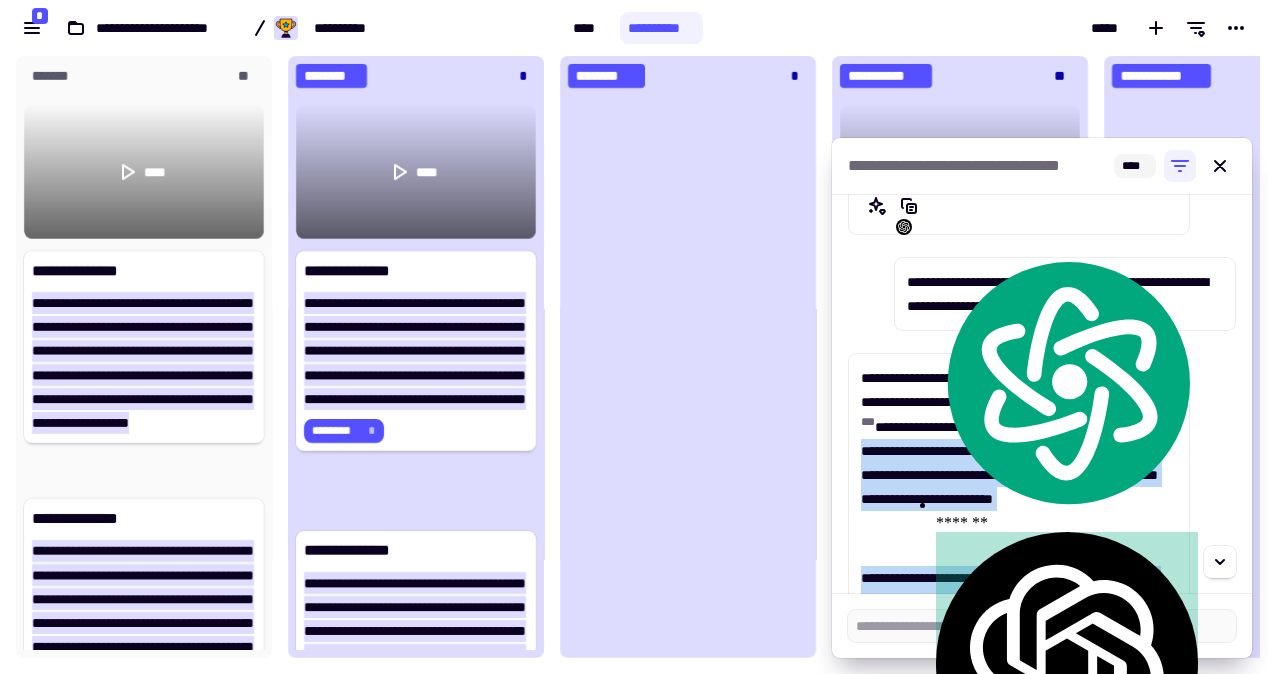 scroll, scrollTop: 1035, scrollLeft: 0, axis: vertical 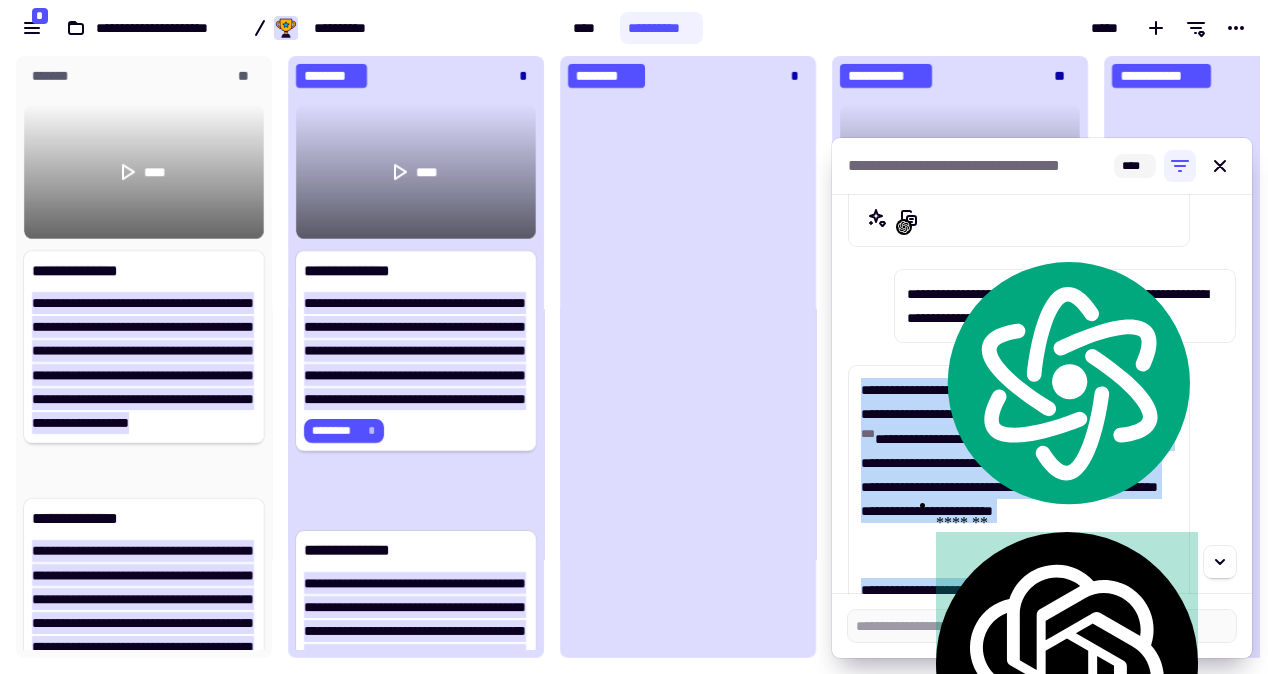 click on "**********" at bounding box center (1019, 474) 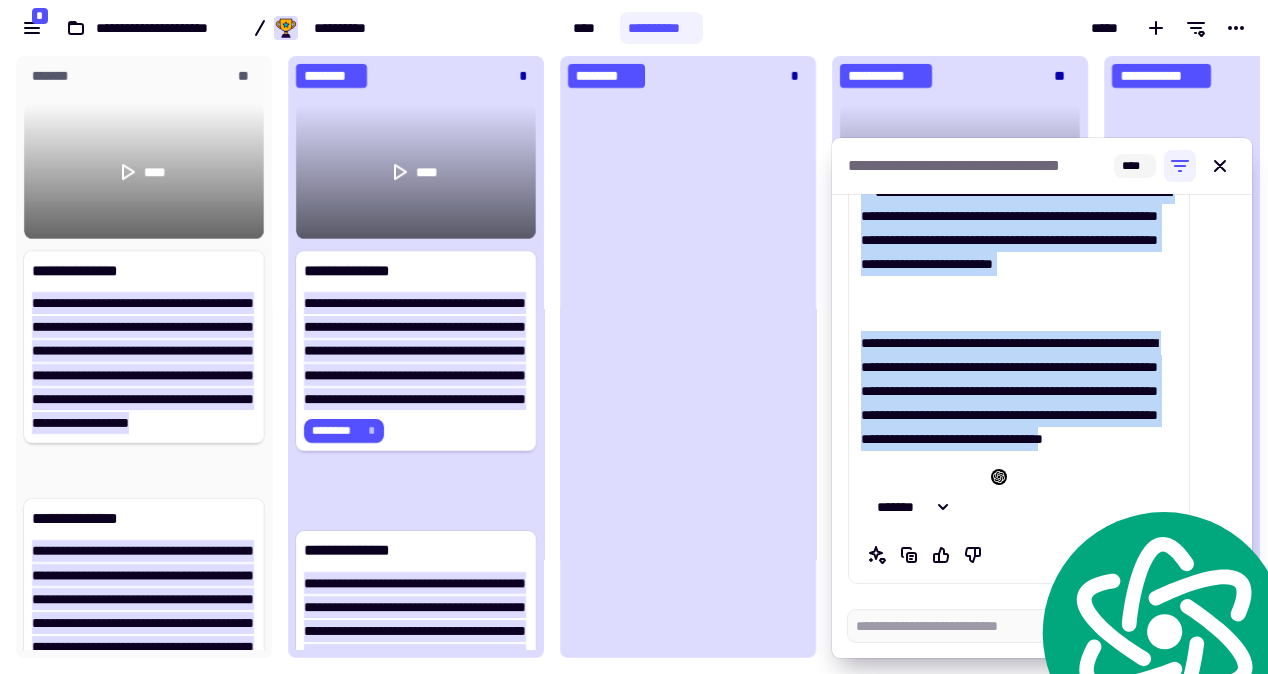 scroll, scrollTop: 1295, scrollLeft: 0, axis: vertical 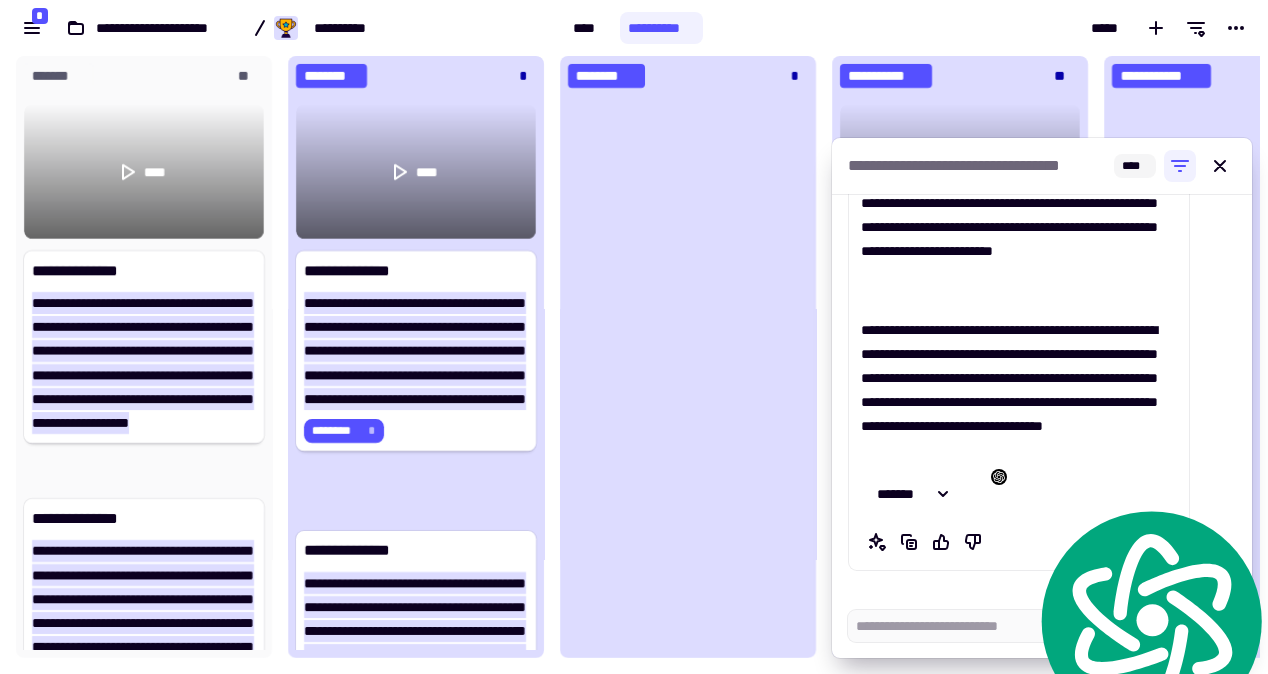 click on "**********" at bounding box center (1019, 390) 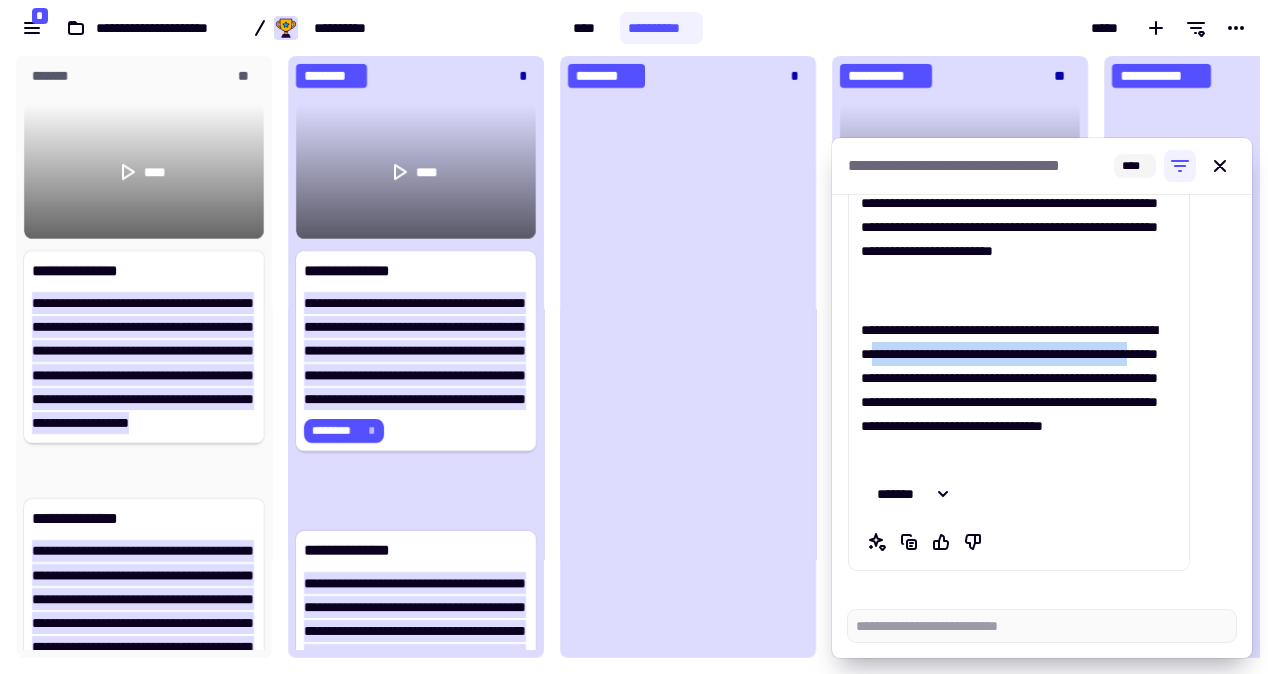 drag, startPoint x: 973, startPoint y: 358, endPoint x: 983, endPoint y: 383, distance: 26.925823 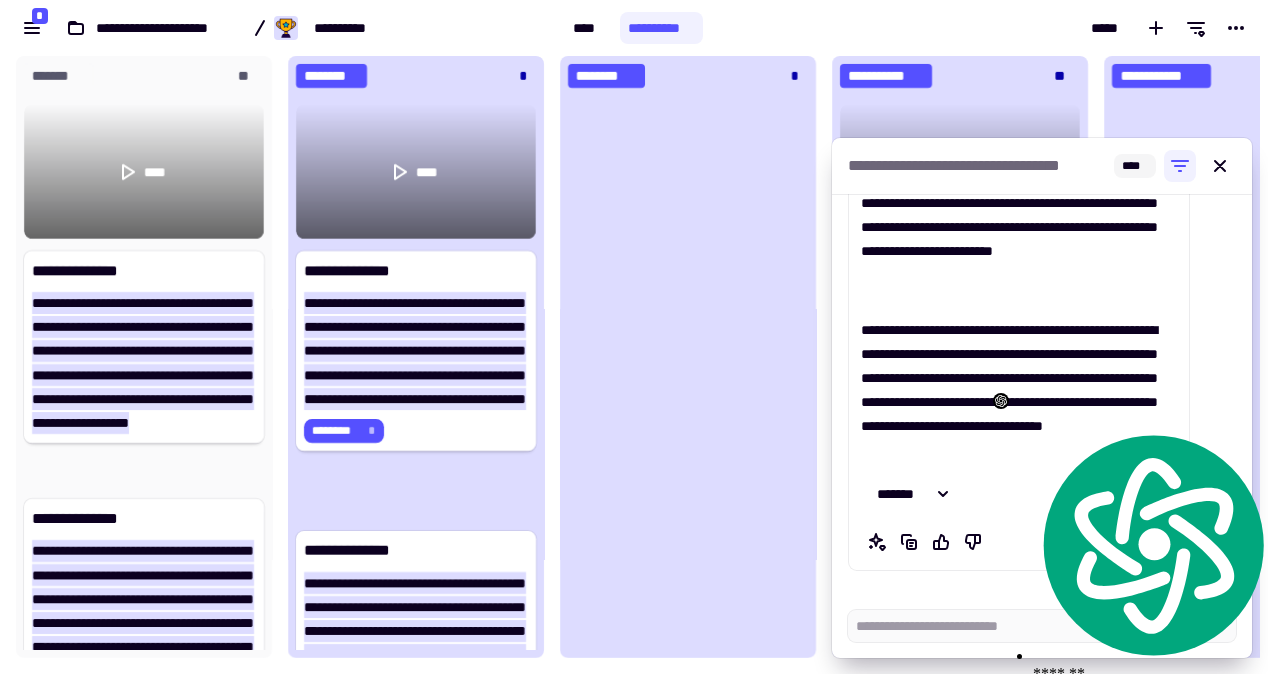 click on "**********" at bounding box center [1019, 390] 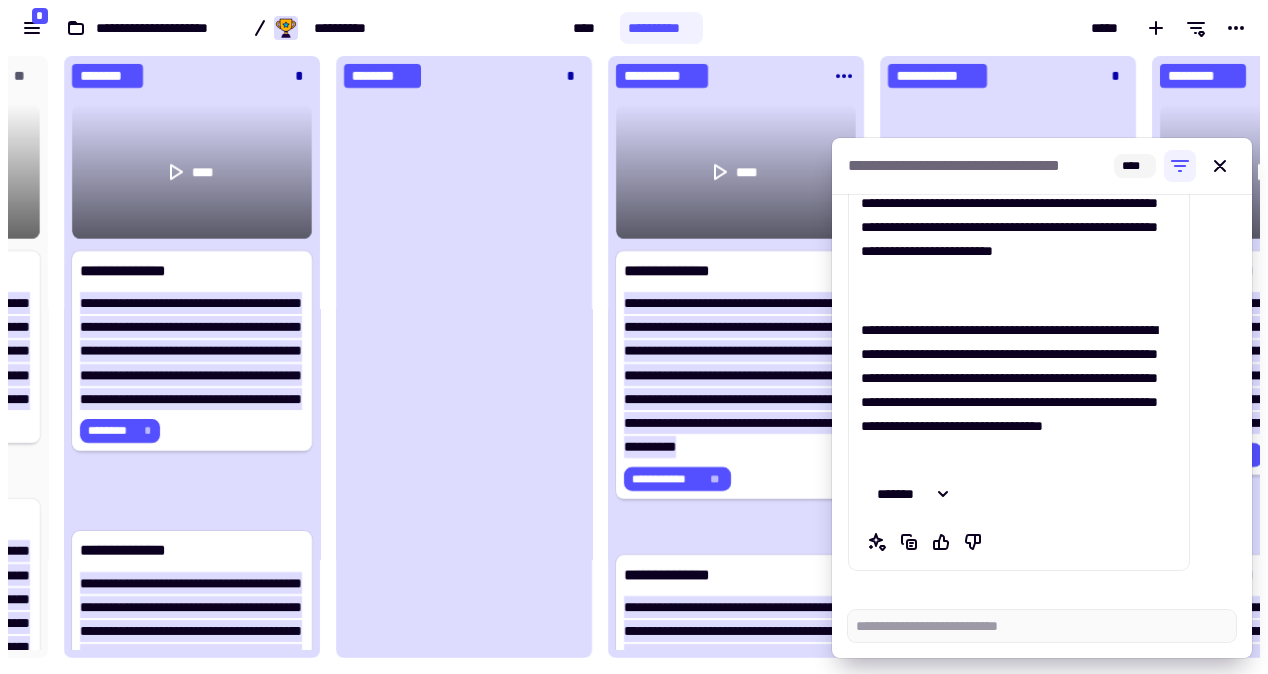 scroll, scrollTop: 0, scrollLeft: 240, axis: horizontal 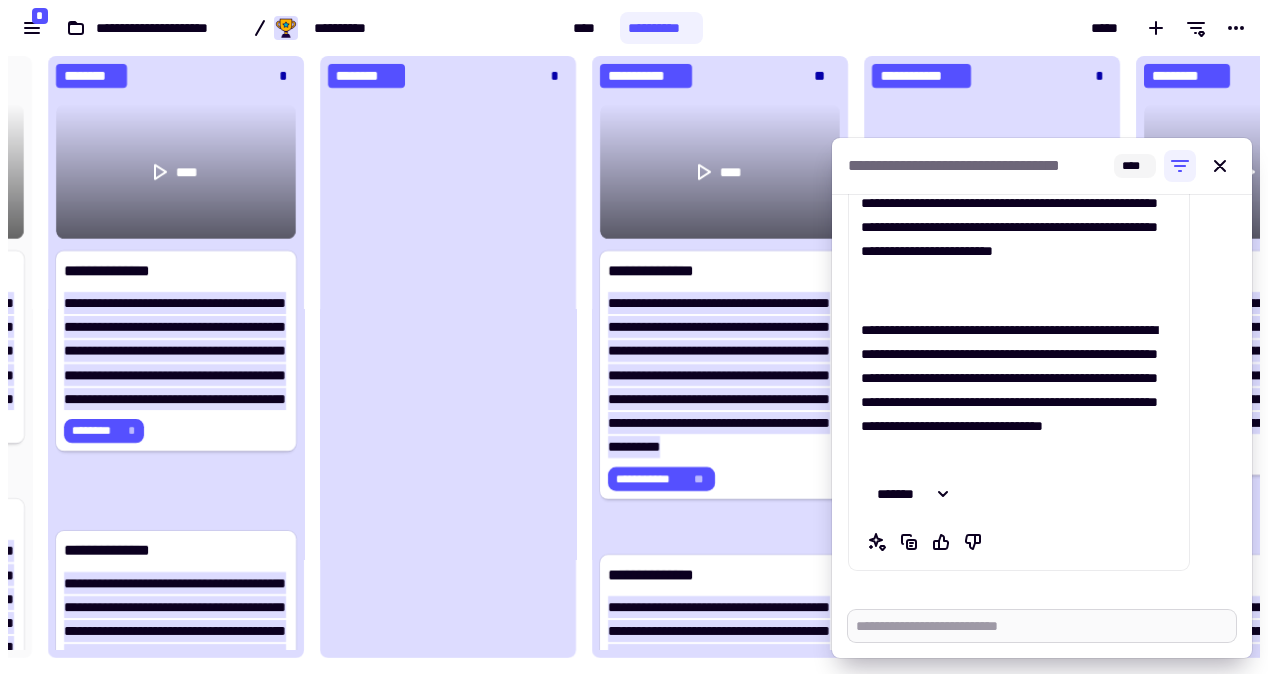 click at bounding box center (1042, 626) 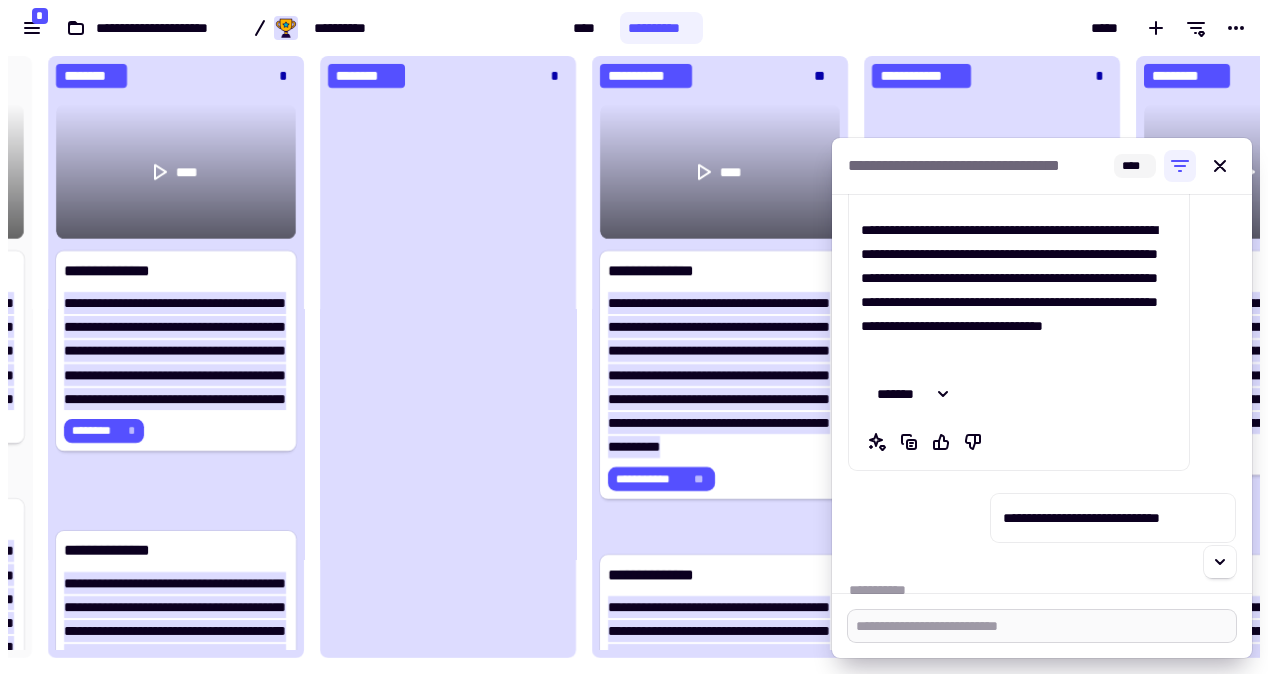 scroll, scrollTop: 1439, scrollLeft: 0, axis: vertical 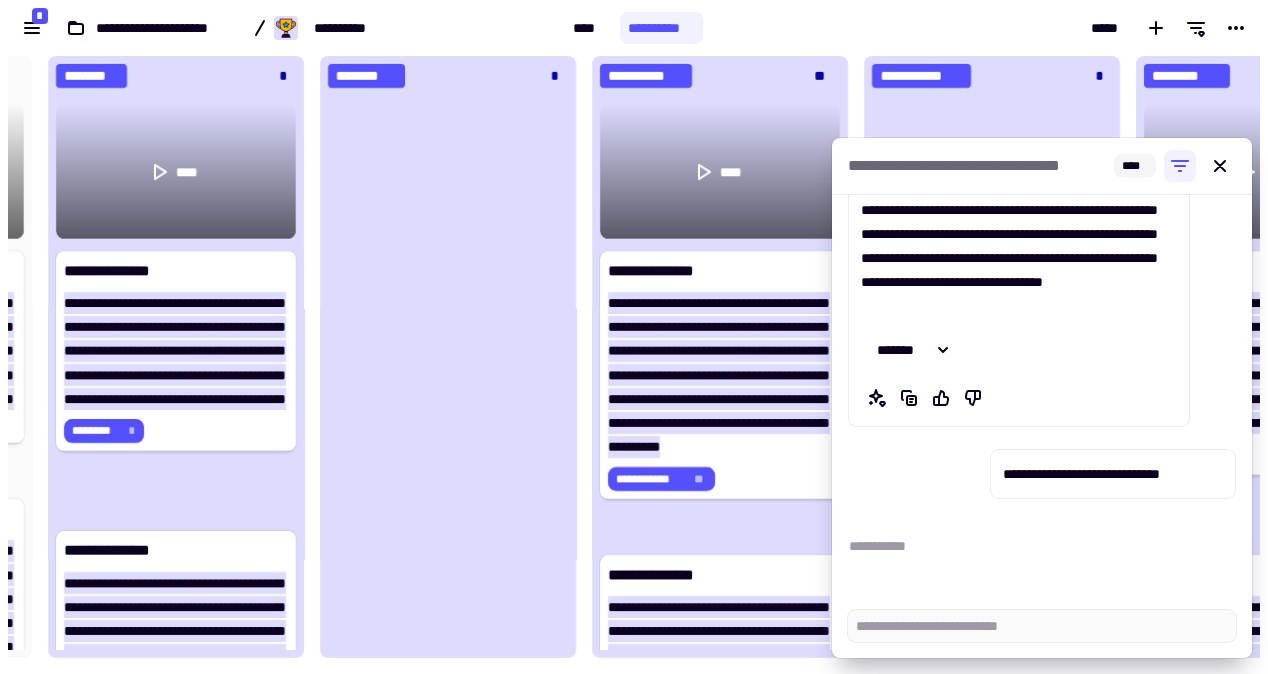 click on "**********" at bounding box center (979, 166) 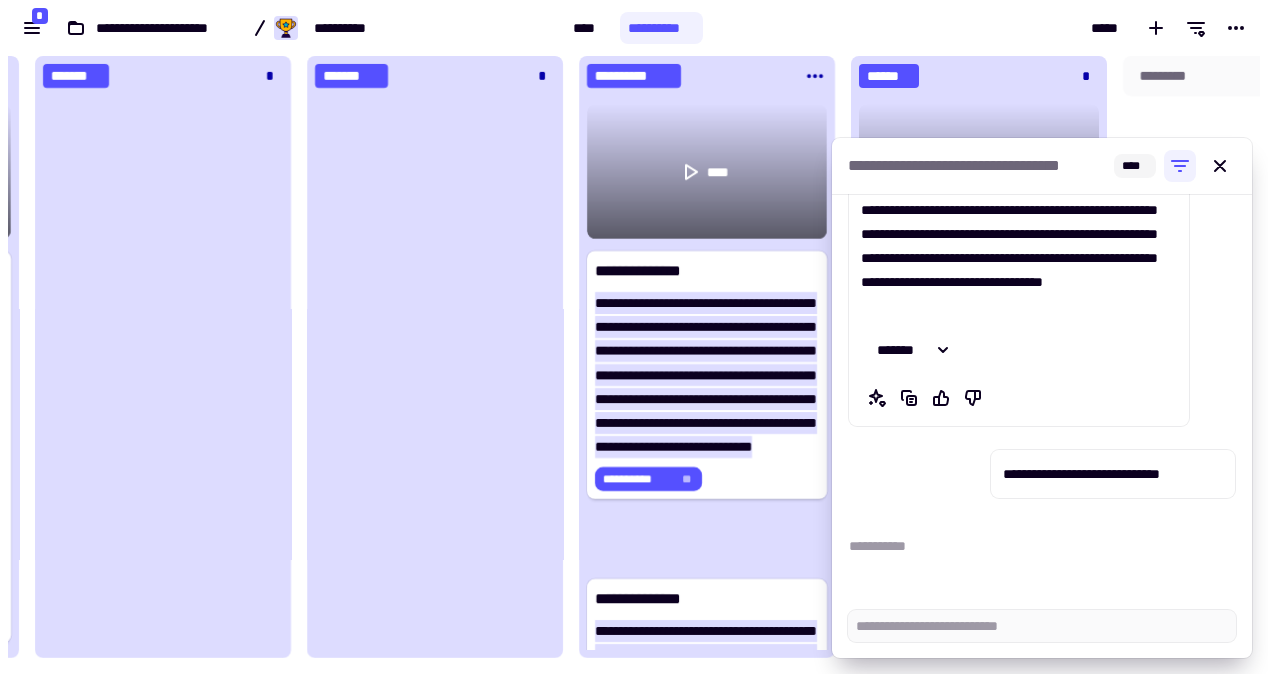 scroll, scrollTop: 0, scrollLeft: 2012, axis: horizontal 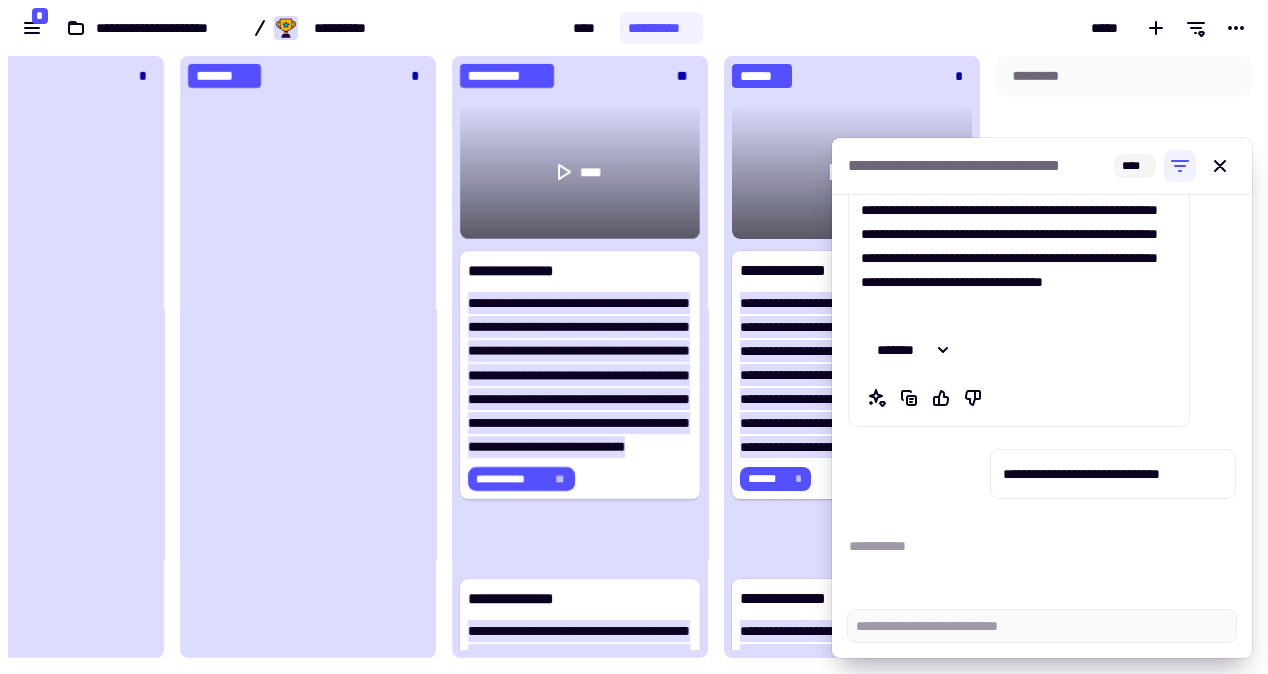 click on "**********" at bounding box center [634, 28] 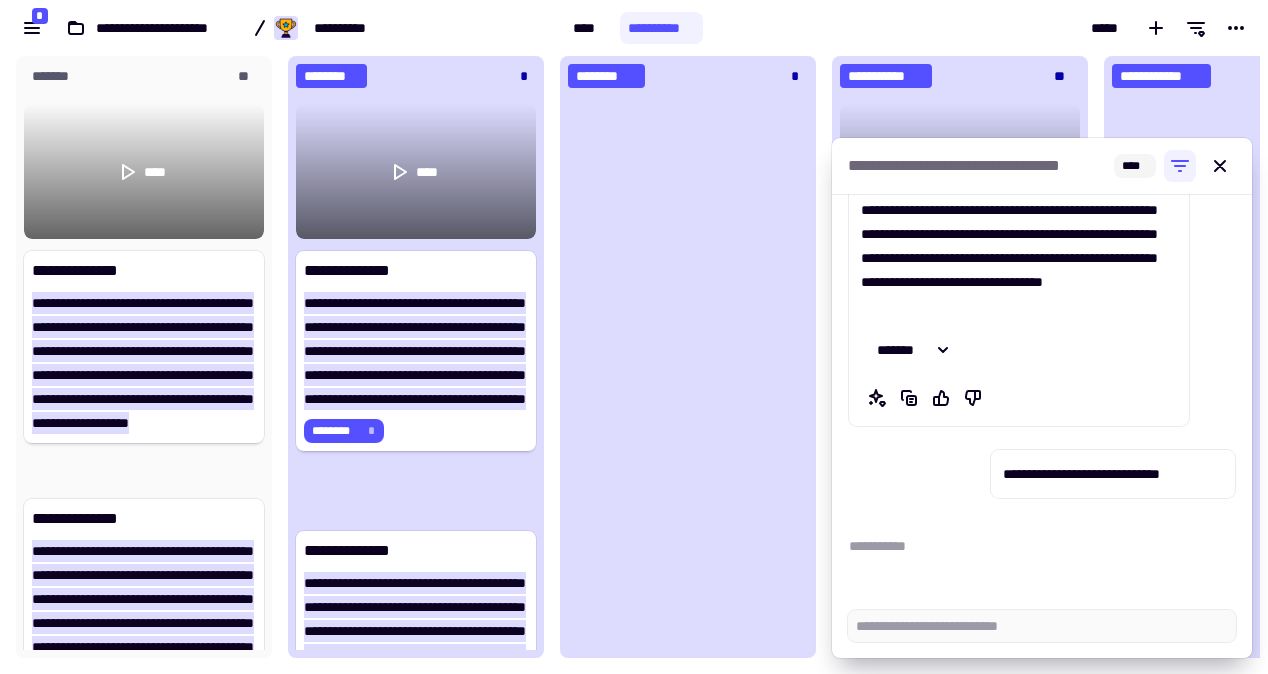scroll, scrollTop: 1, scrollLeft: 1, axis: both 